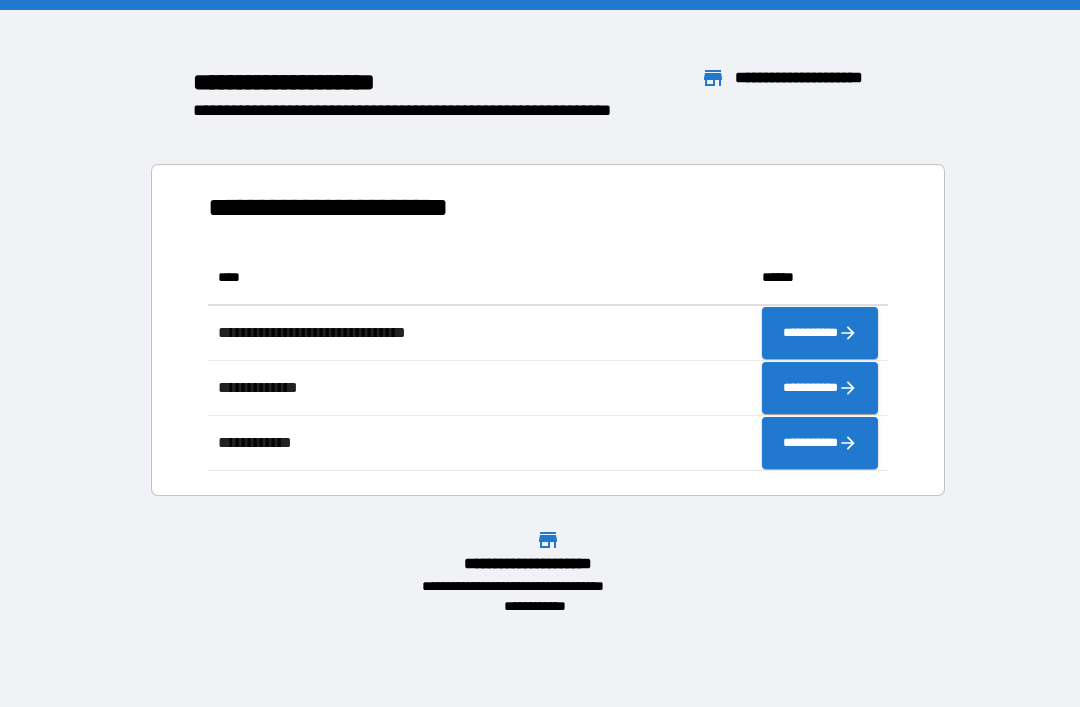 scroll, scrollTop: 0, scrollLeft: 0, axis: both 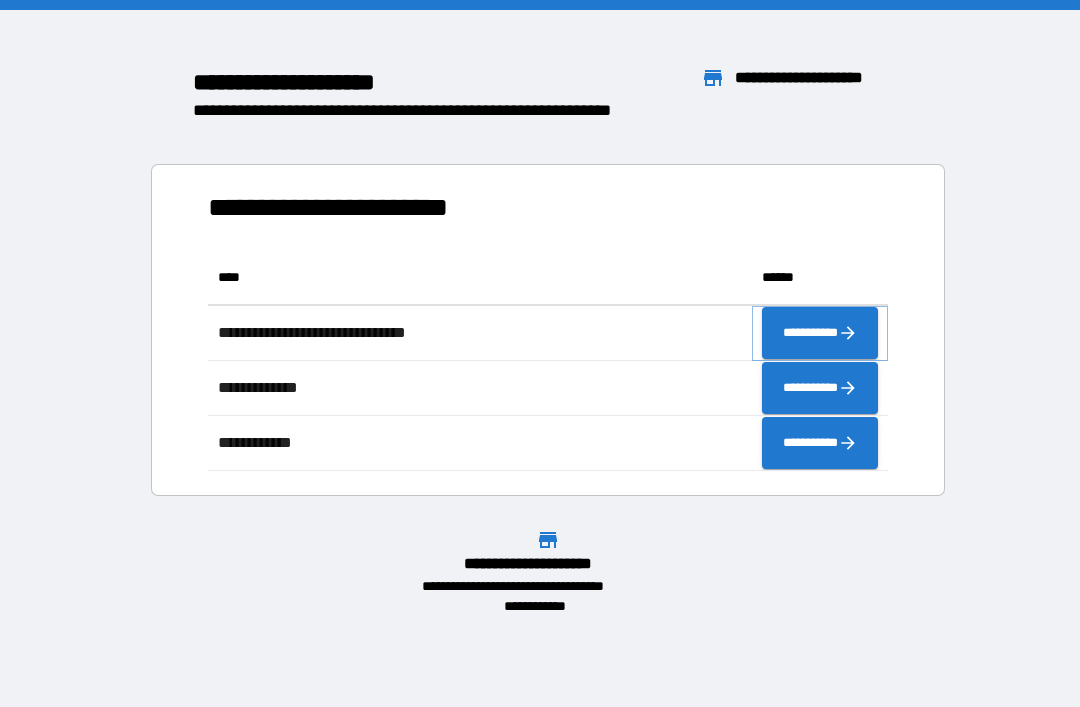 click 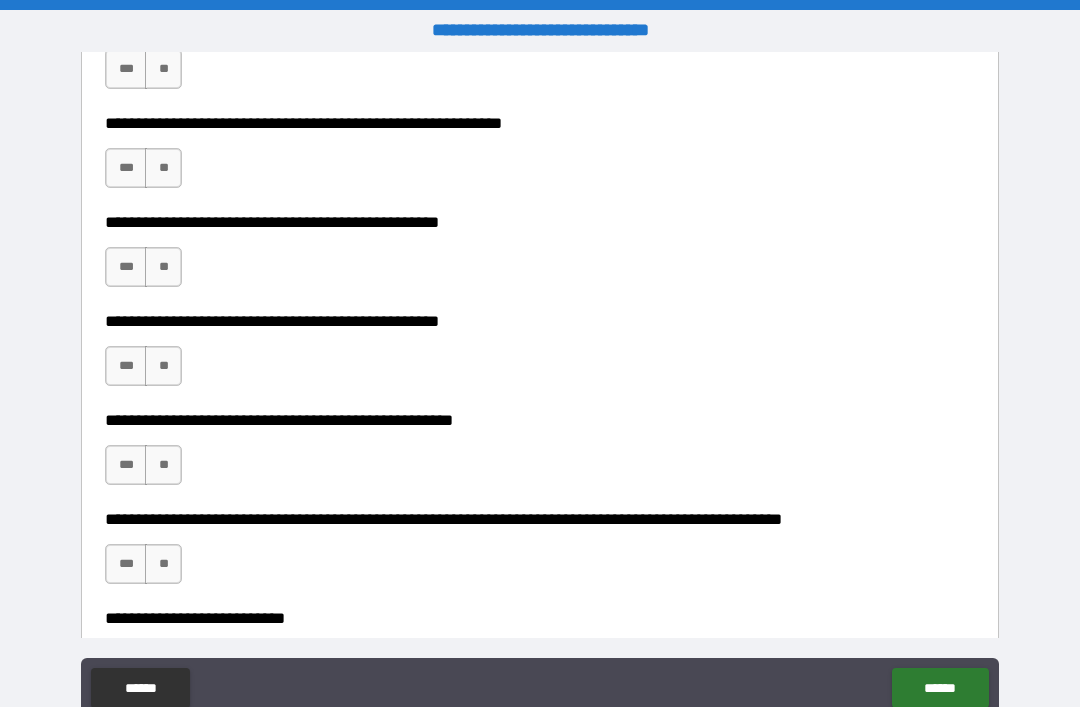 scroll, scrollTop: 518, scrollLeft: 0, axis: vertical 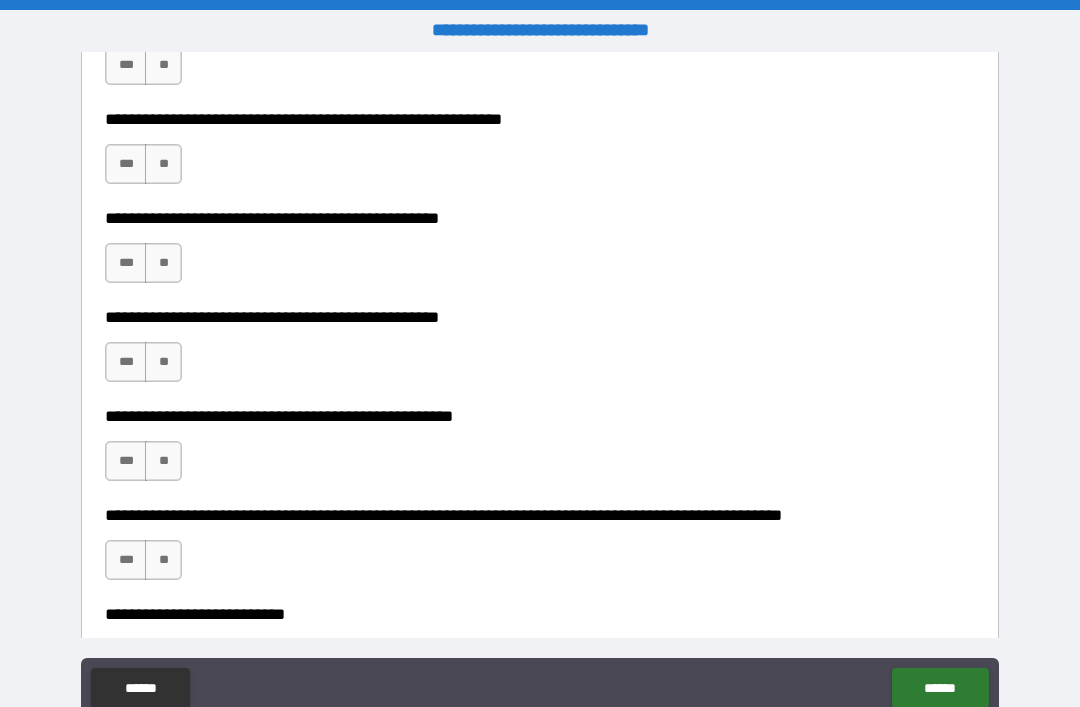 click on "**" at bounding box center [163, 362] 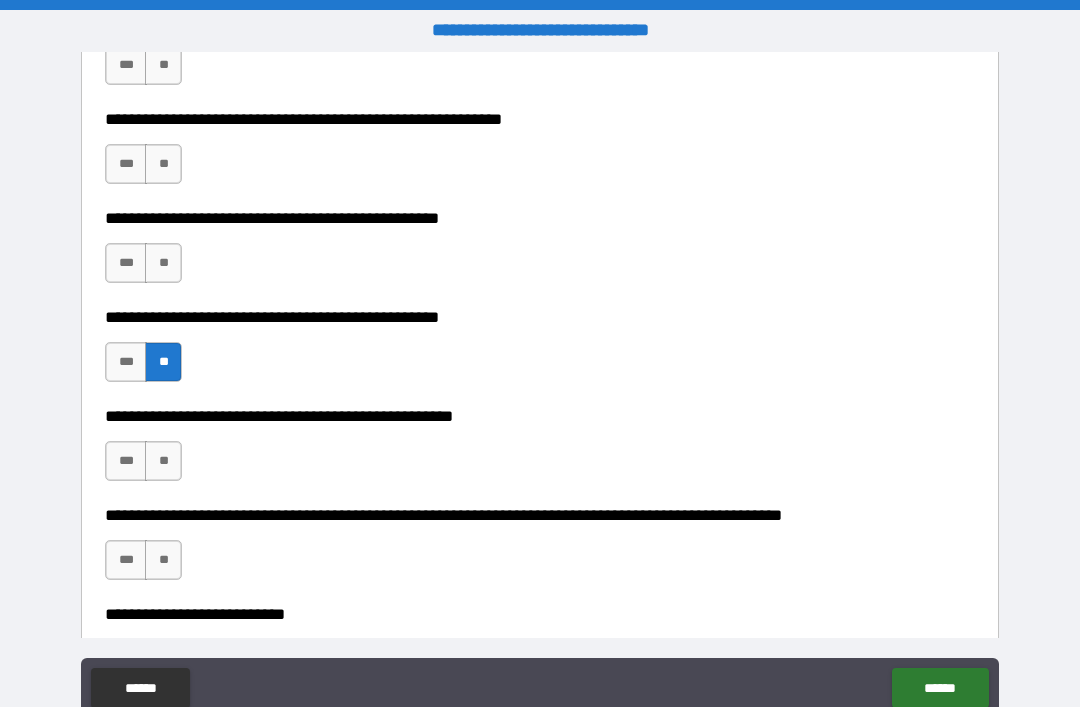 click on "**" at bounding box center (163, 461) 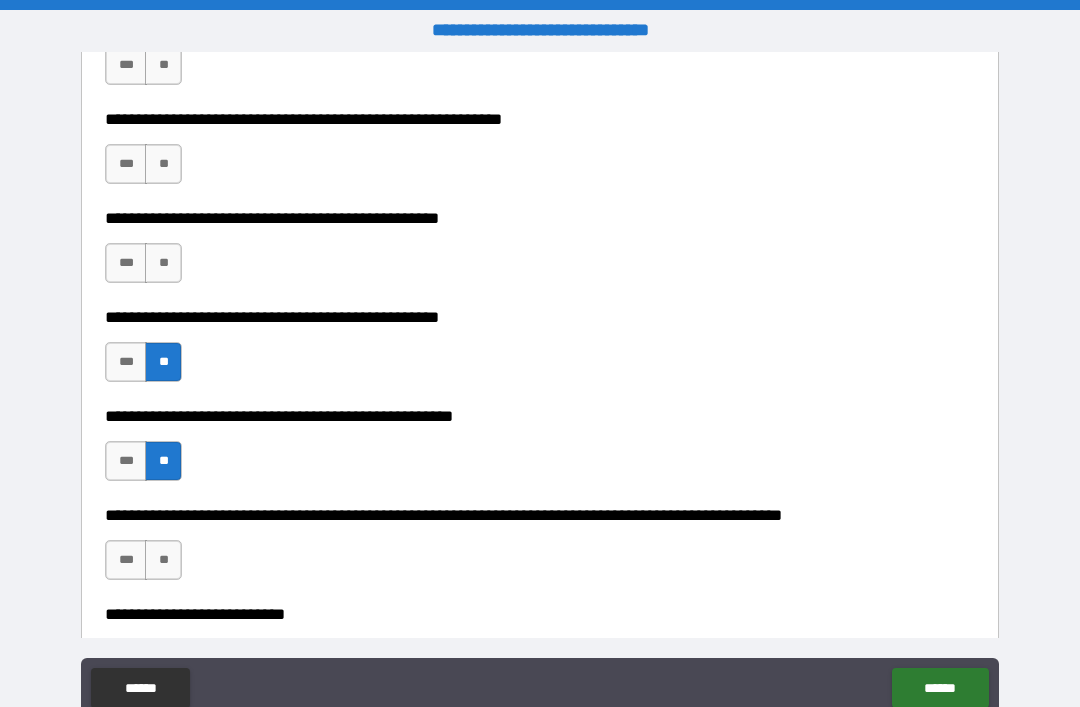 click on "**" at bounding box center (163, 560) 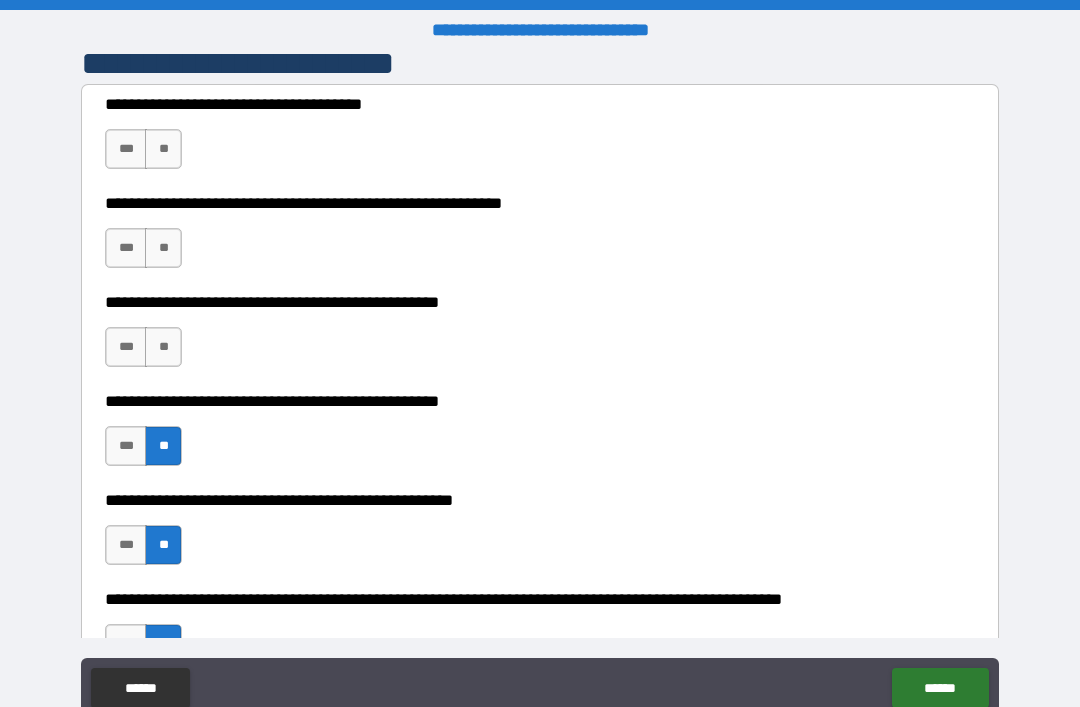 scroll, scrollTop: 433, scrollLeft: 0, axis: vertical 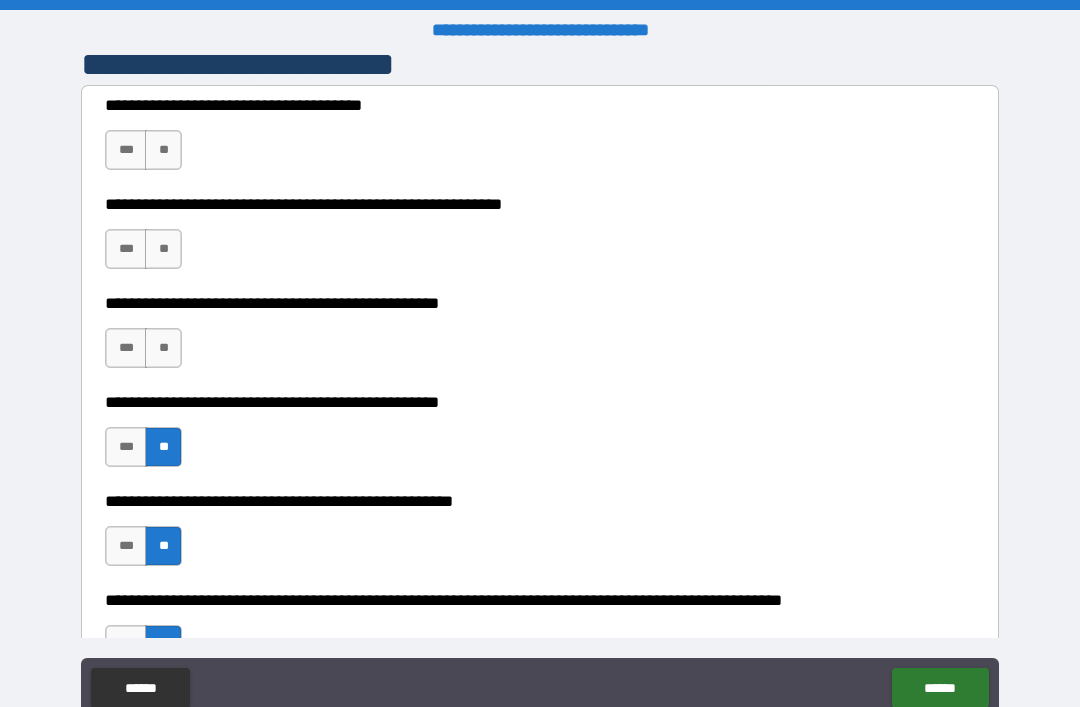 click on "**" at bounding box center (163, 348) 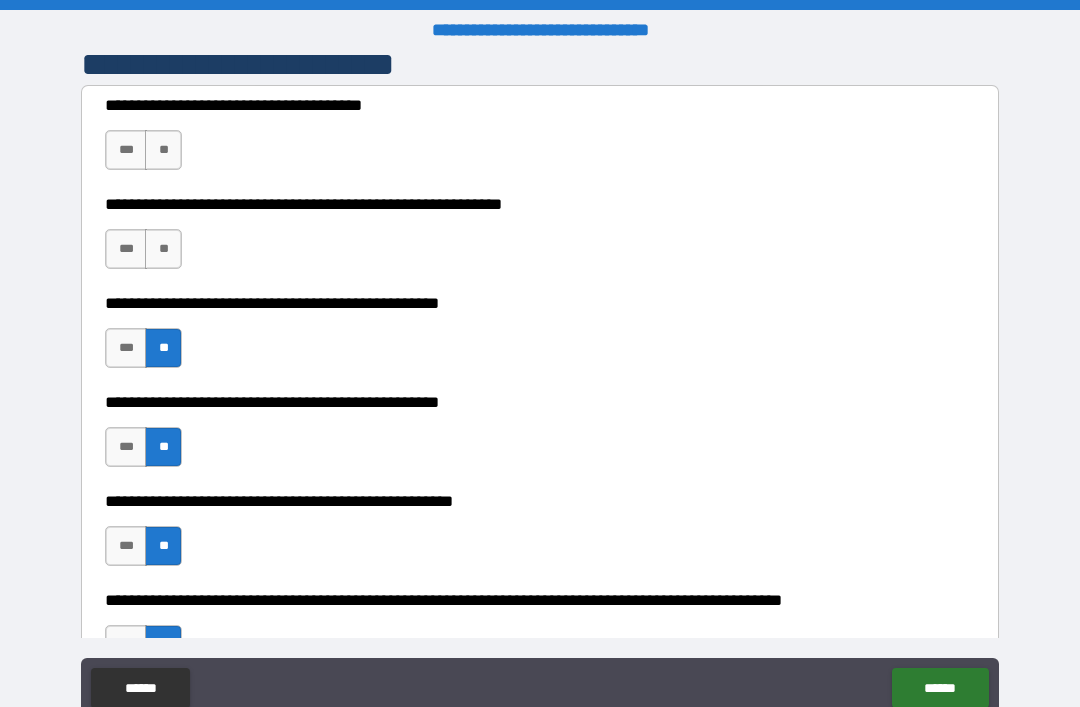 click on "**" at bounding box center (163, 249) 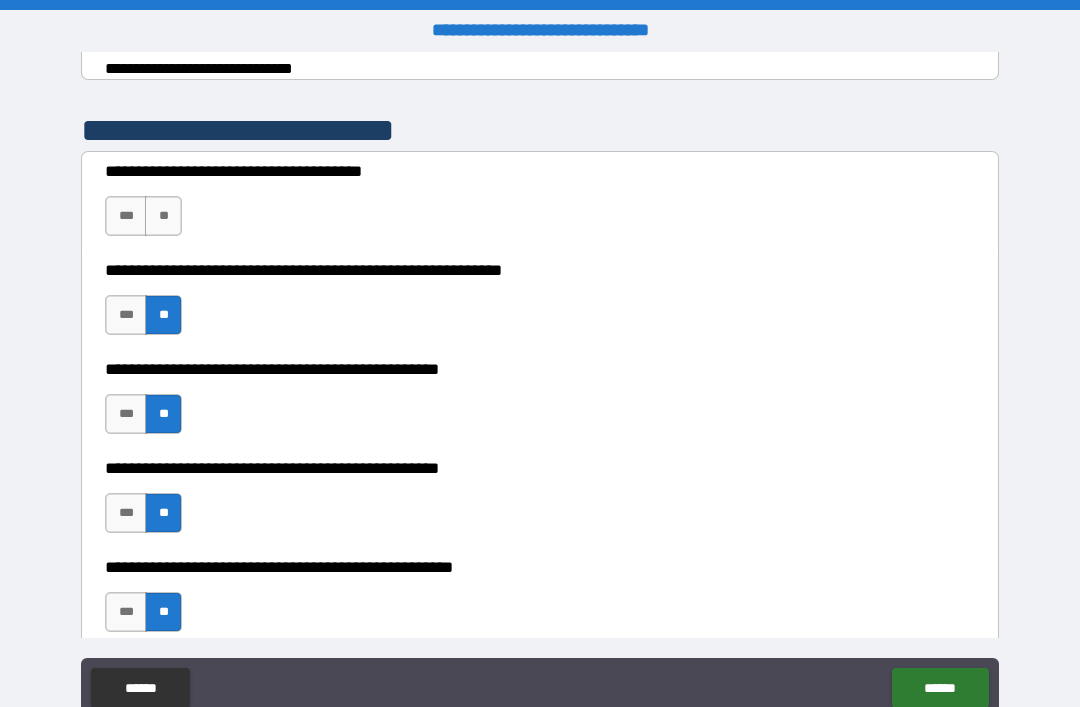 scroll, scrollTop: 364, scrollLeft: 0, axis: vertical 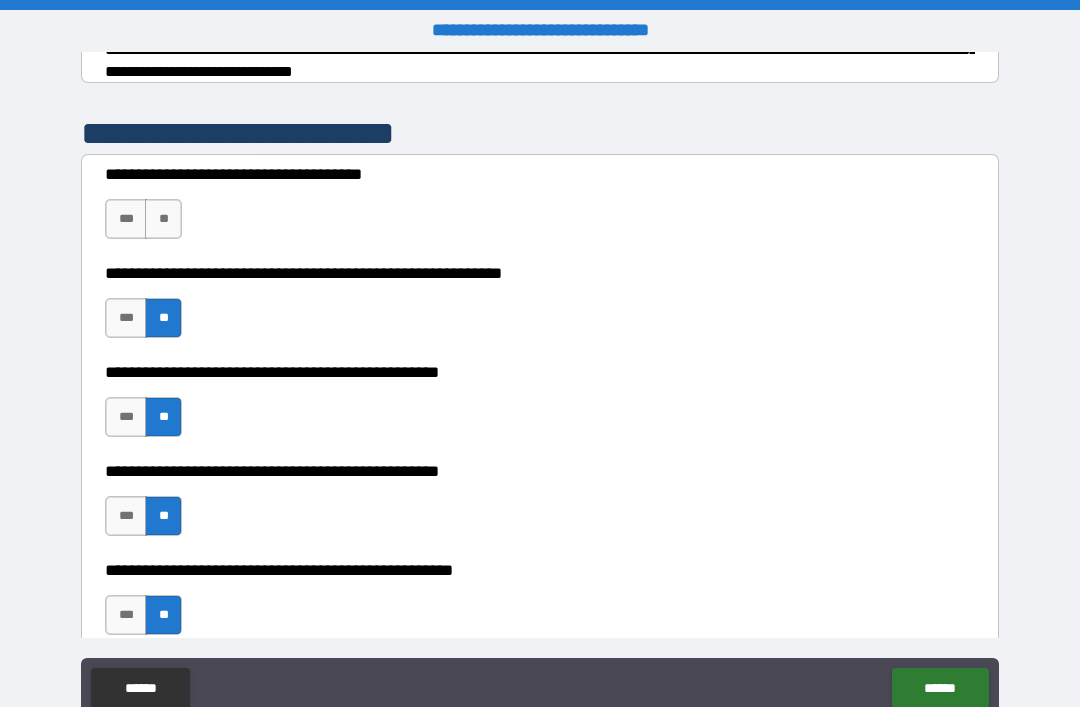 click on "**" at bounding box center (163, 219) 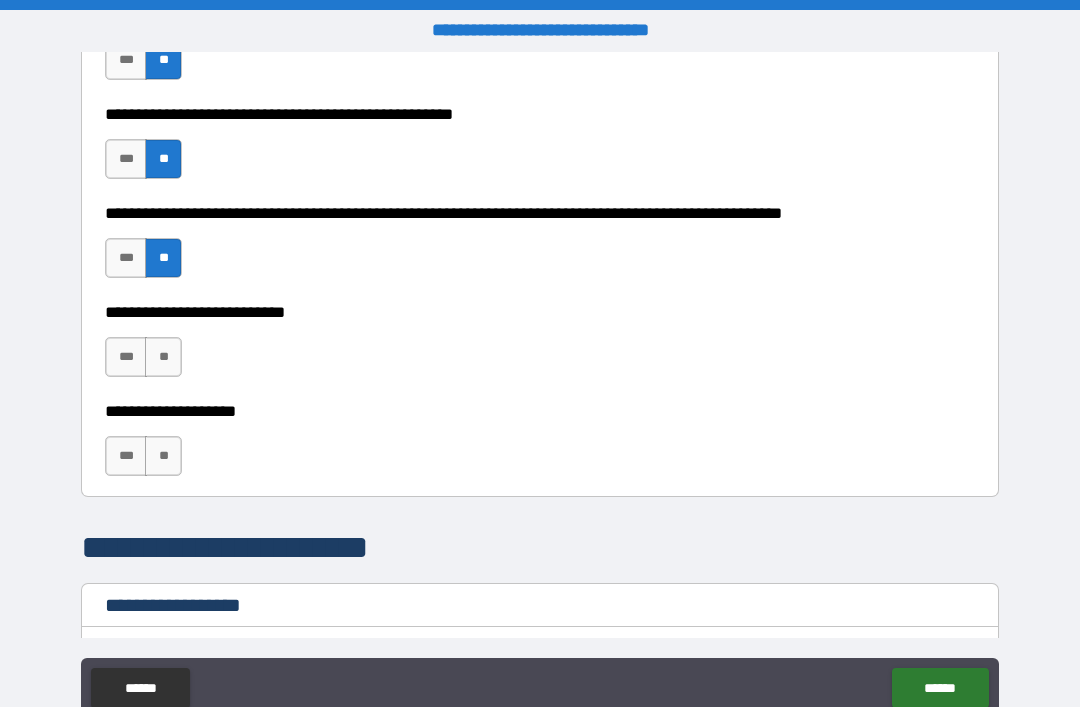 scroll, scrollTop: 821, scrollLeft: 0, axis: vertical 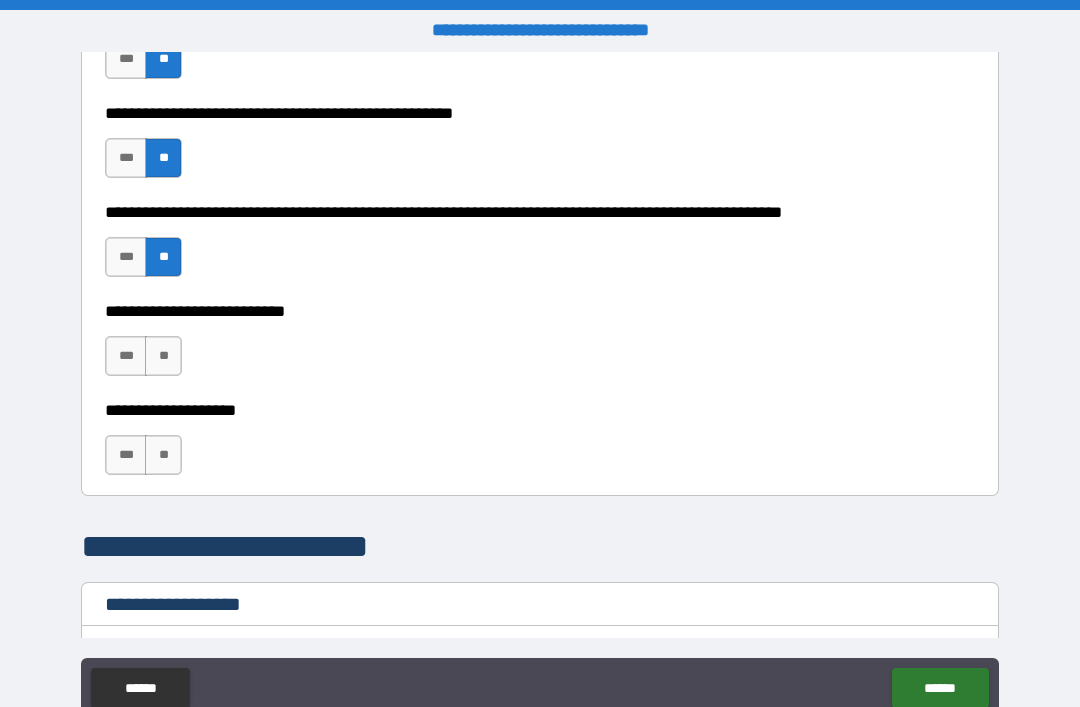 click on "**" at bounding box center [163, 356] 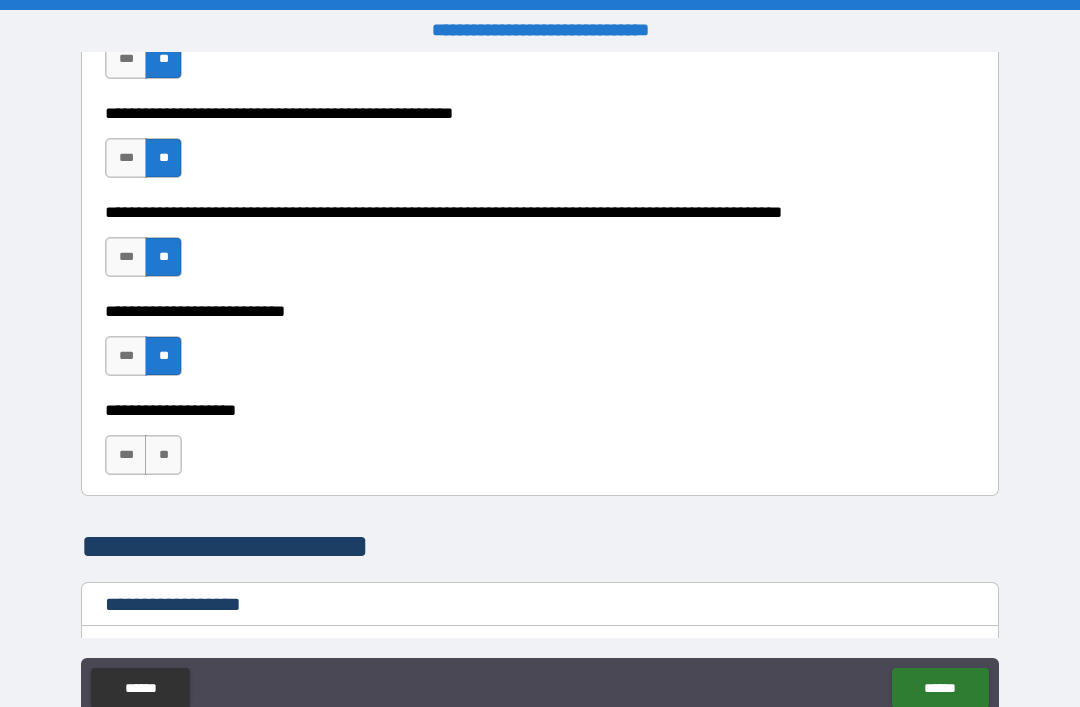 click on "**" at bounding box center (163, 455) 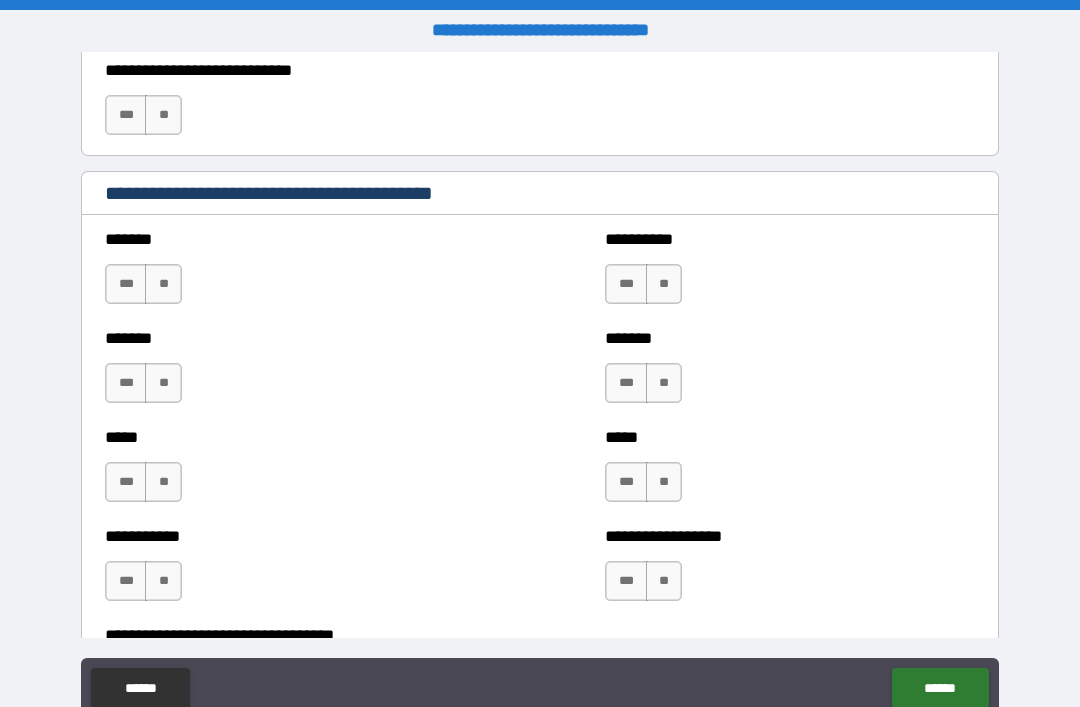 scroll, scrollTop: 1507, scrollLeft: 0, axis: vertical 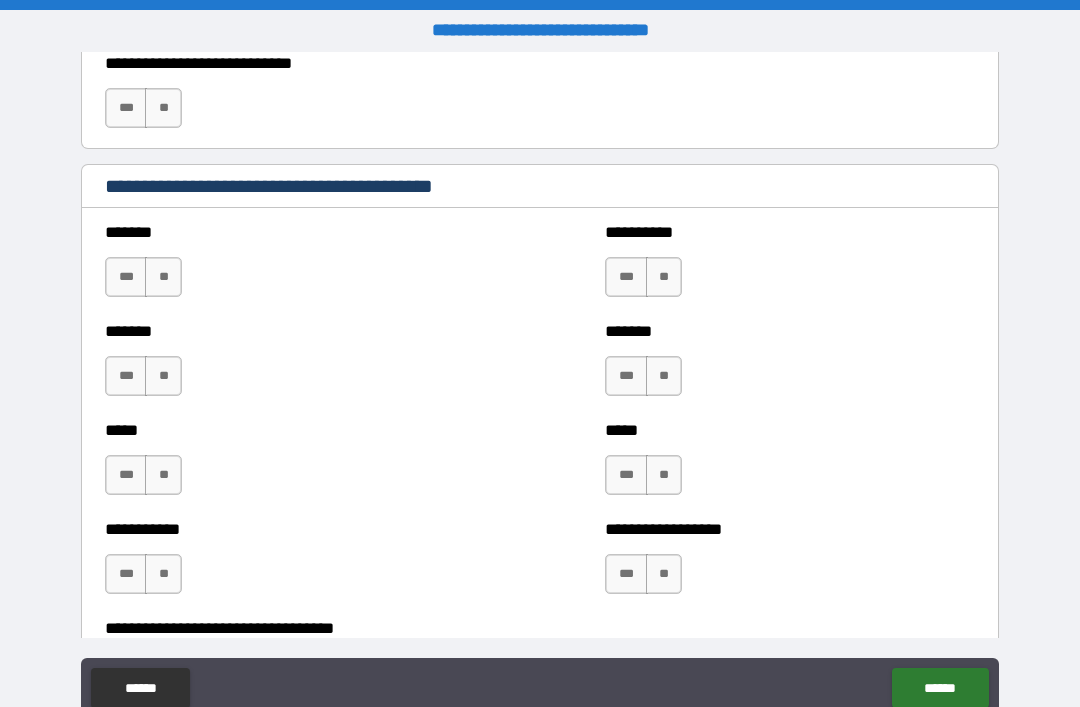 click on "**" at bounding box center [163, 376] 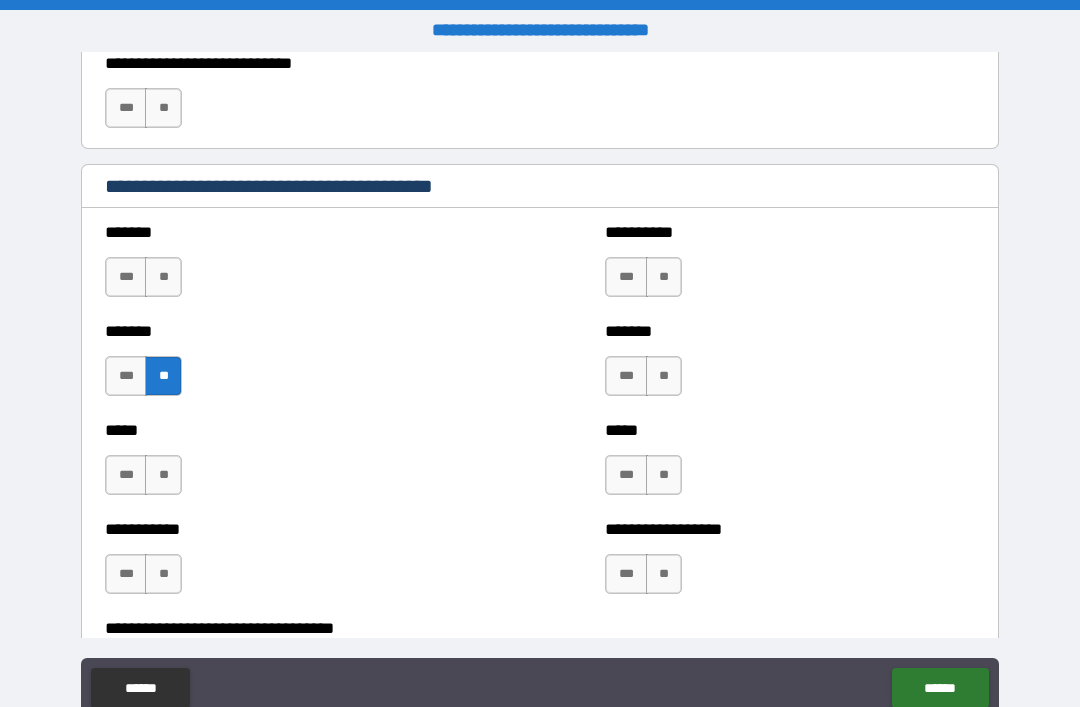 click on "**" at bounding box center (163, 277) 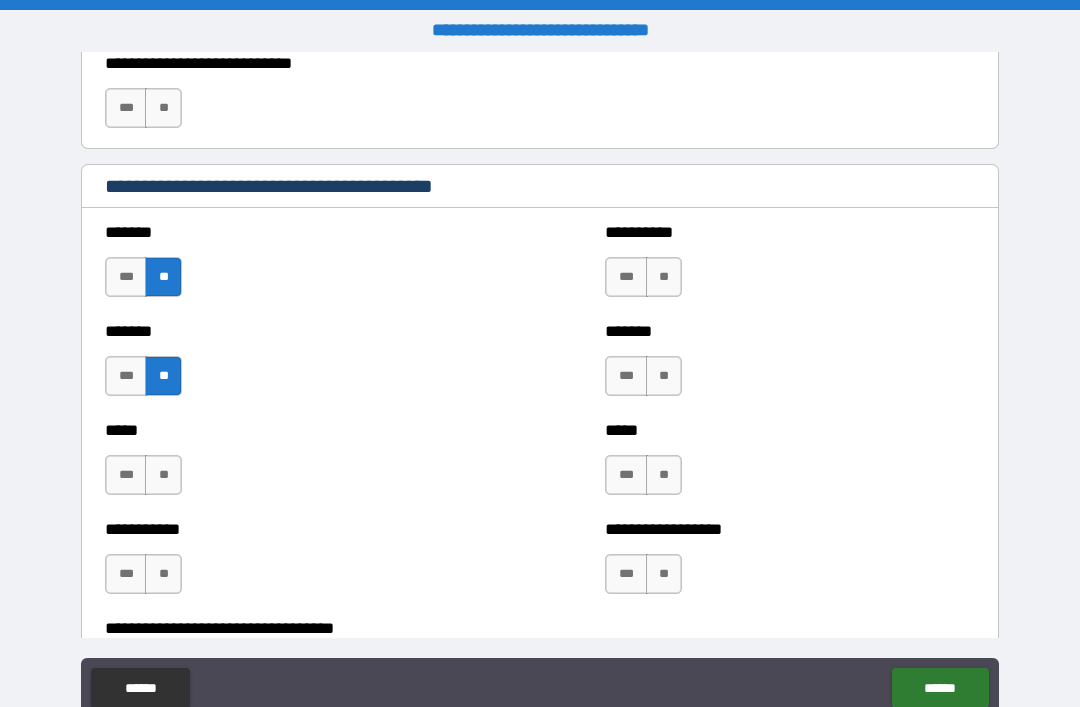 click on "**" at bounding box center (664, 277) 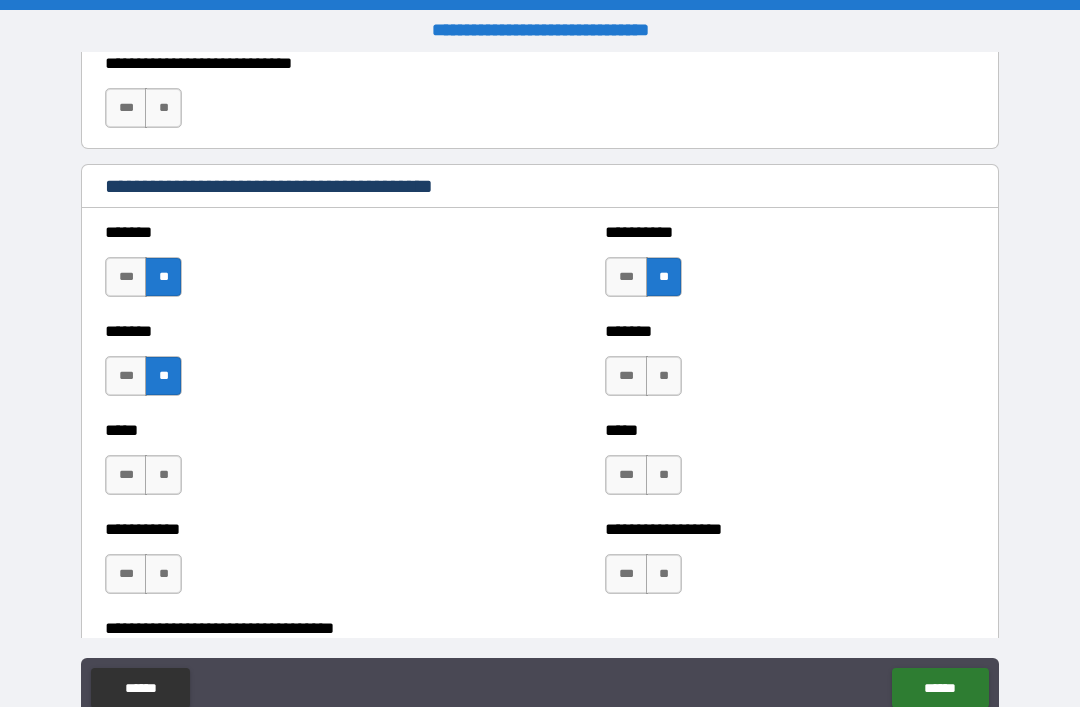 click on "**" at bounding box center (664, 376) 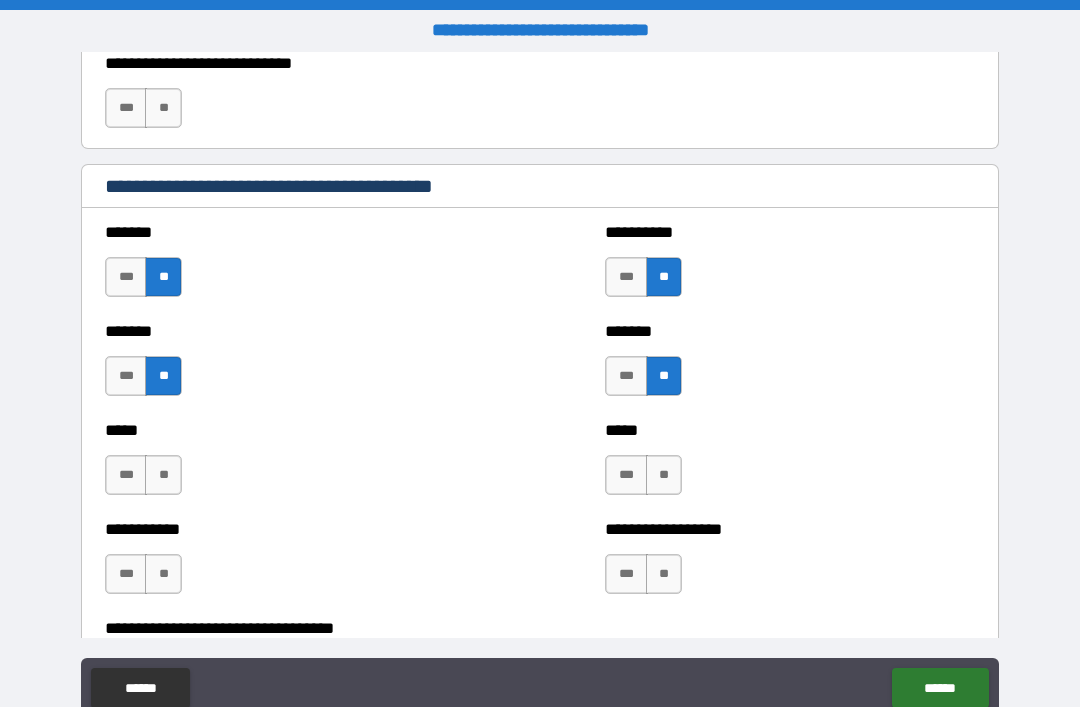 click on "**" at bounding box center (664, 475) 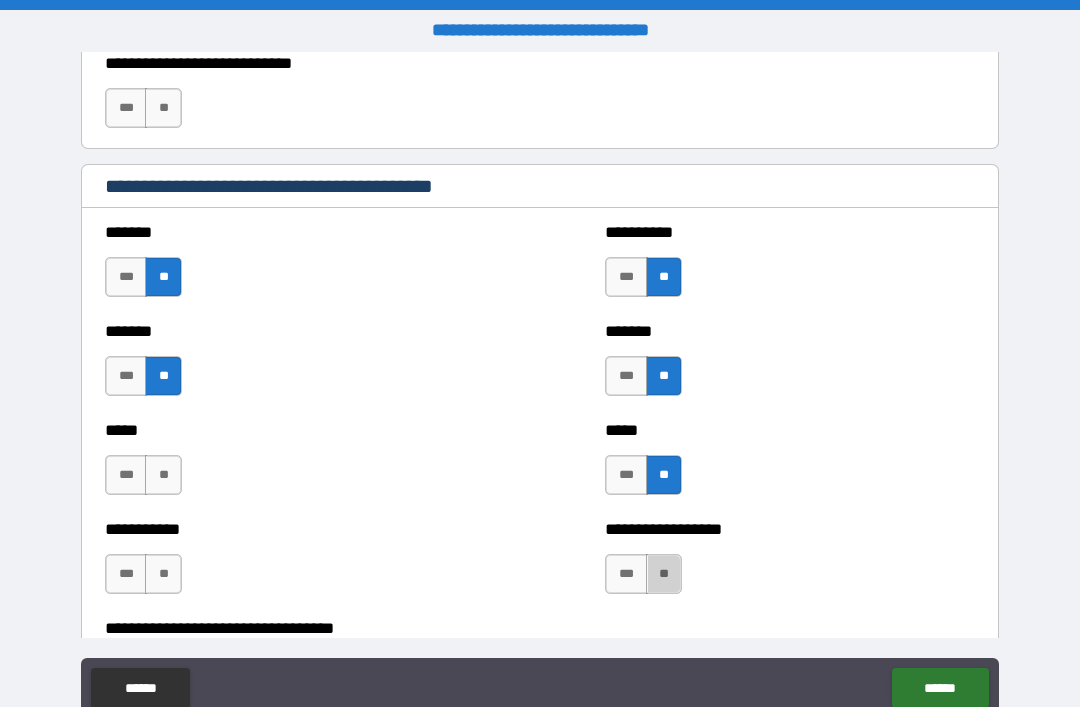 click on "**" at bounding box center [664, 574] 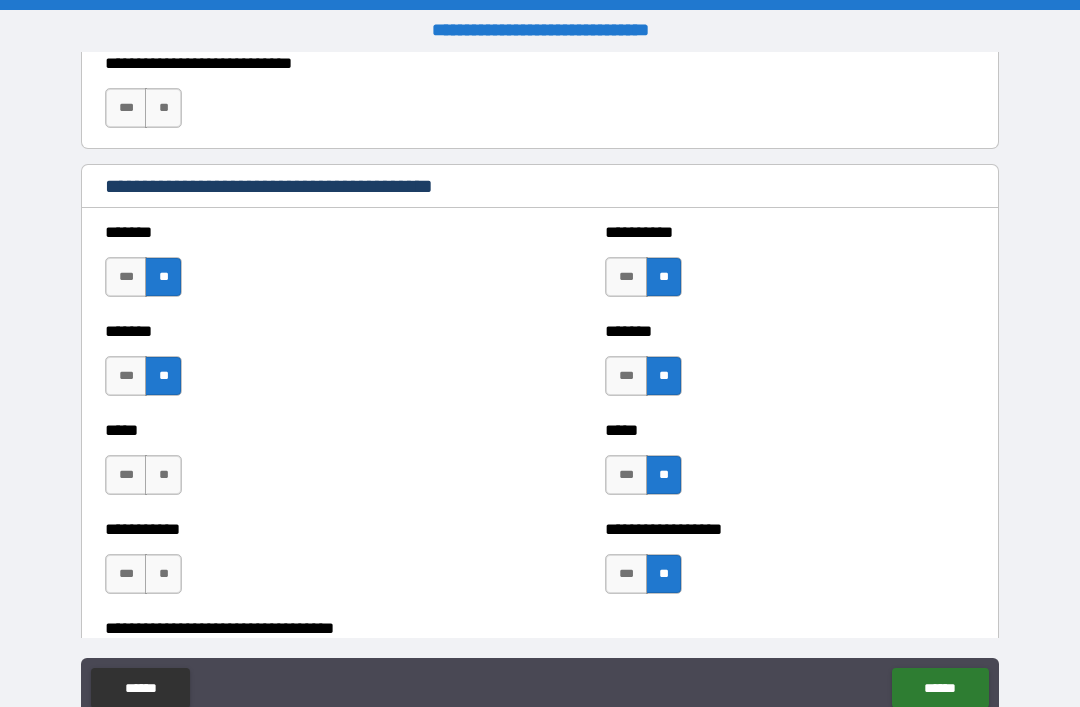 click on "**" at bounding box center (163, 475) 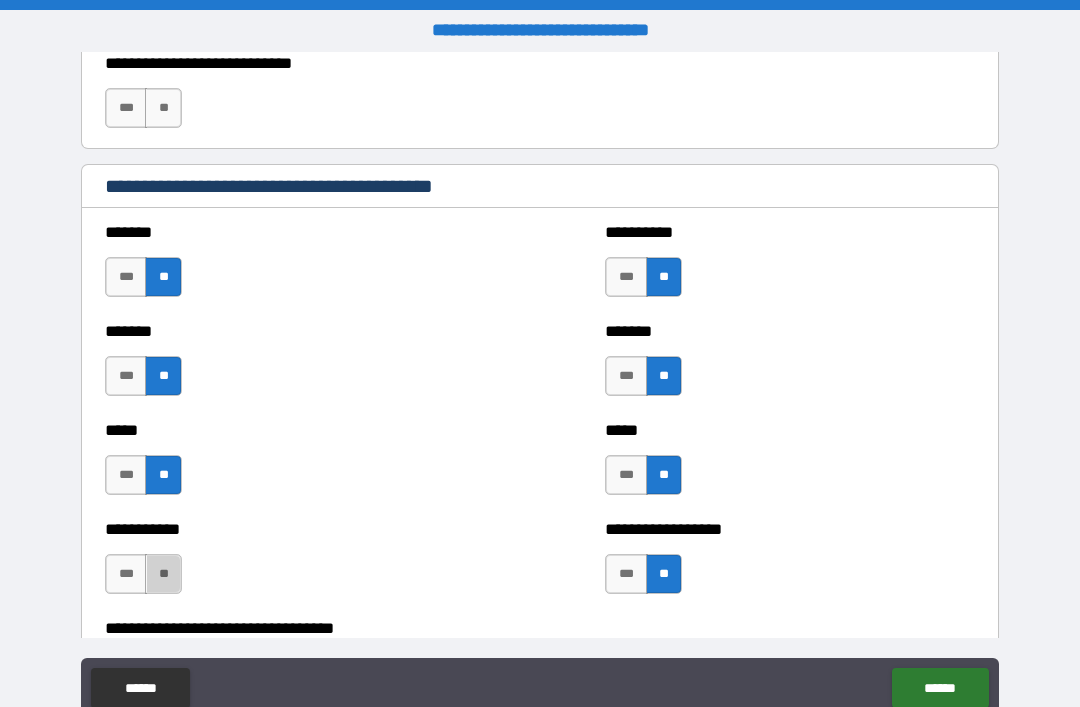 click on "**" at bounding box center [163, 574] 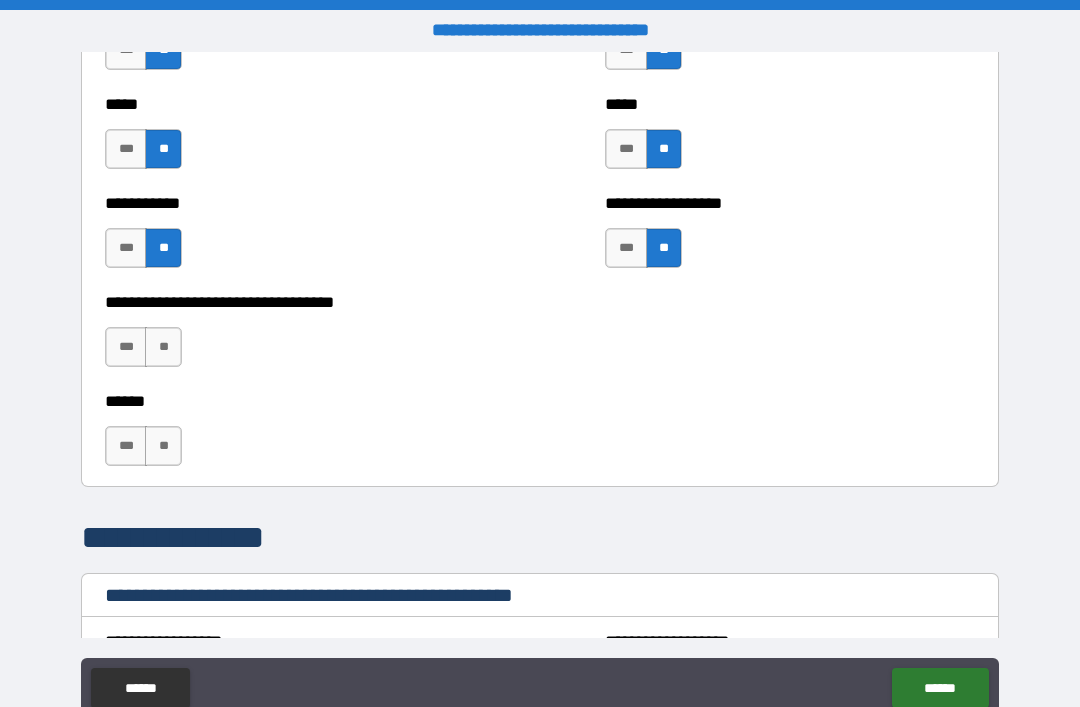 scroll, scrollTop: 1832, scrollLeft: 0, axis: vertical 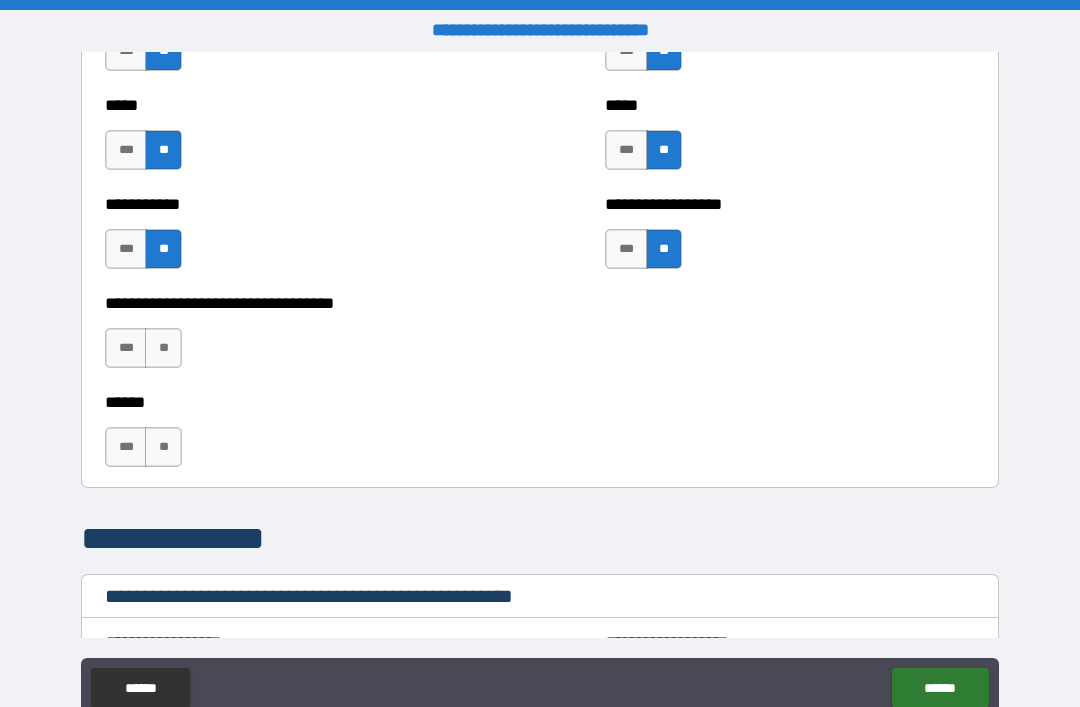 click on "***" at bounding box center (126, 348) 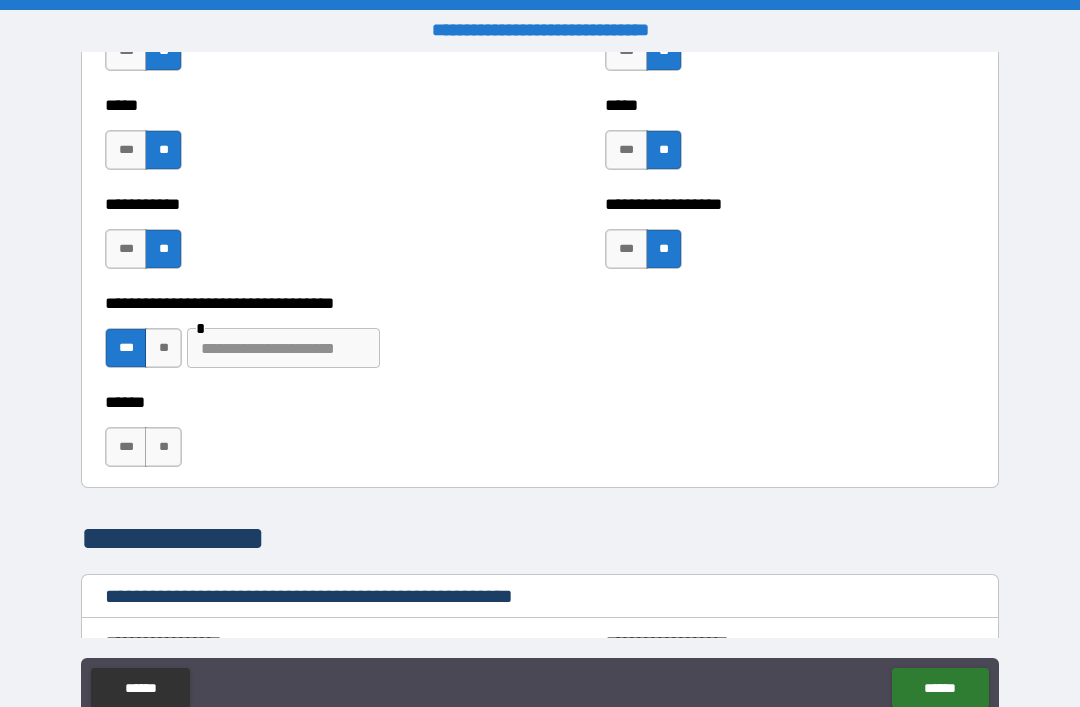click at bounding box center [283, 348] 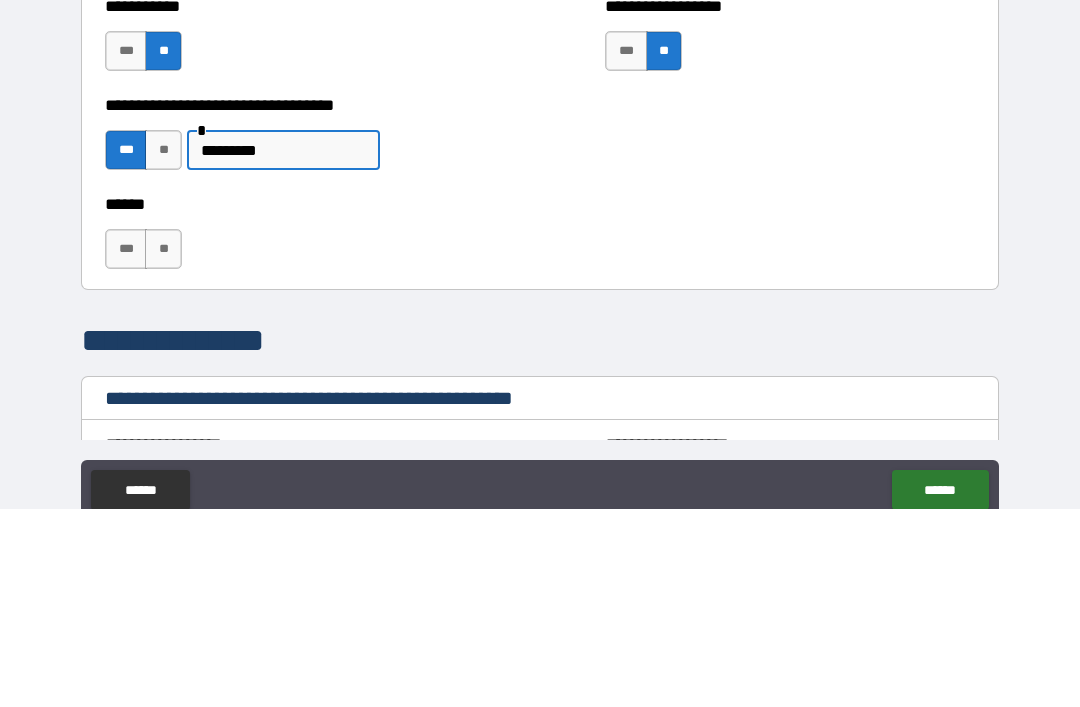 type on "**********" 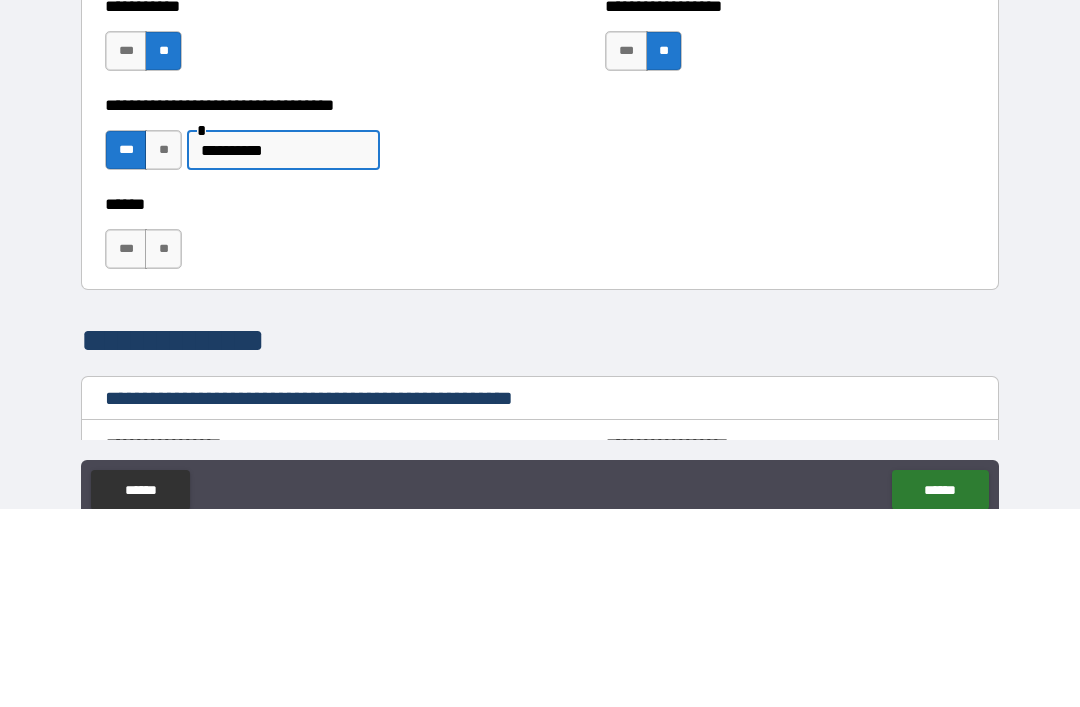 click on "**" at bounding box center (163, 348) 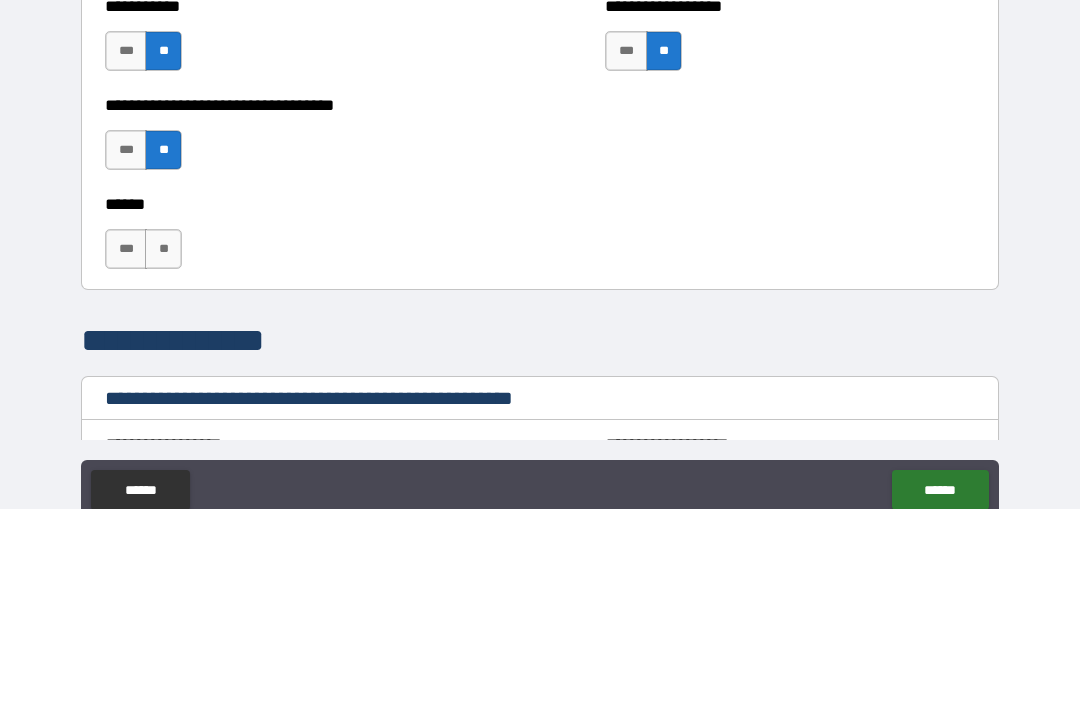 scroll, scrollTop: 64, scrollLeft: 0, axis: vertical 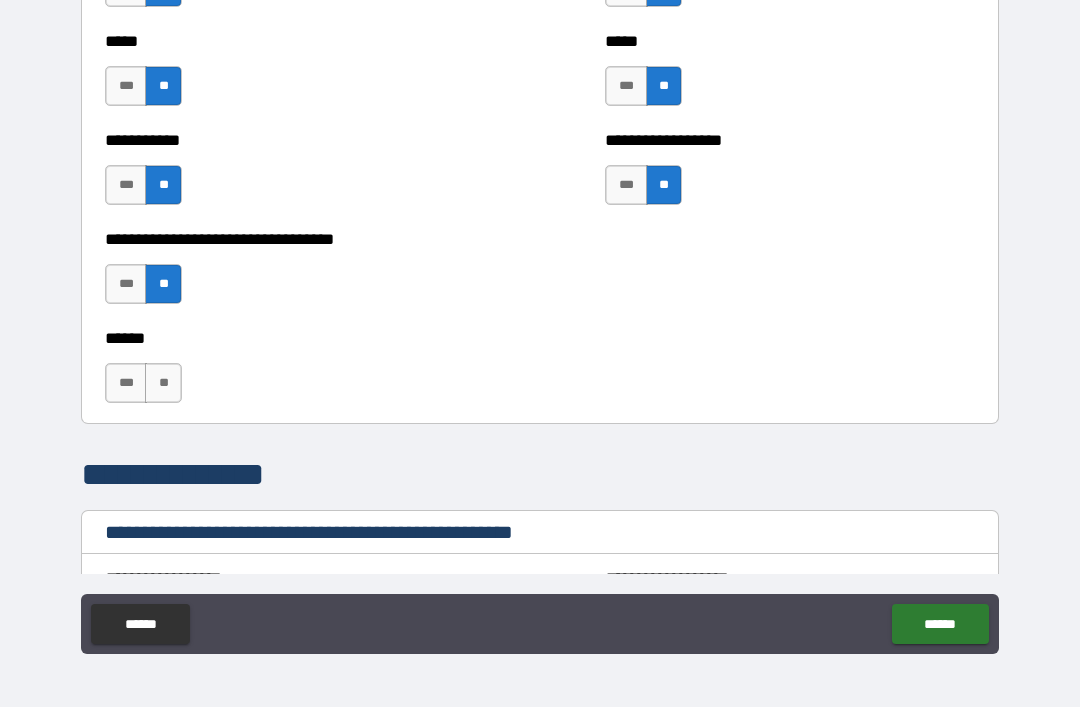 click on "**" at bounding box center (163, 383) 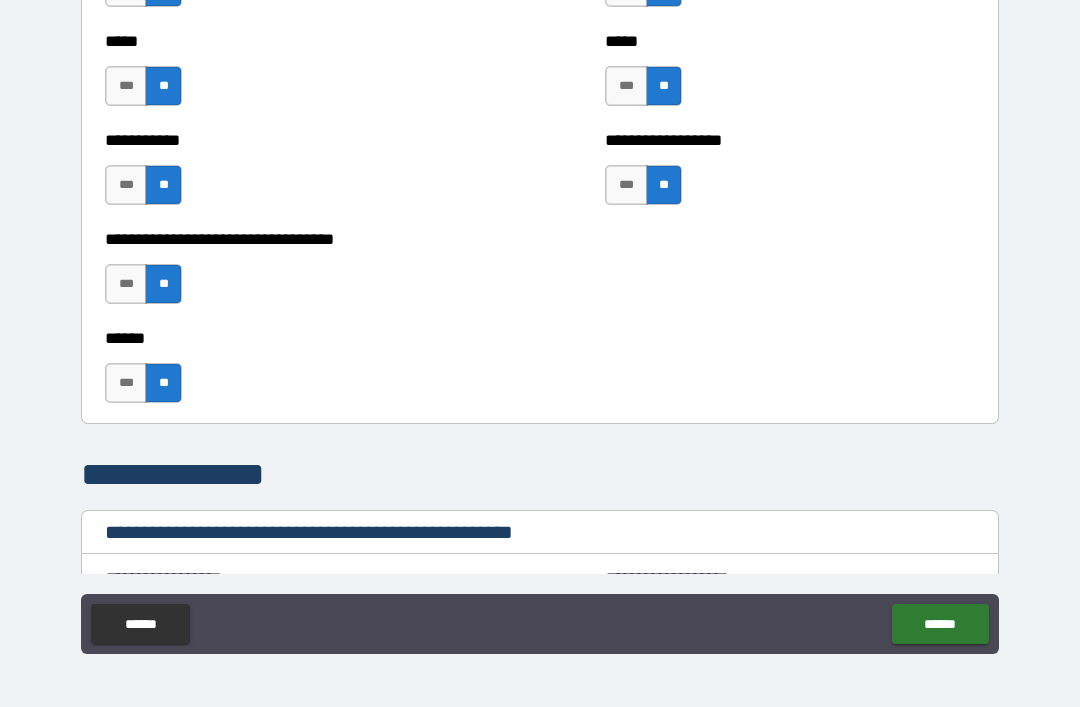 click on "**" at bounding box center (163, 383) 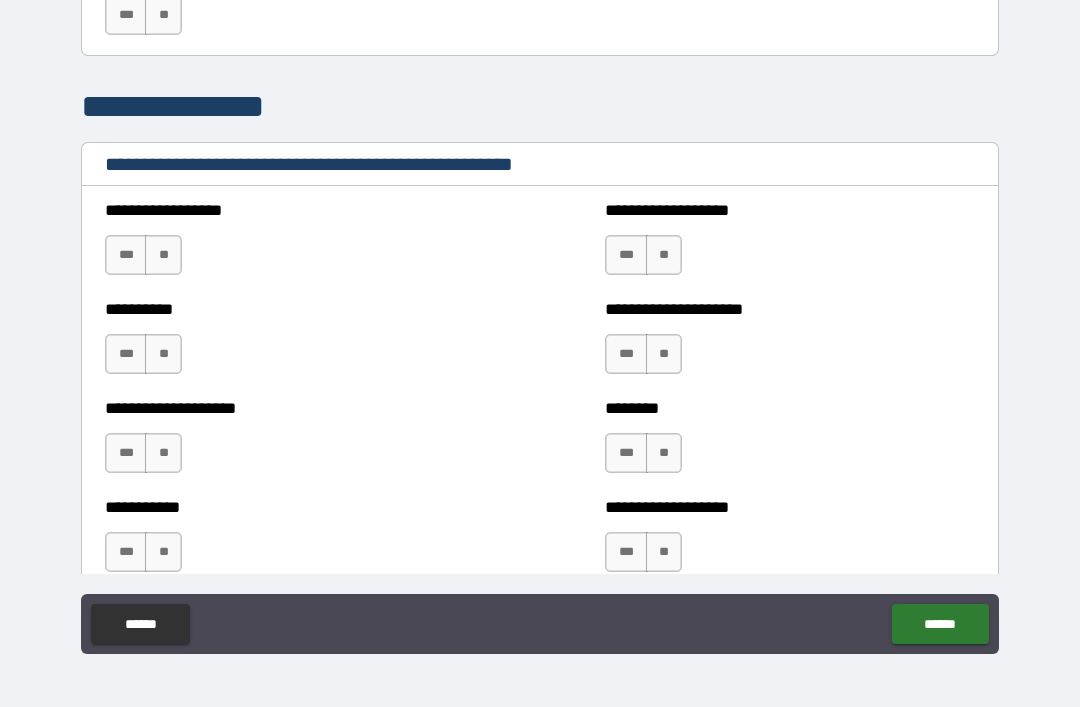 scroll, scrollTop: 2232, scrollLeft: 0, axis: vertical 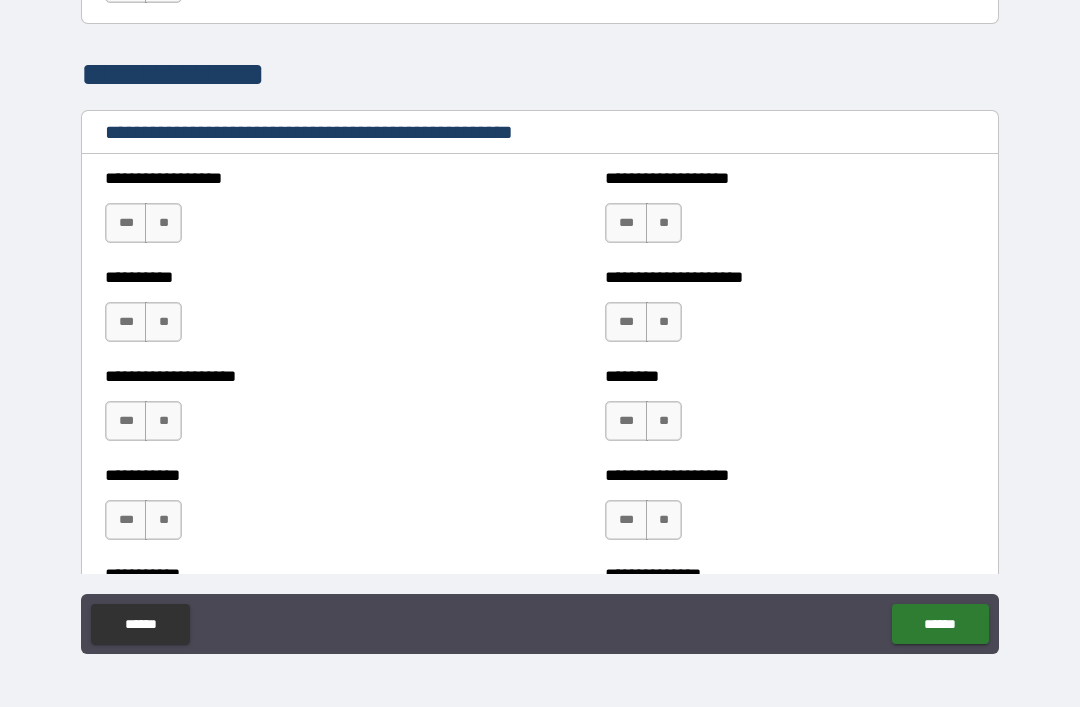 click on "**" at bounding box center (163, 223) 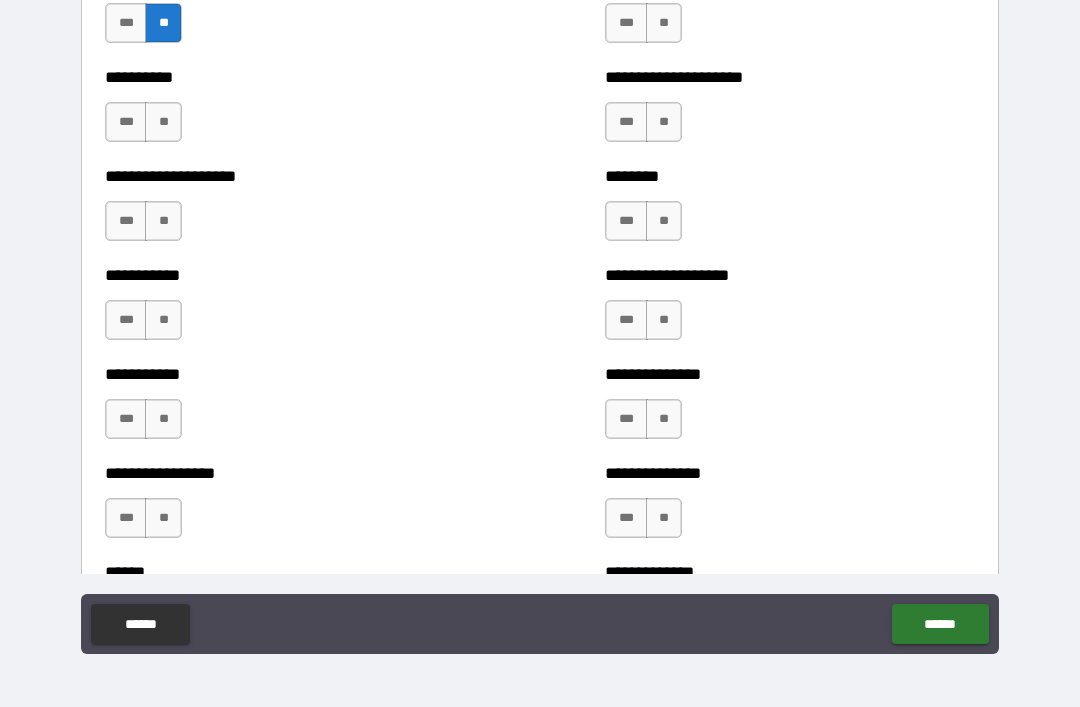 scroll, scrollTop: 2439, scrollLeft: 0, axis: vertical 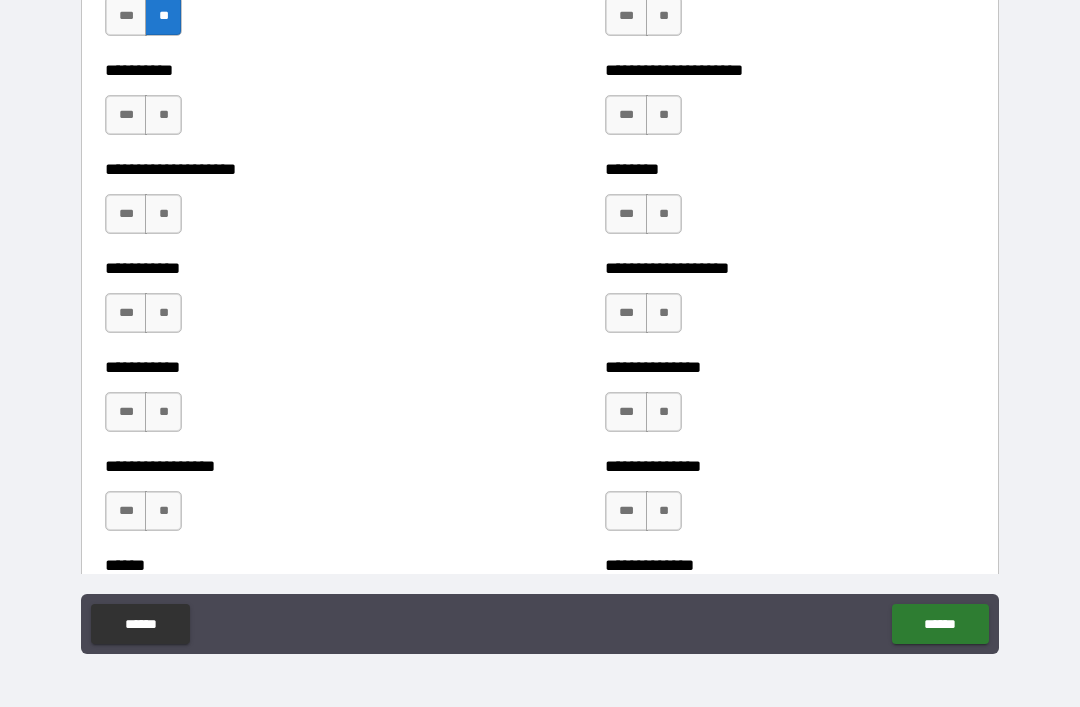 click on "**********" at bounding box center (790, 268) 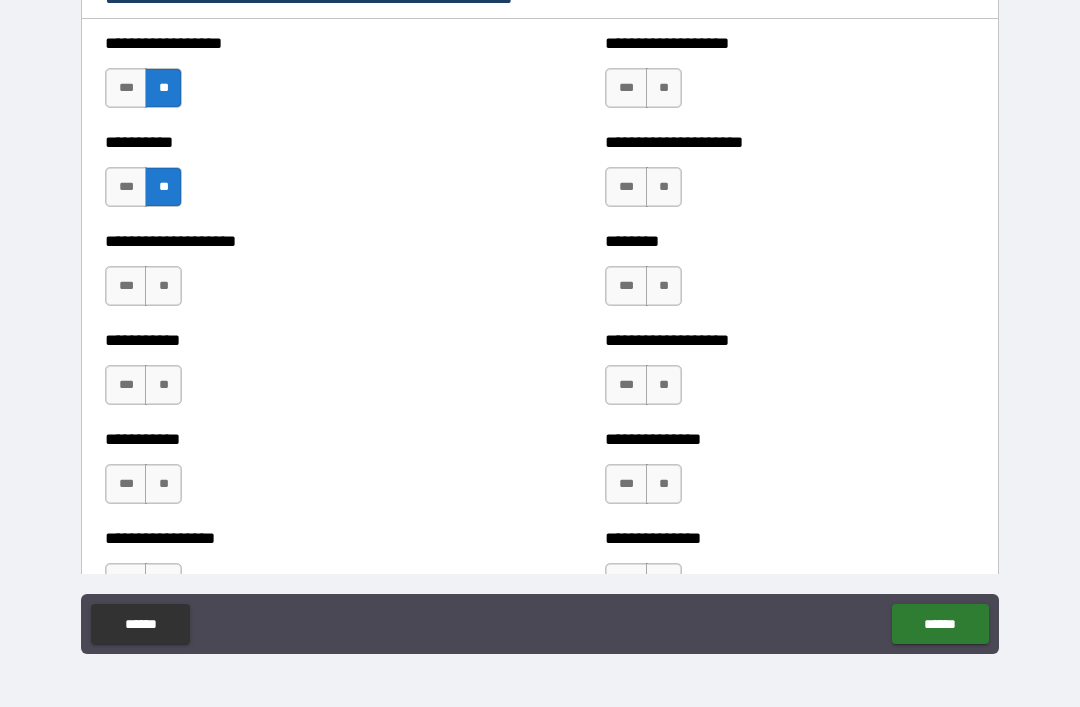 scroll, scrollTop: 2361, scrollLeft: 0, axis: vertical 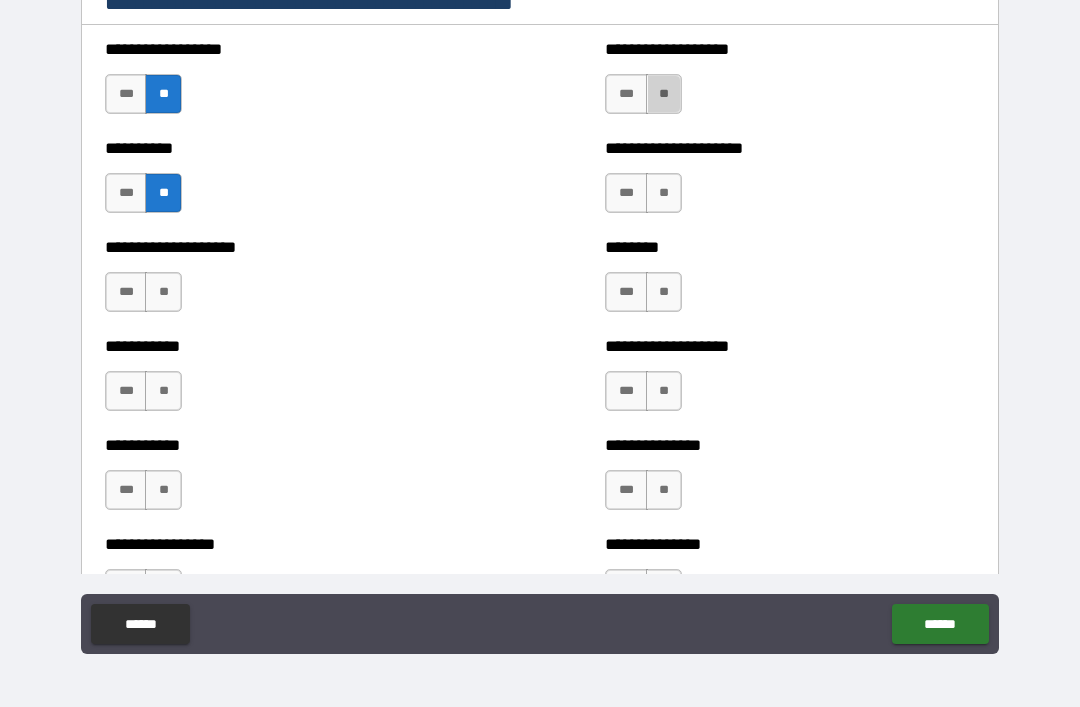 click on "**" at bounding box center [664, 94] 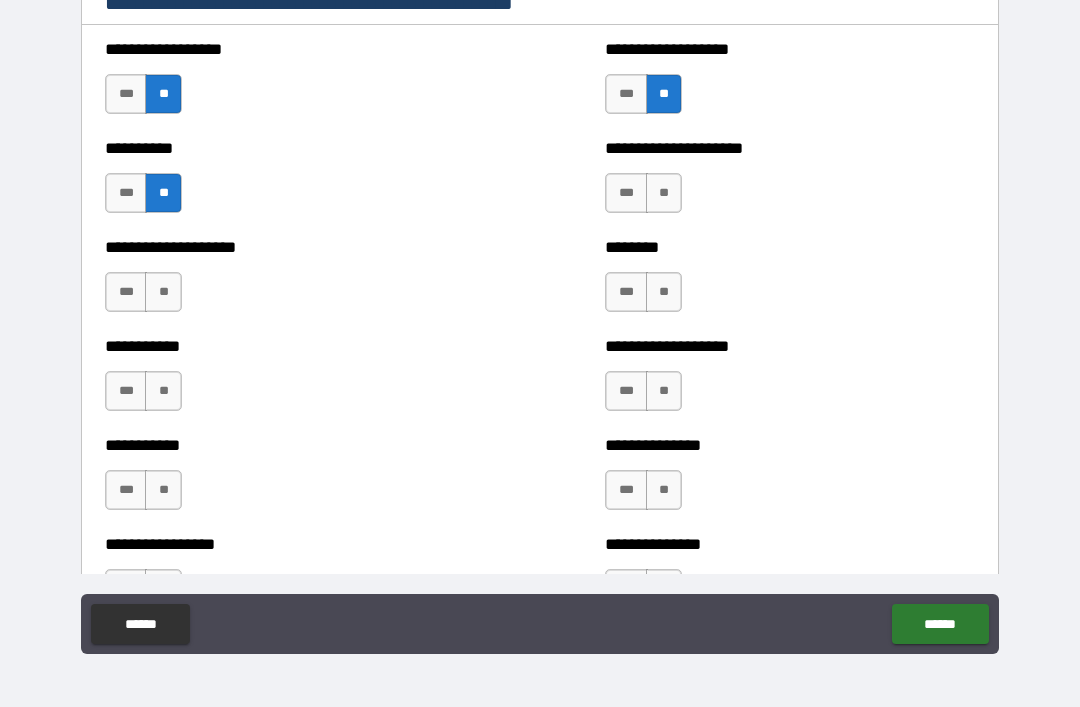 click on "**" at bounding box center (664, 193) 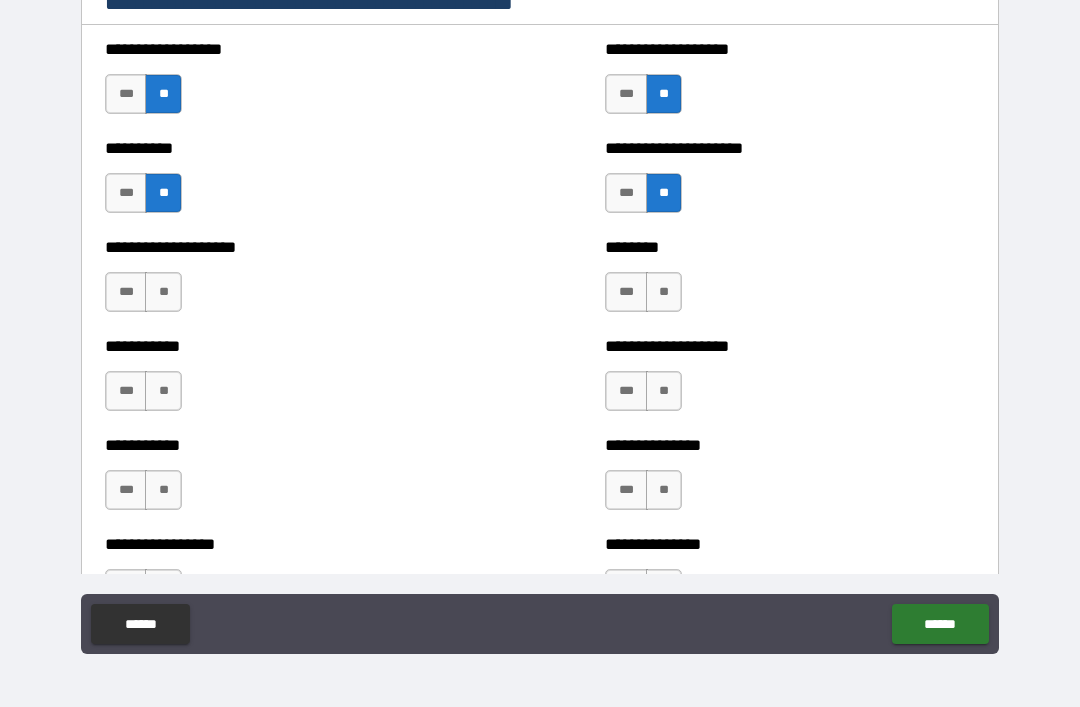 click on "**" at bounding box center (664, 292) 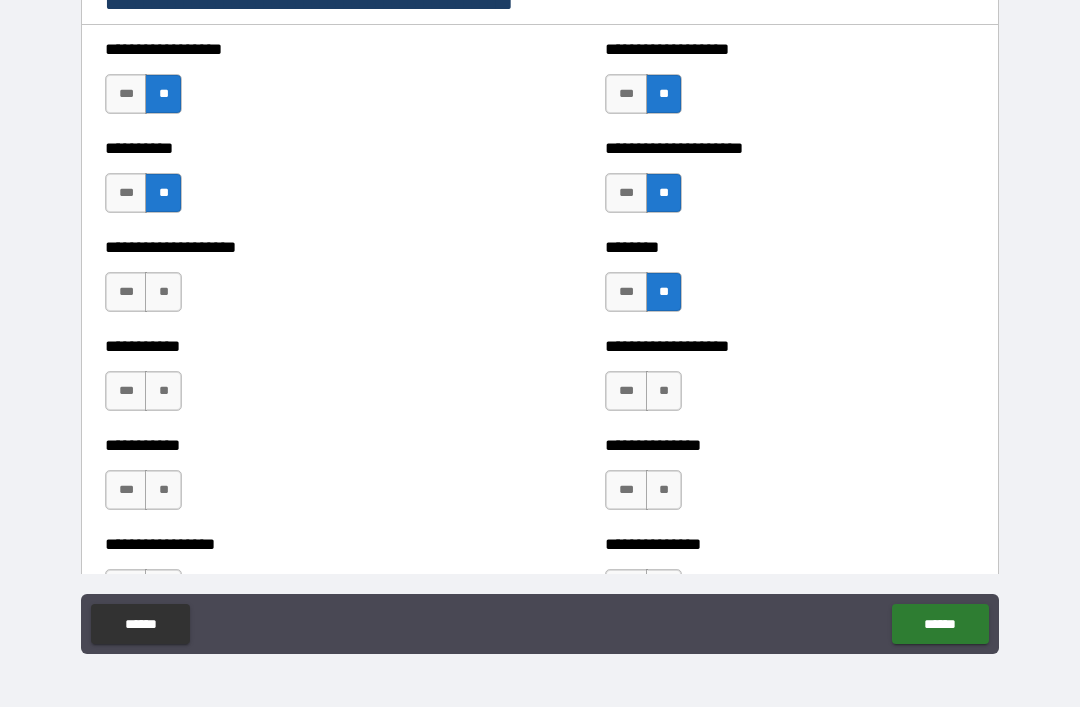 click on "**" at bounding box center [664, 391] 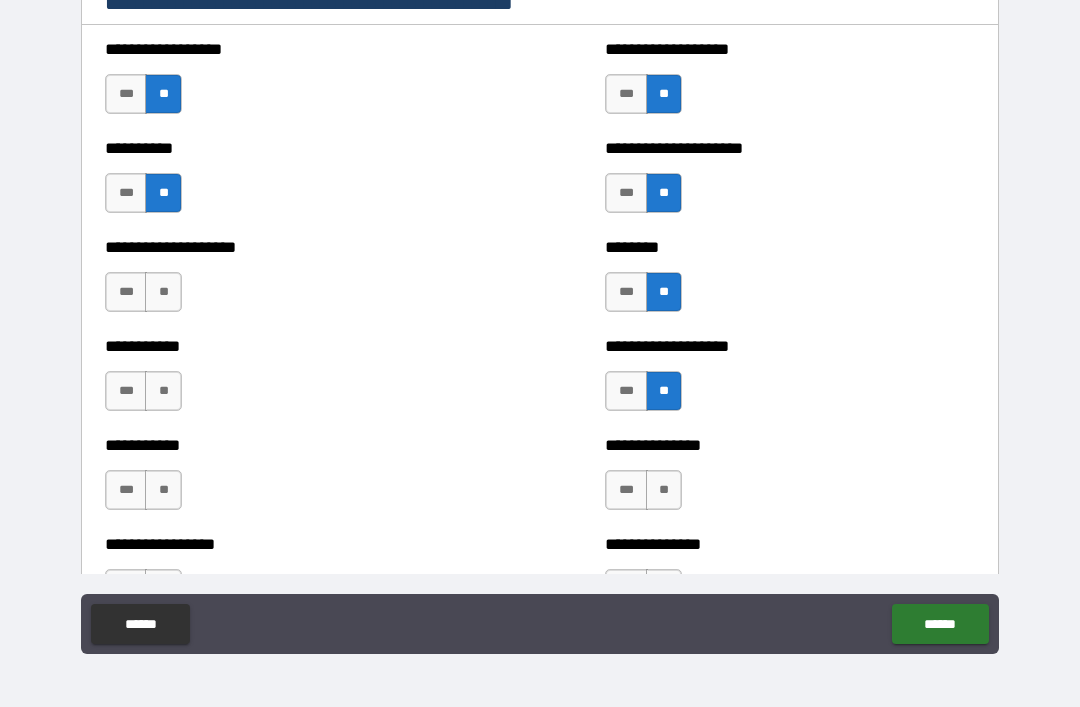 click on "**" at bounding box center (664, 490) 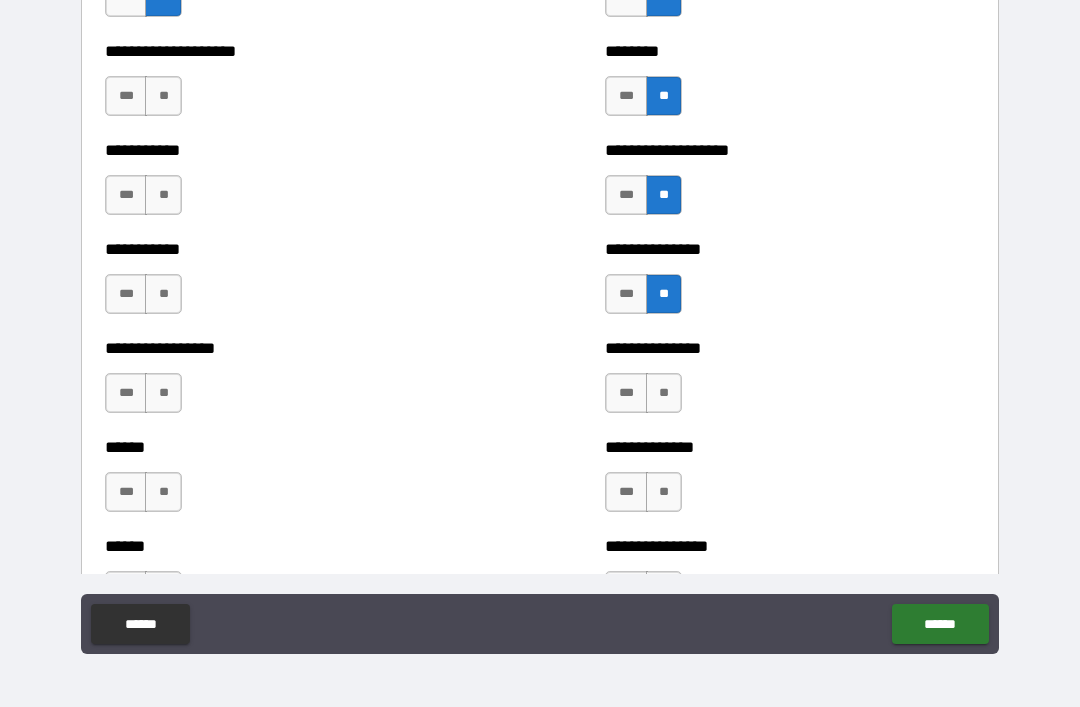 scroll, scrollTop: 2556, scrollLeft: 0, axis: vertical 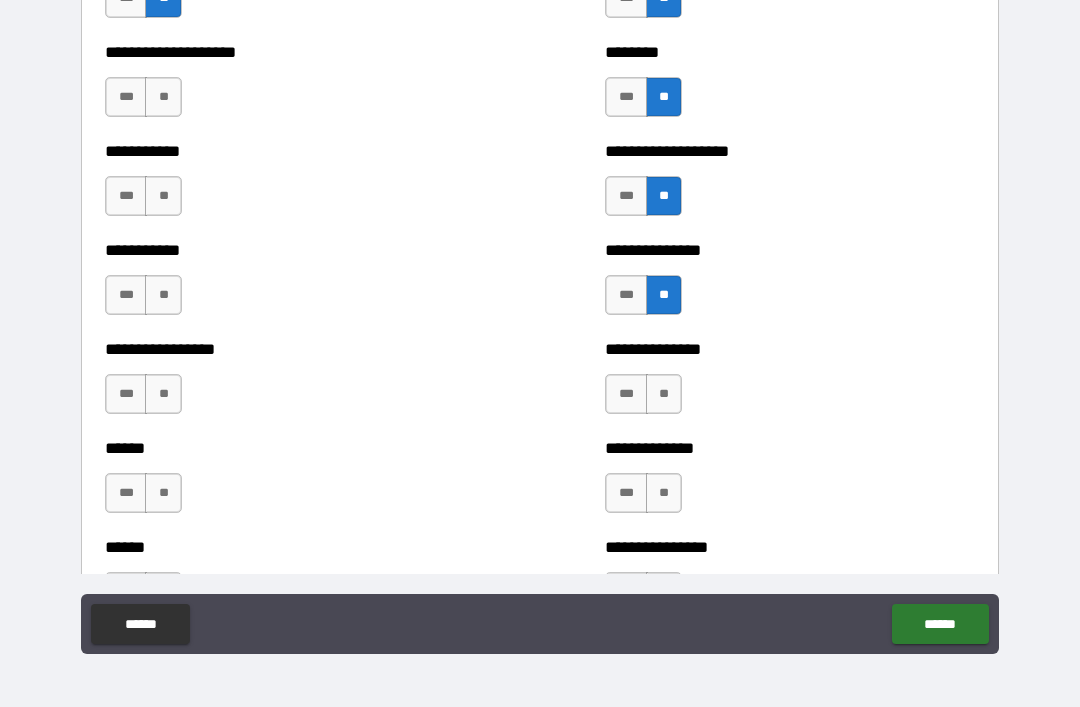 click on "**" at bounding box center (163, 97) 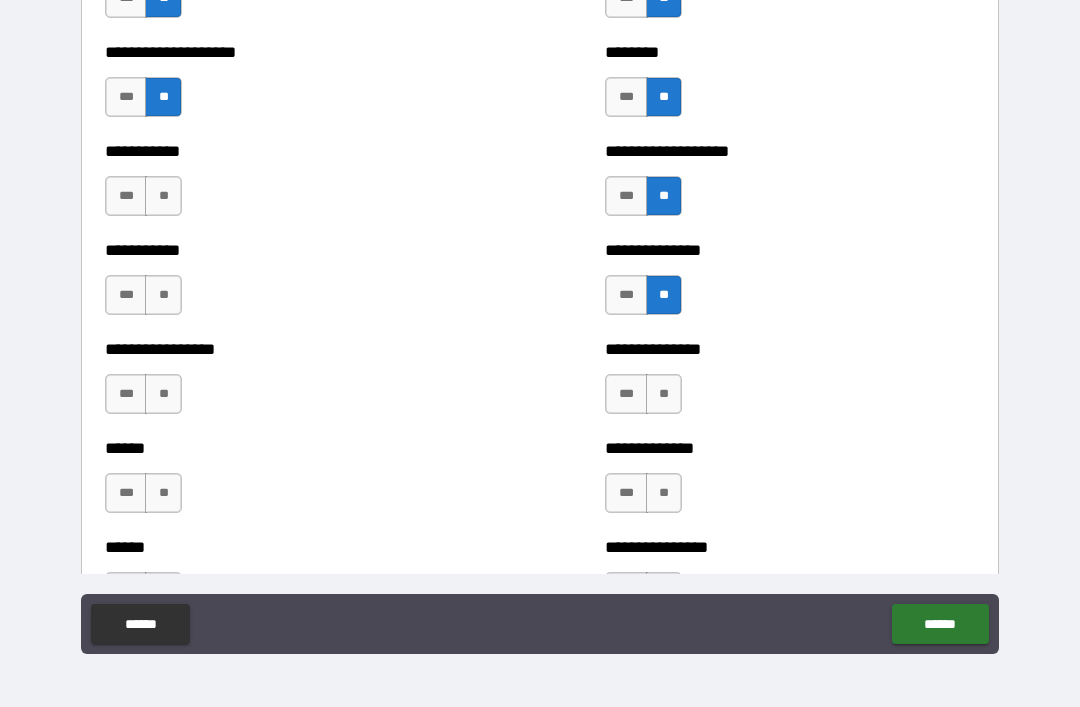 click on "**" at bounding box center [163, 196] 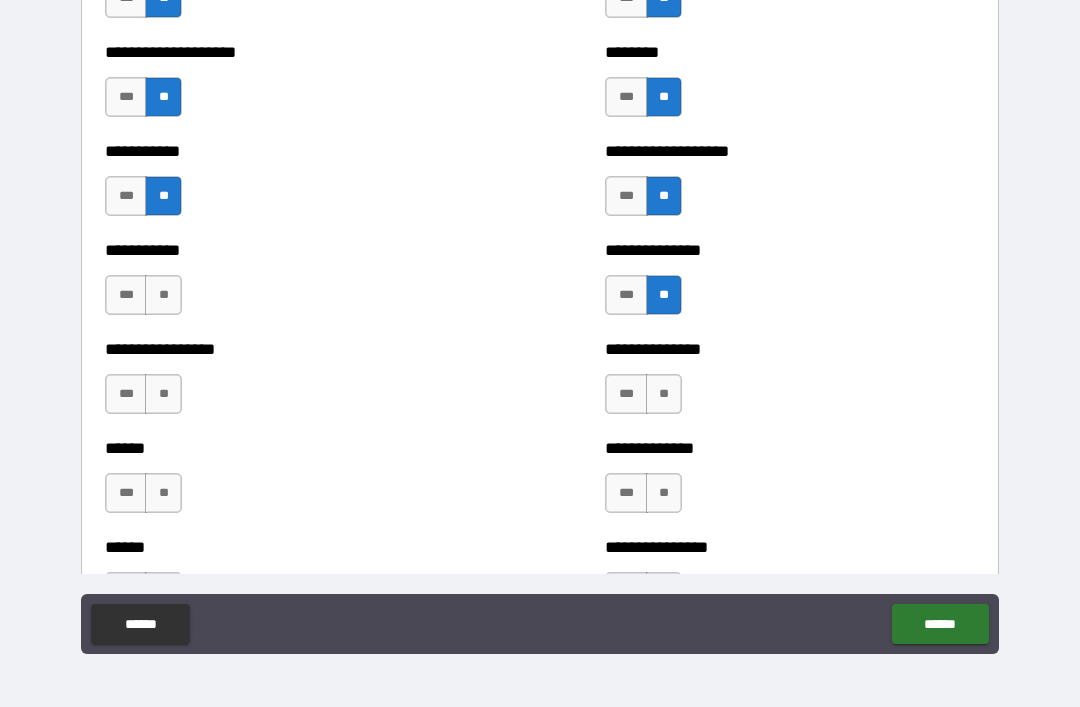 click on "**" at bounding box center [163, 295] 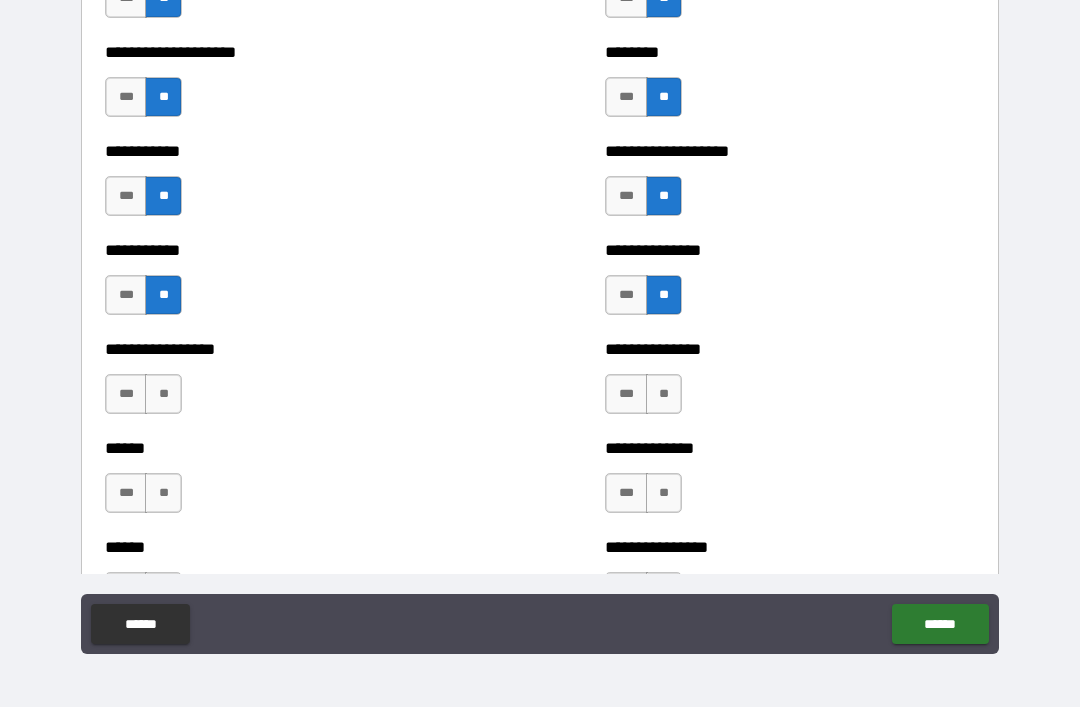 click on "**" at bounding box center (163, 394) 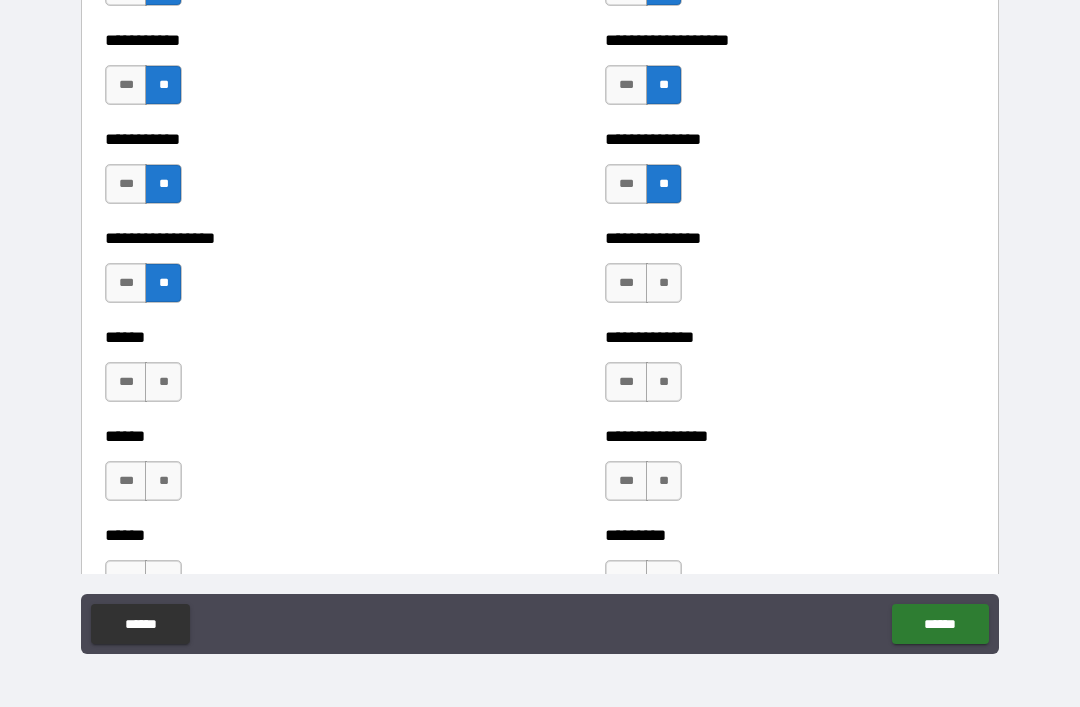 scroll, scrollTop: 2670, scrollLeft: 0, axis: vertical 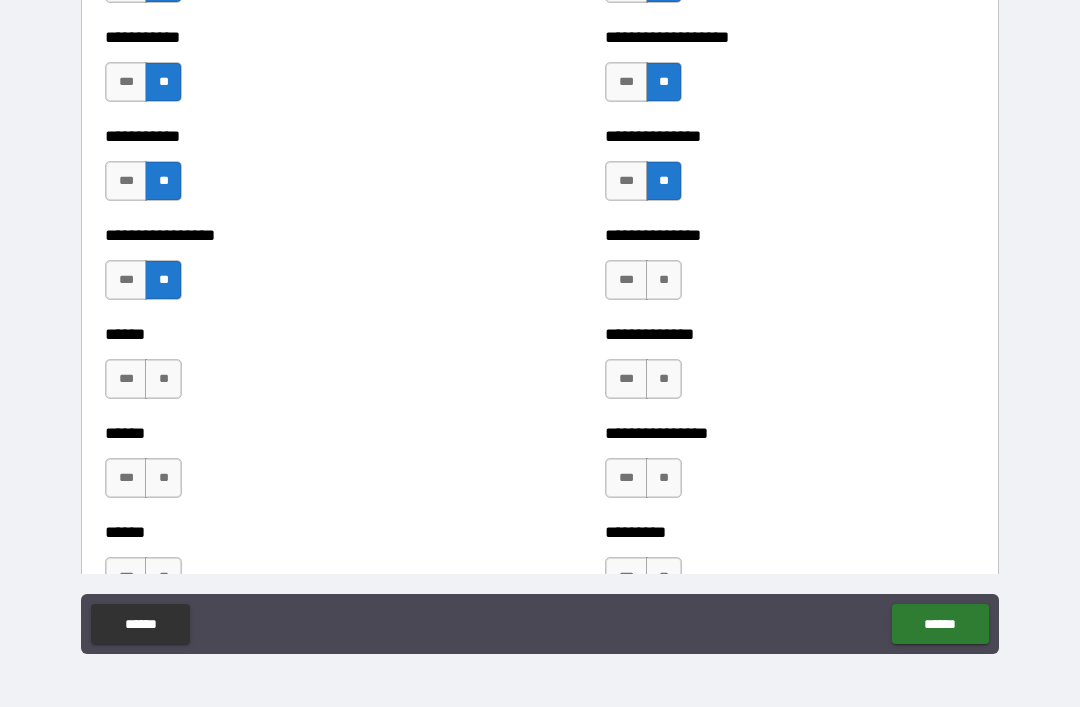 click on "**" at bounding box center [163, 379] 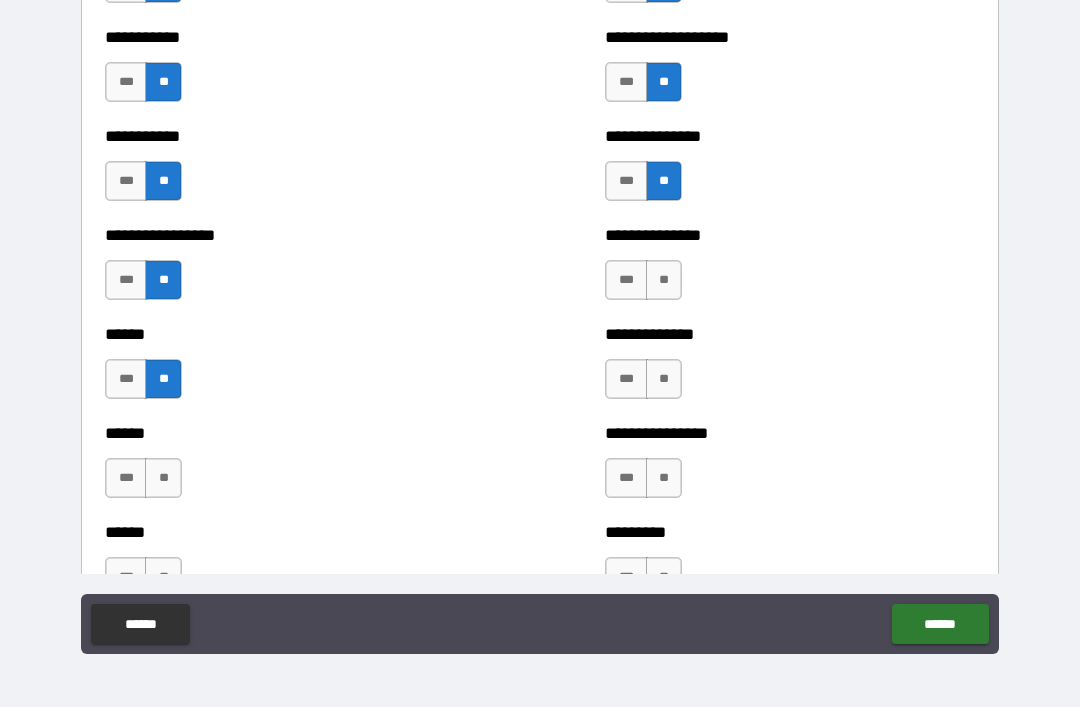 click on "**" at bounding box center (163, 478) 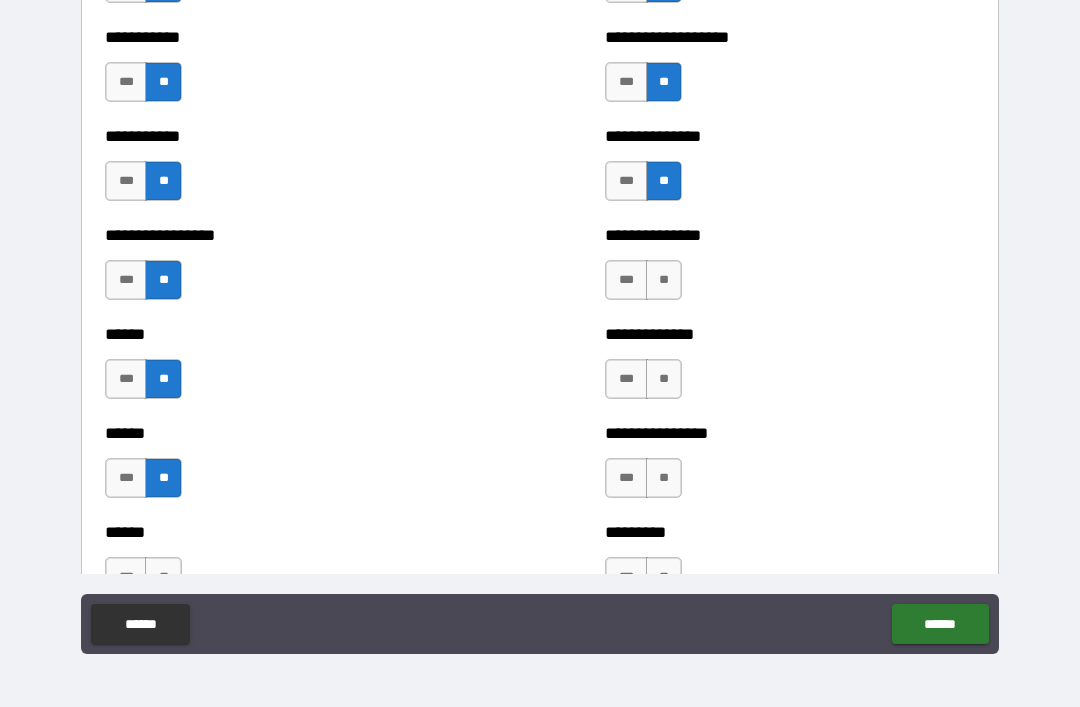 click on "**" at bounding box center [664, 280] 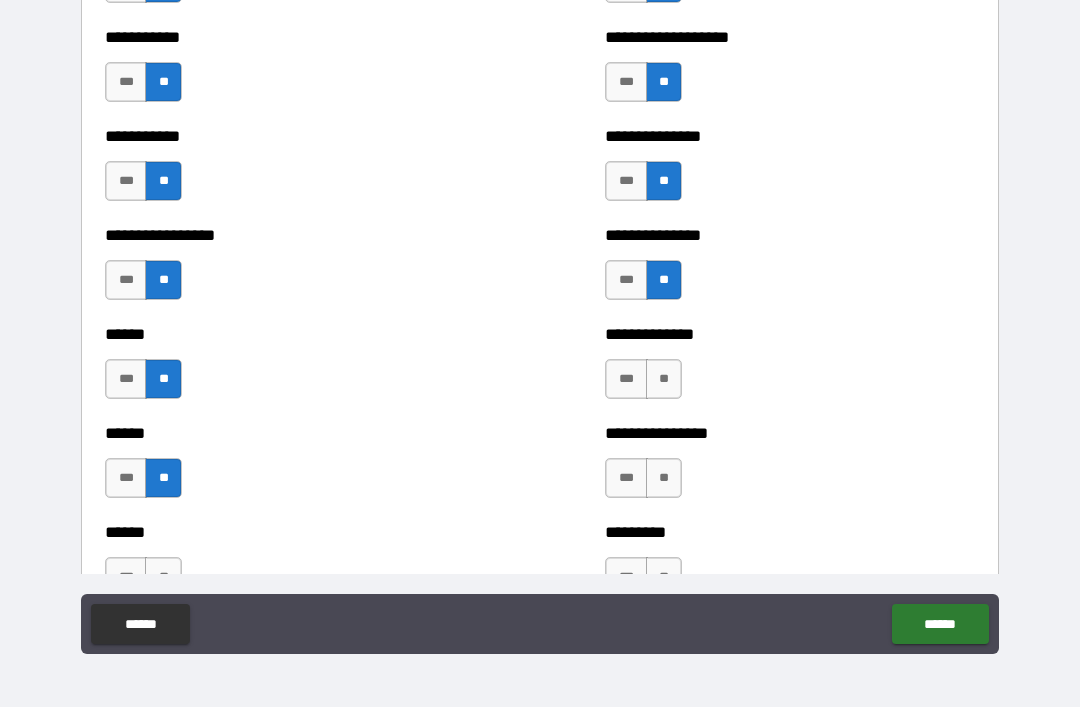 click on "**" at bounding box center [664, 379] 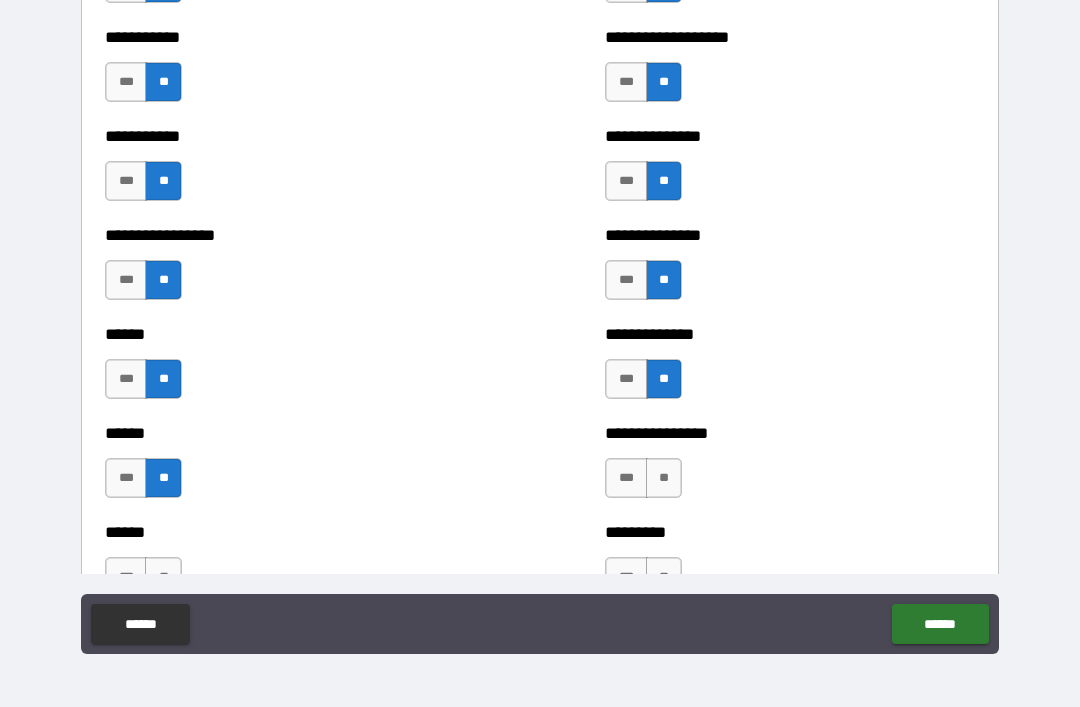click on "**" at bounding box center (664, 478) 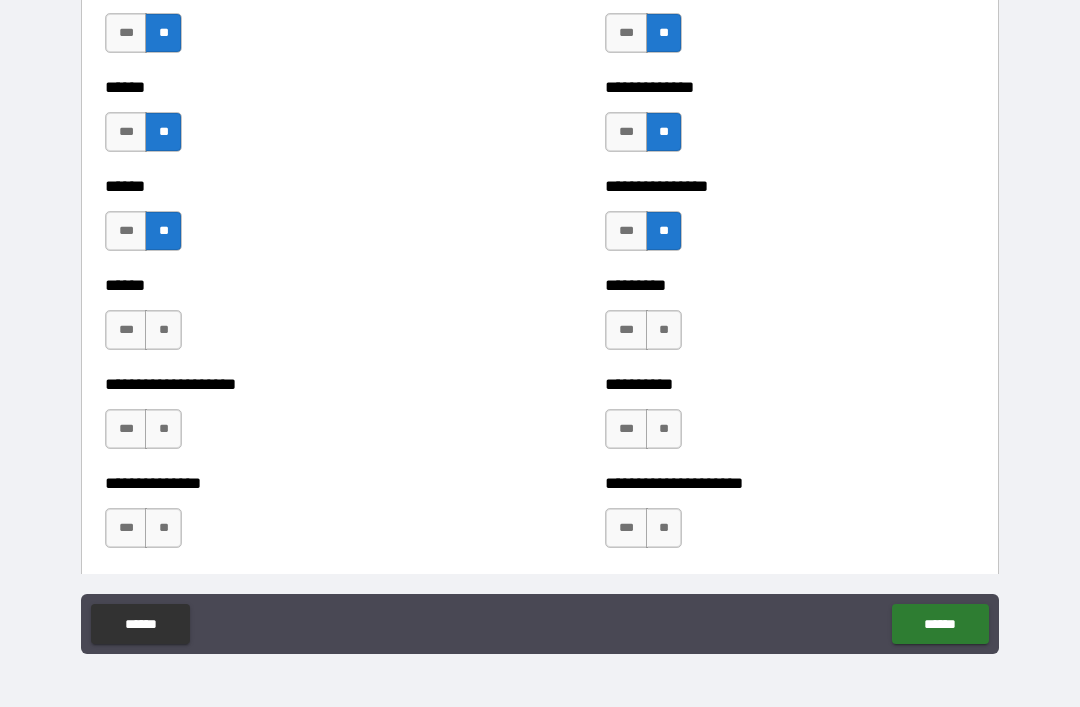 scroll, scrollTop: 2918, scrollLeft: 0, axis: vertical 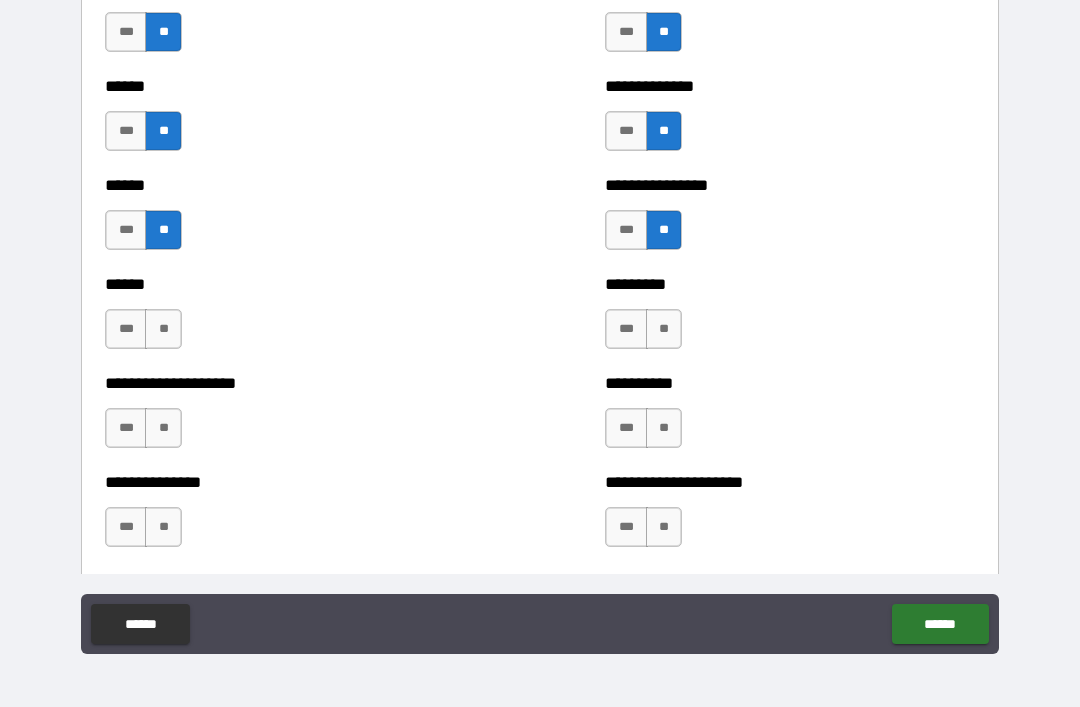 click on "**" at bounding box center [163, 329] 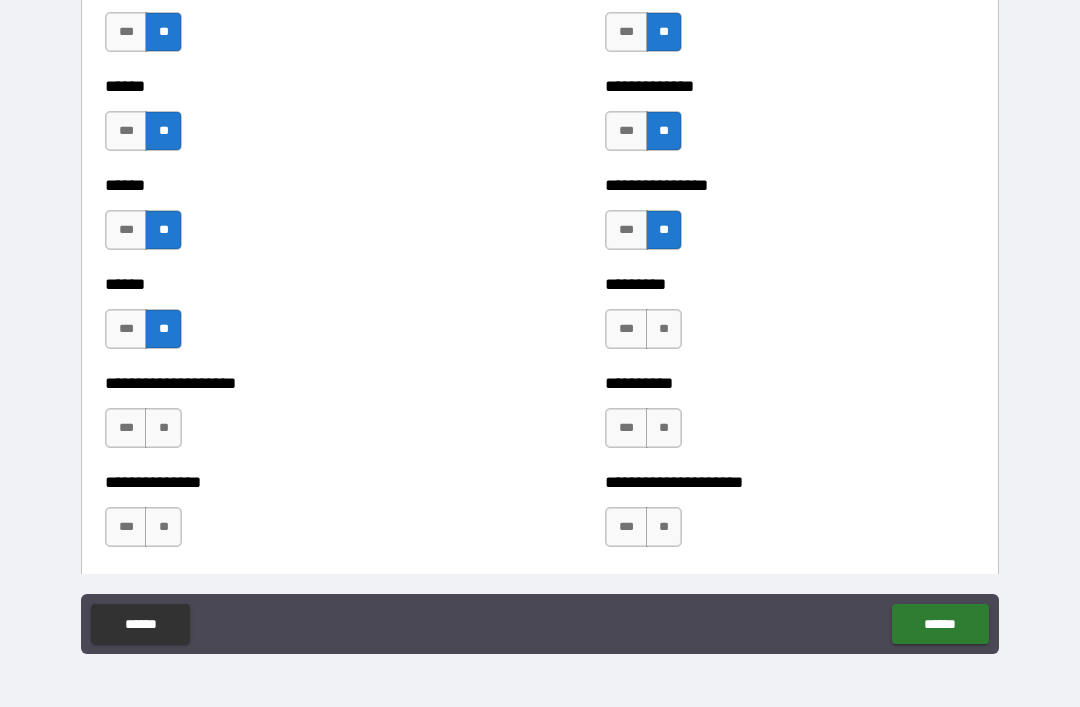 click on "**" at bounding box center [664, 329] 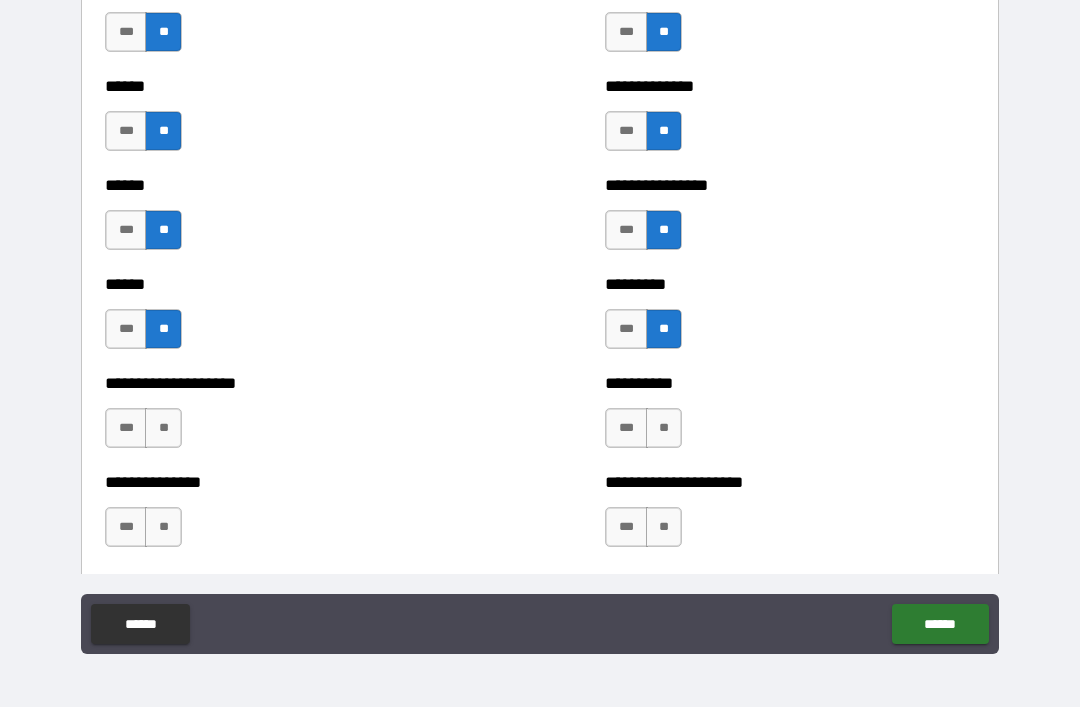click on "**" at bounding box center (664, 428) 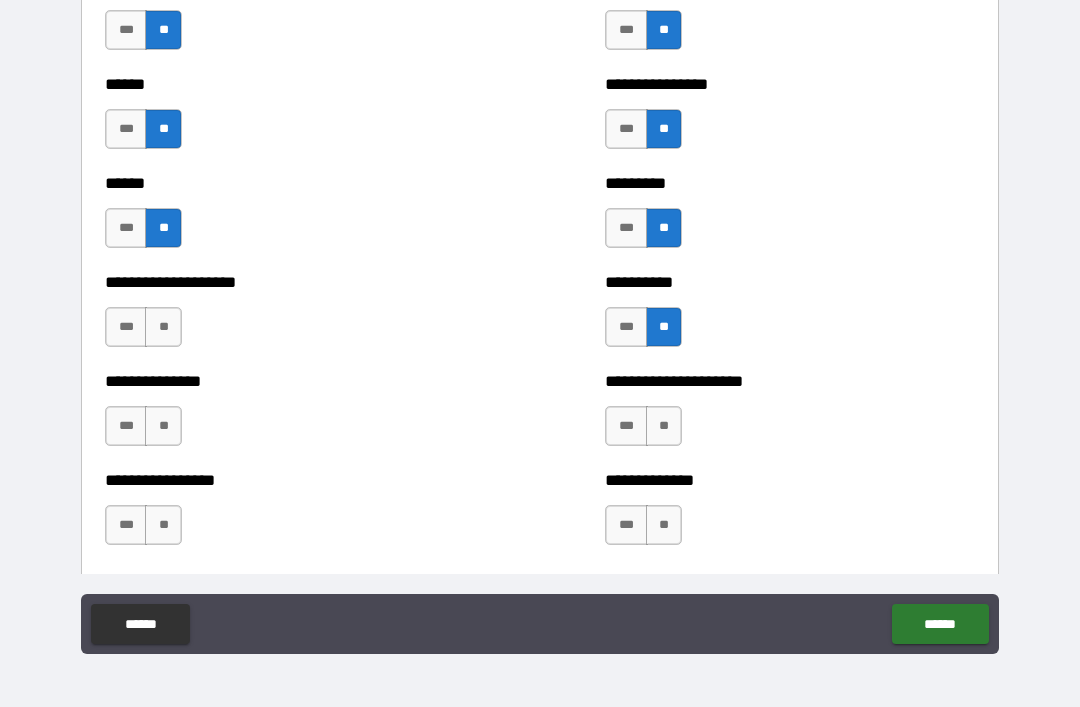 scroll, scrollTop: 3023, scrollLeft: 0, axis: vertical 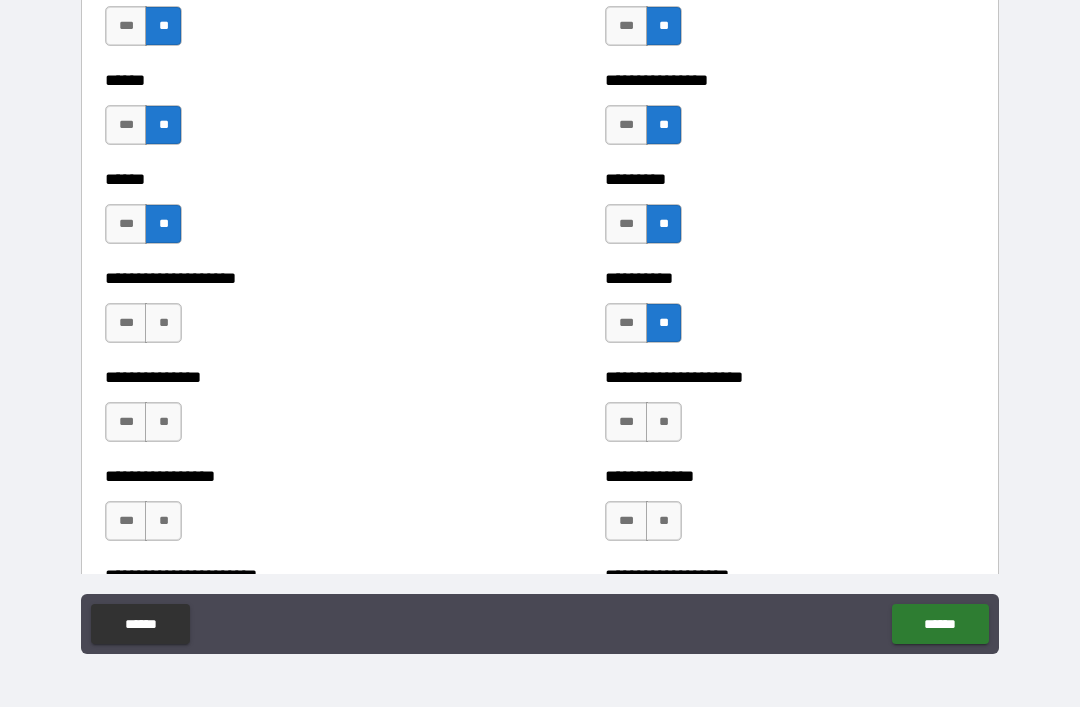 click on "**" at bounding box center [163, 323] 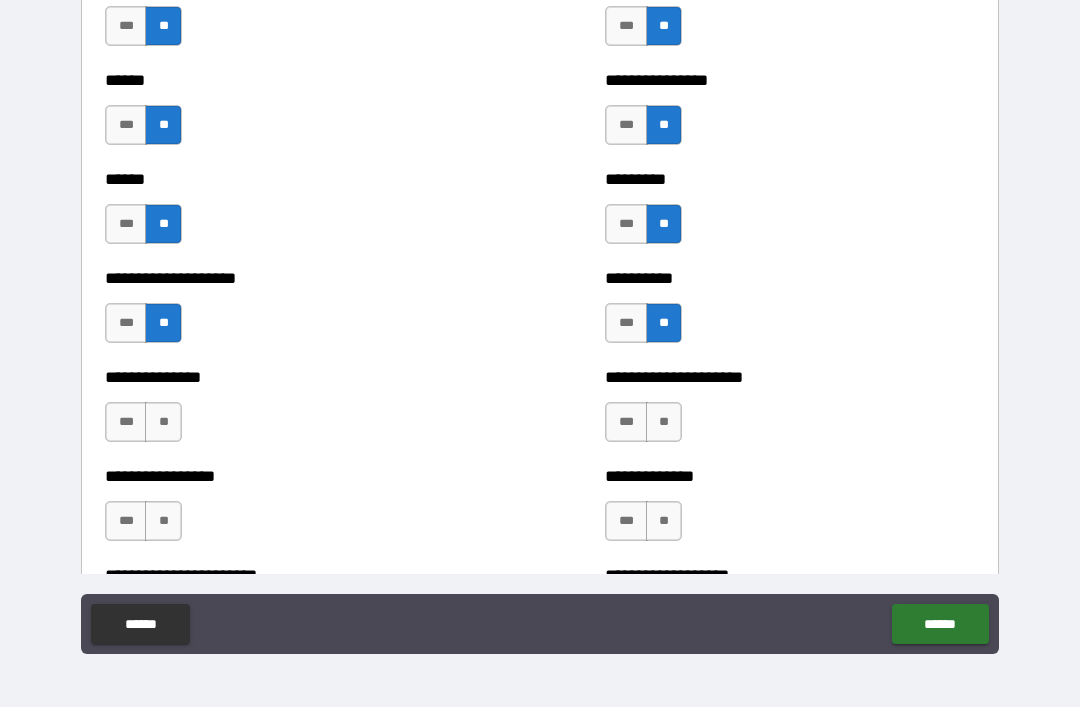 click on "**" at bounding box center [163, 422] 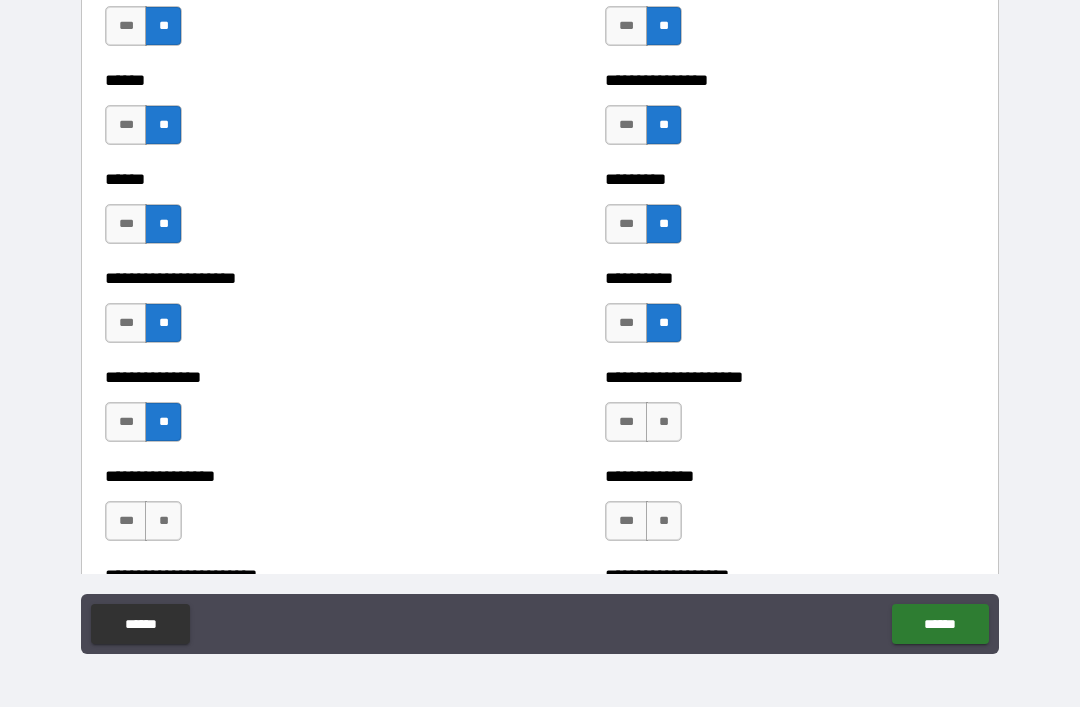 click on "**" at bounding box center (664, 422) 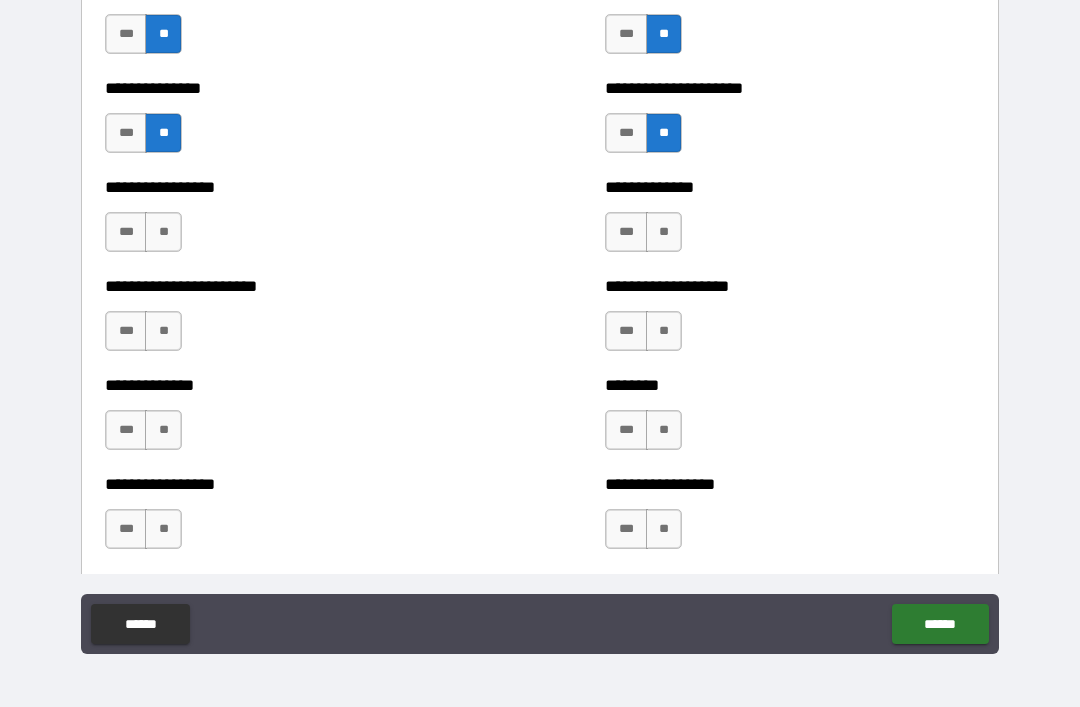 scroll, scrollTop: 3311, scrollLeft: 0, axis: vertical 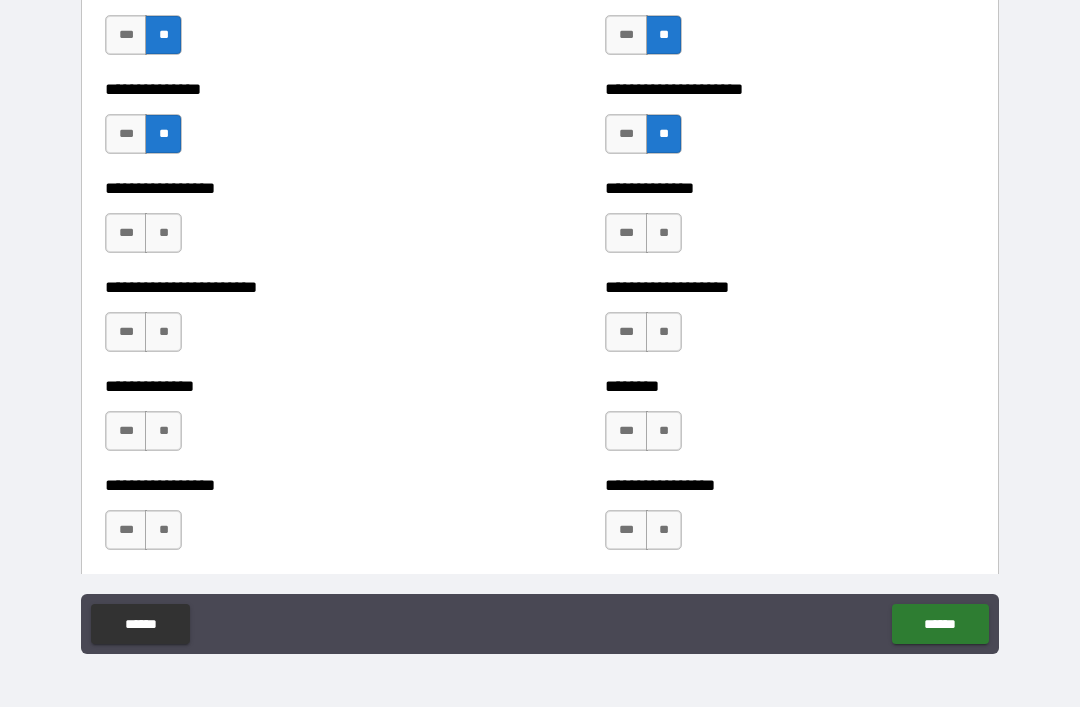 click on "**" at bounding box center (163, 233) 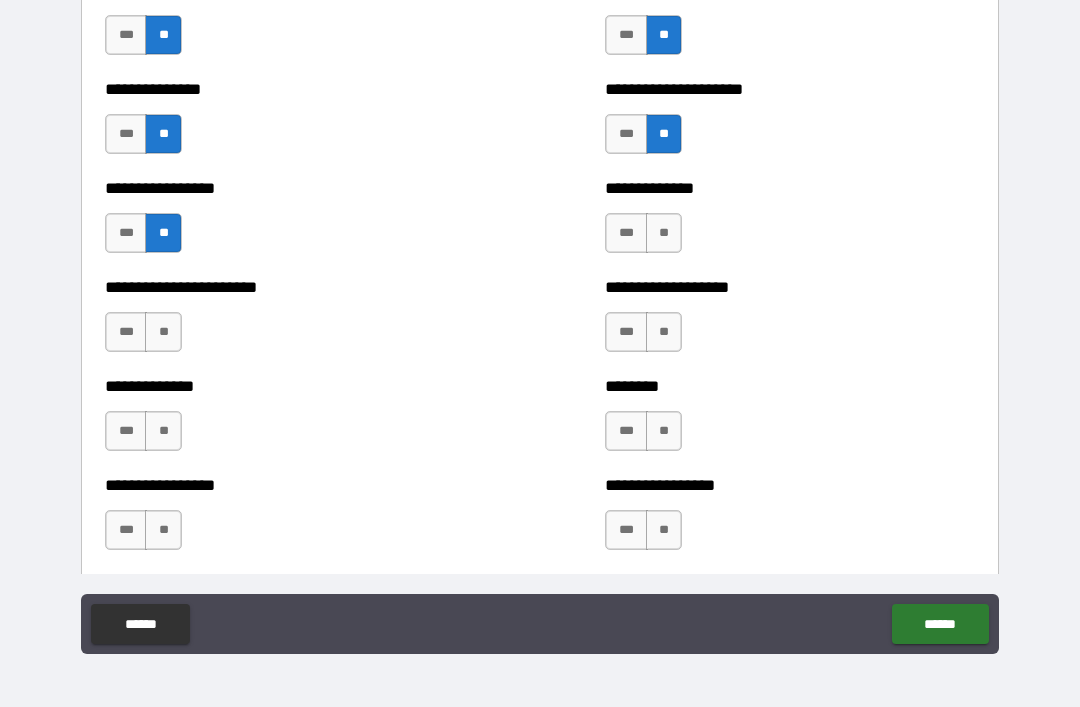 click on "**" at bounding box center [664, 233] 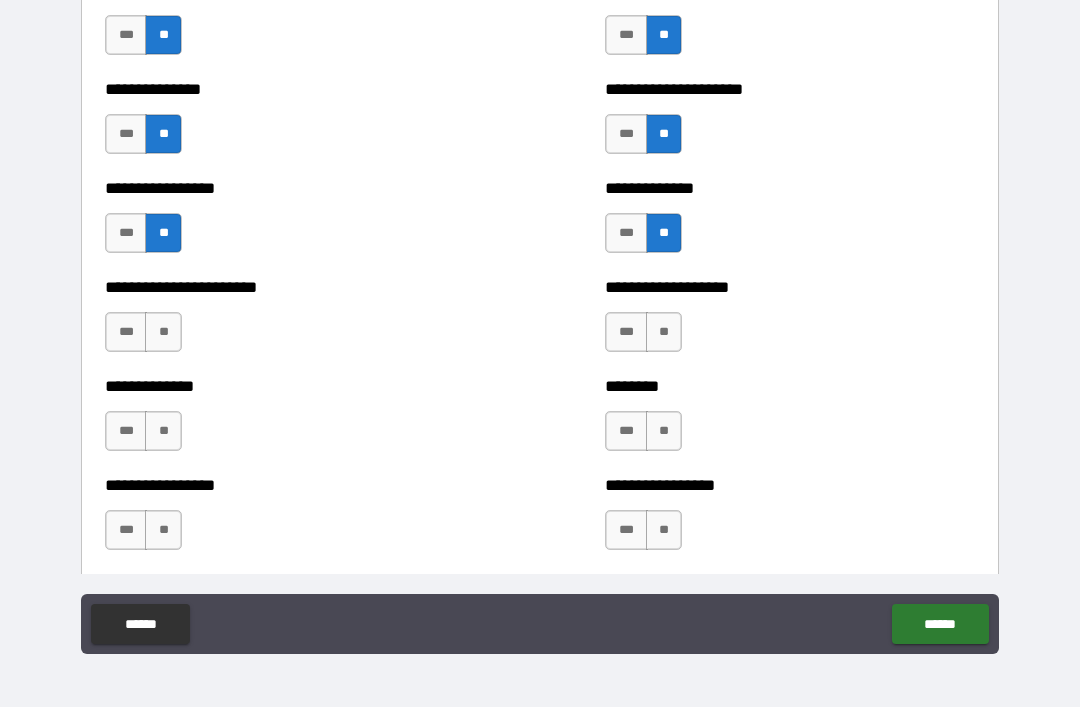 click on "**" at bounding box center (163, 332) 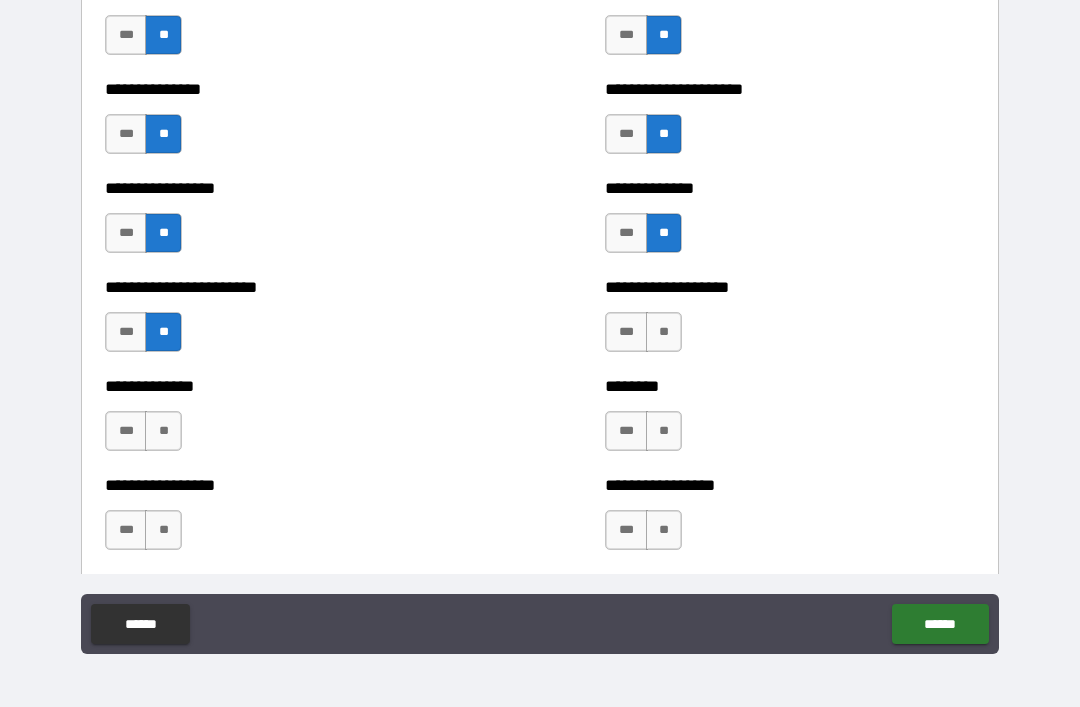 click on "**" at bounding box center [664, 332] 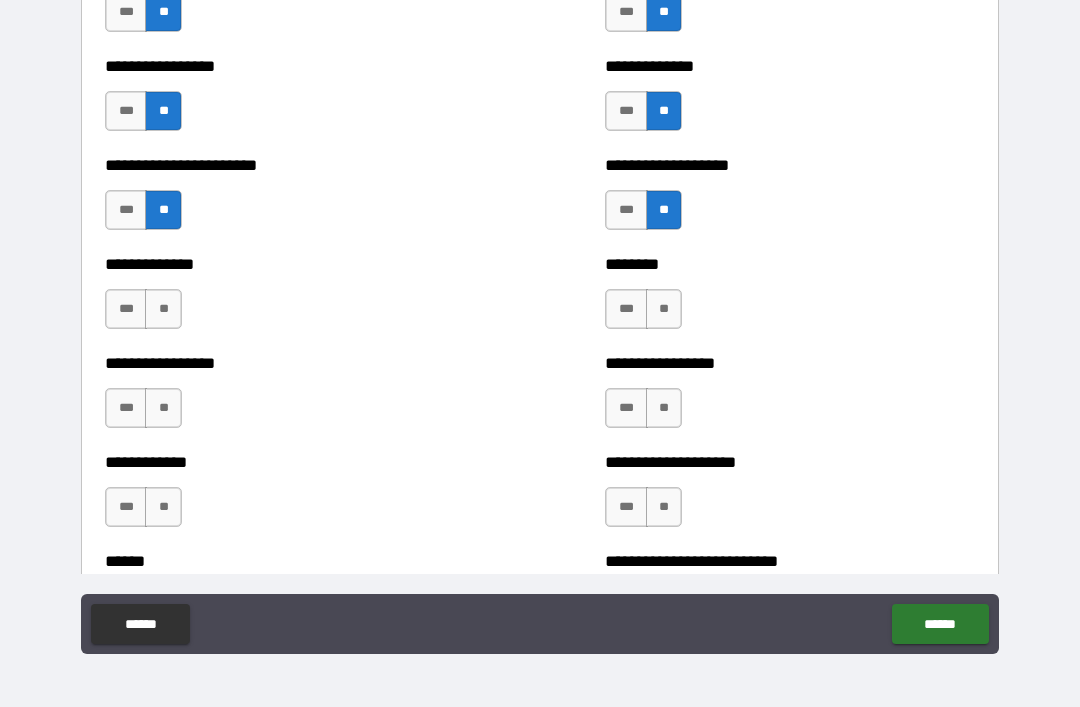 scroll, scrollTop: 3472, scrollLeft: 0, axis: vertical 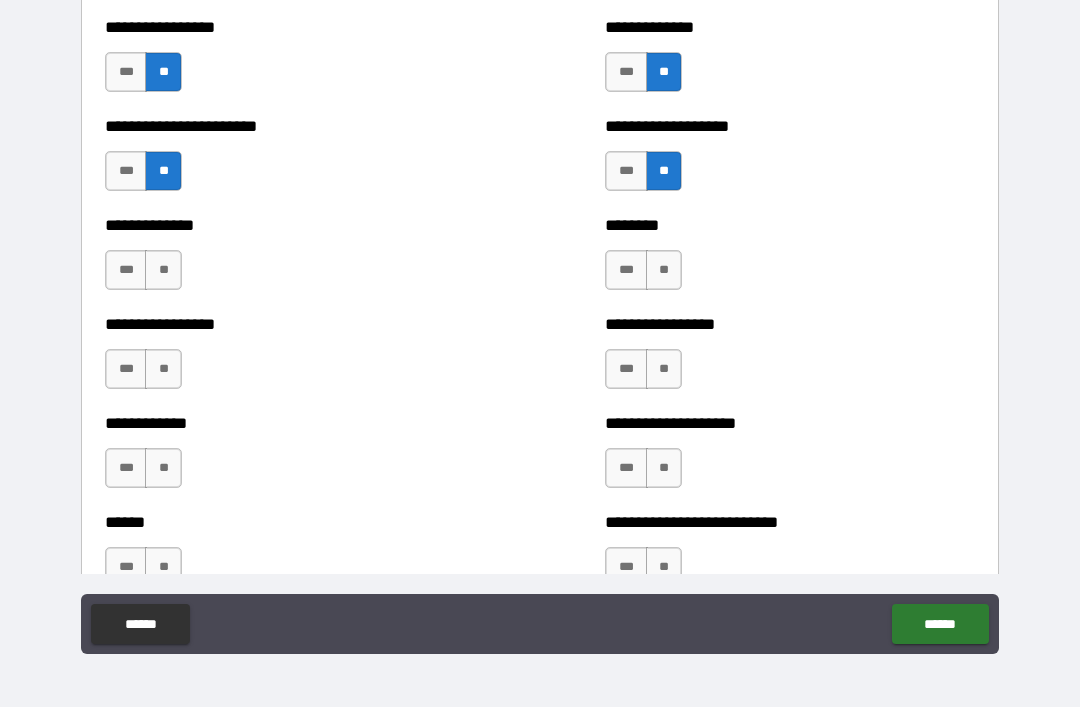 click on "**" at bounding box center (163, 270) 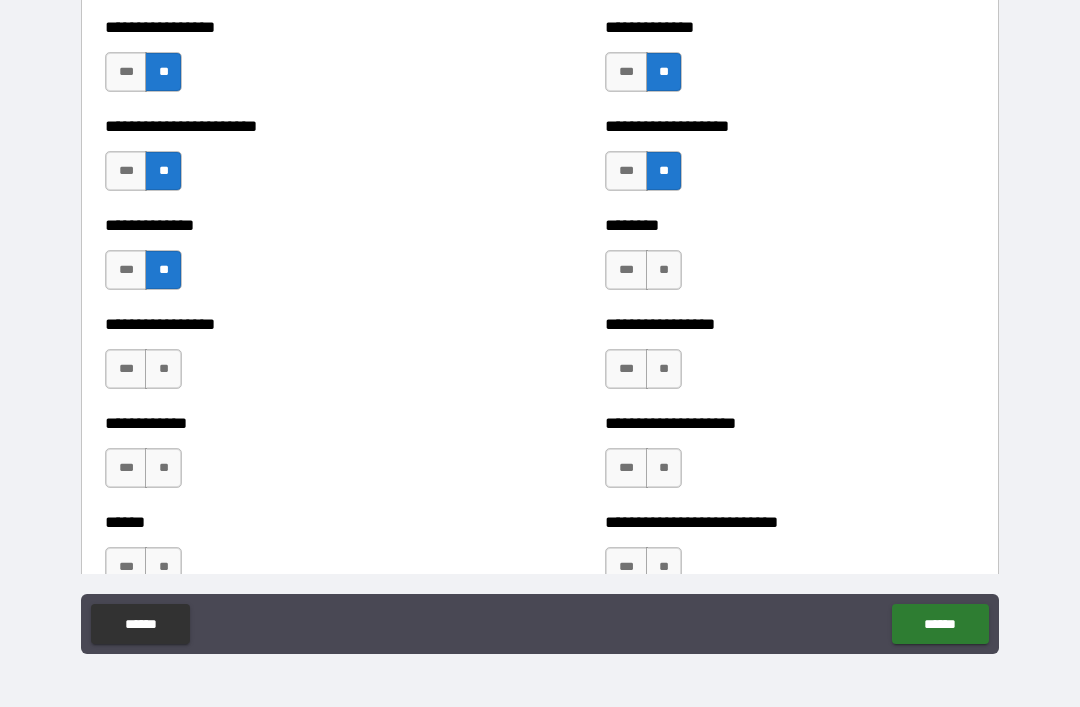 click on "**" at bounding box center (664, 270) 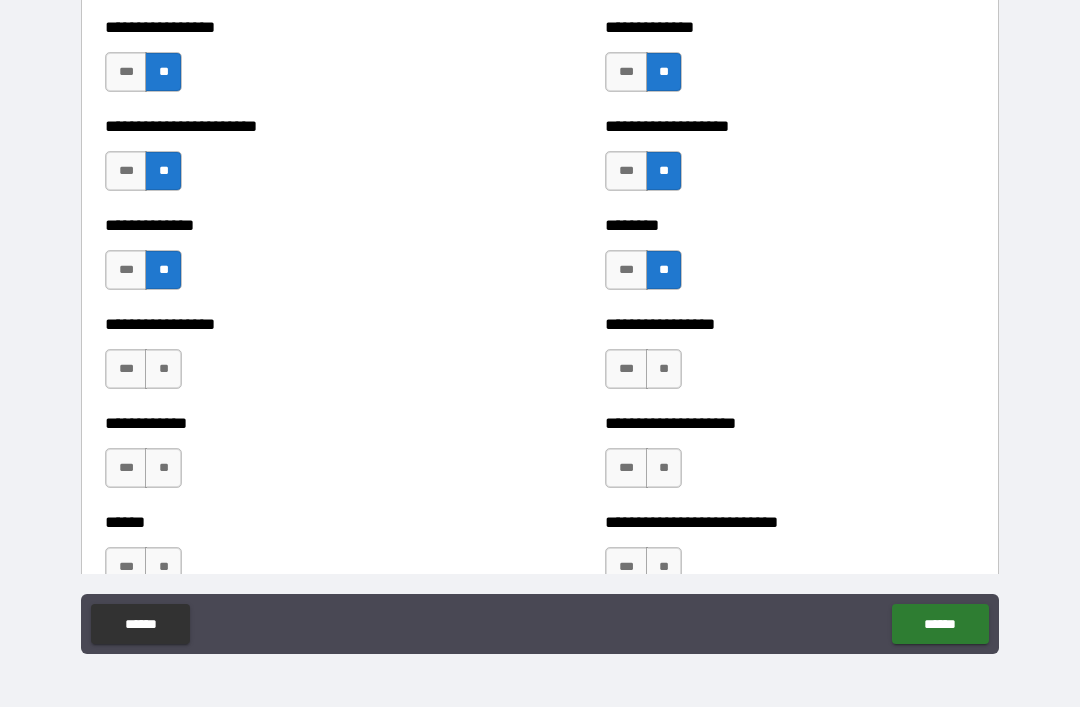 click on "**" at bounding box center [163, 369] 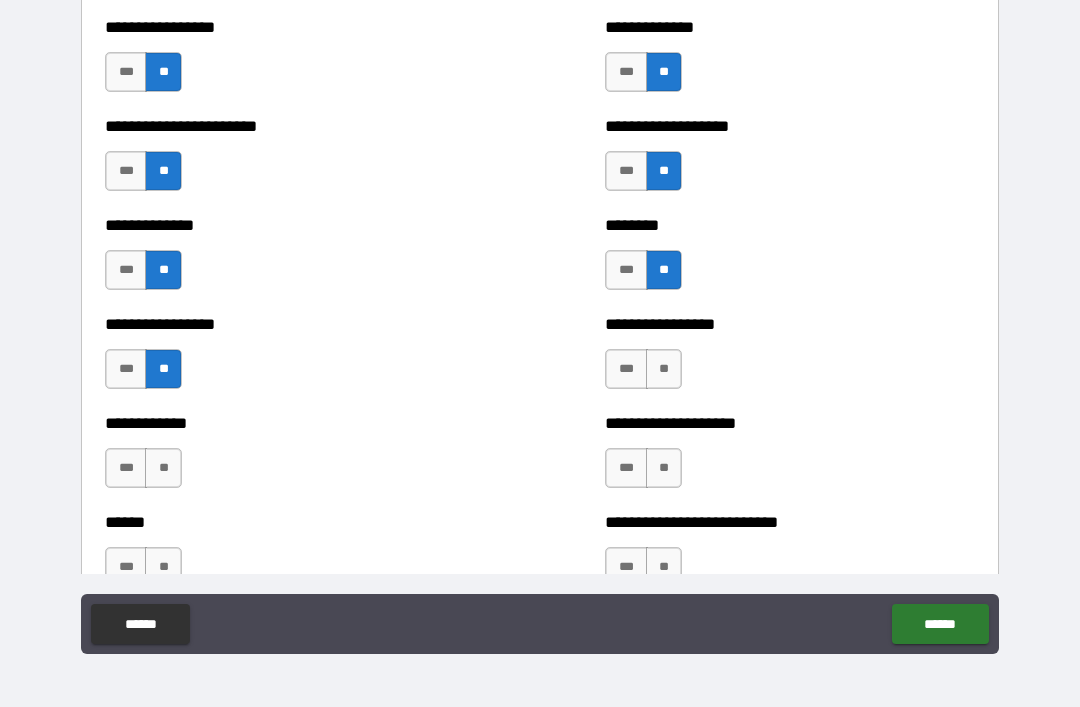 click on "**" at bounding box center (664, 369) 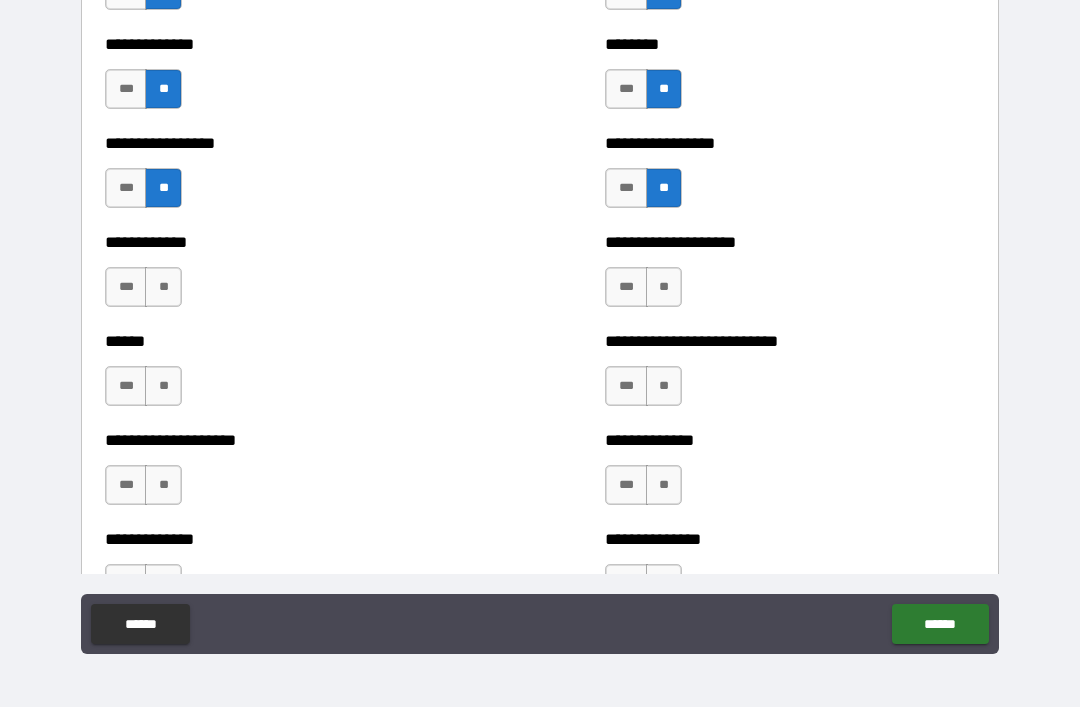 scroll, scrollTop: 3655, scrollLeft: 0, axis: vertical 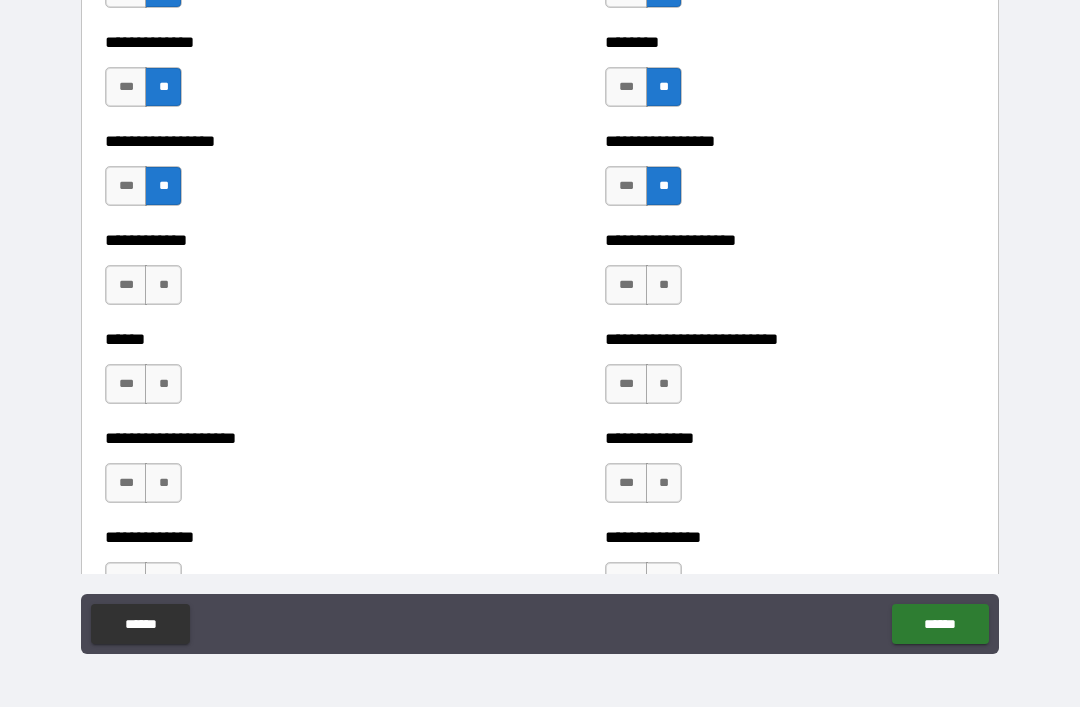 click on "**" at bounding box center (163, 285) 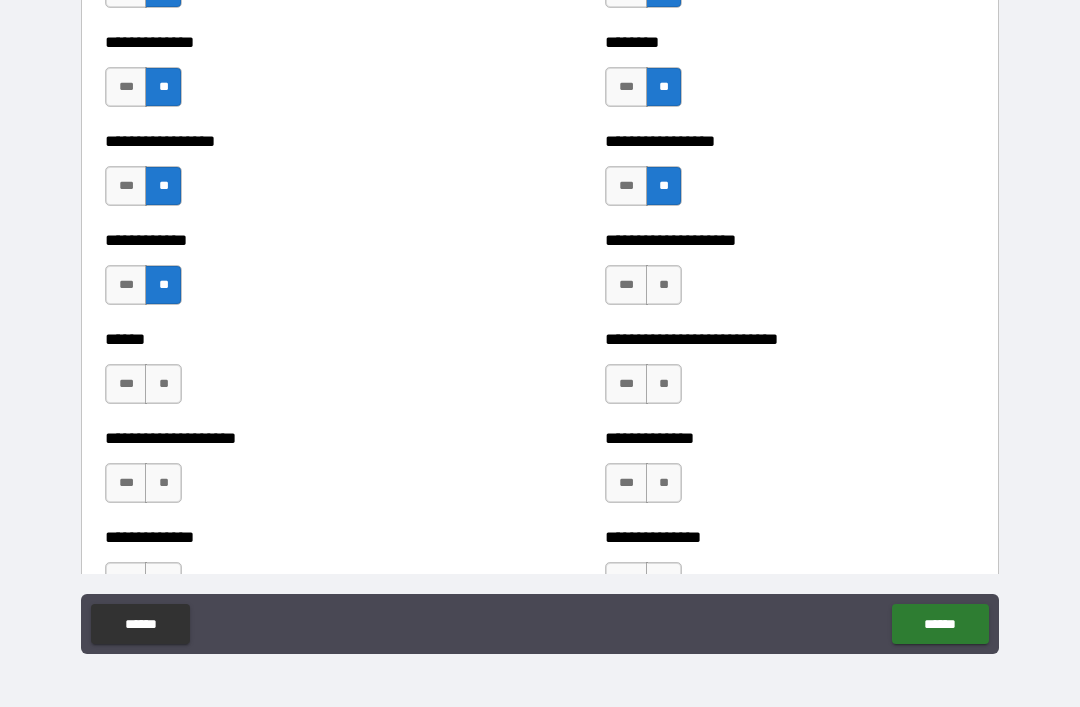 click on "**" at bounding box center (664, 285) 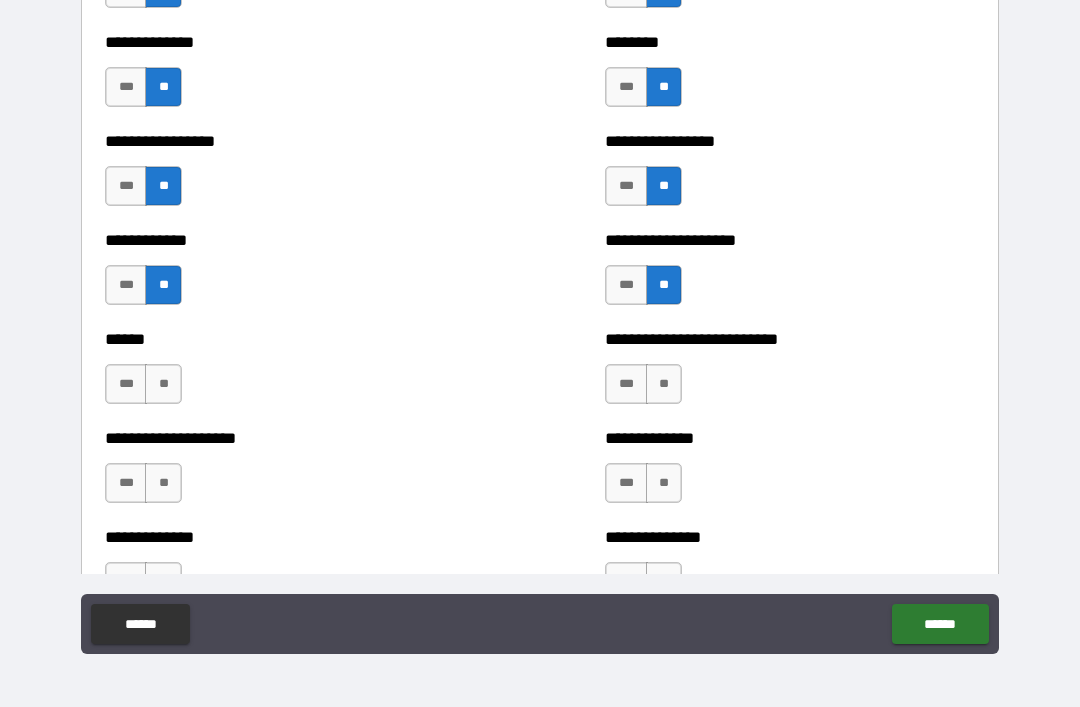 click on "**" at bounding box center [163, 384] 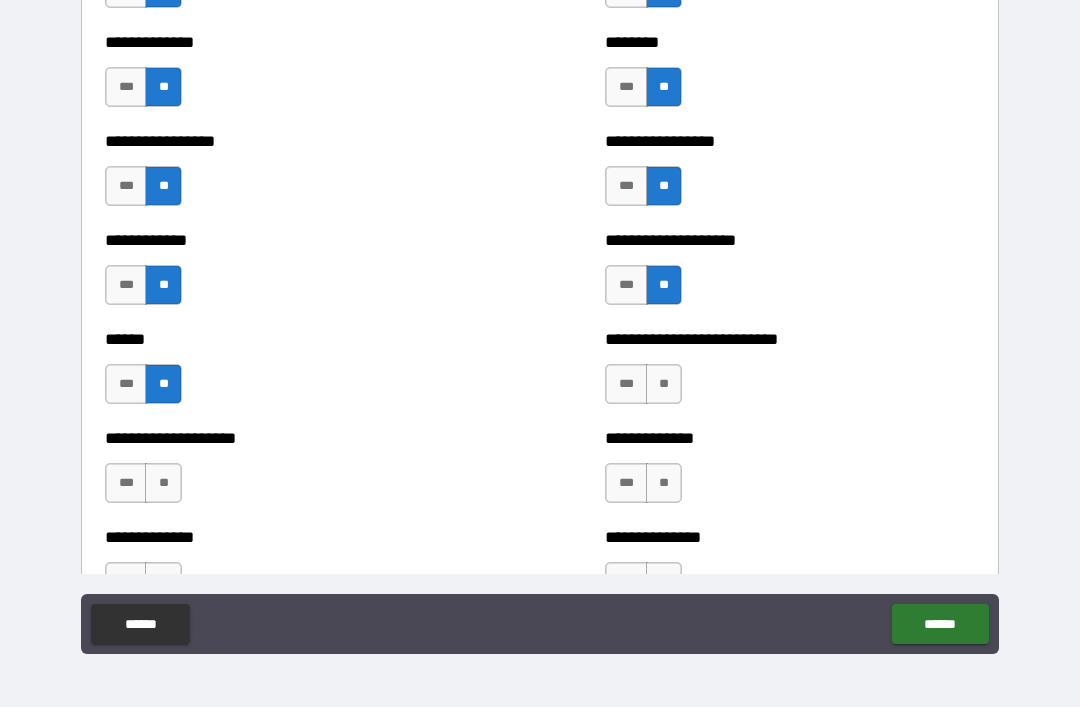 click on "**" at bounding box center (664, 384) 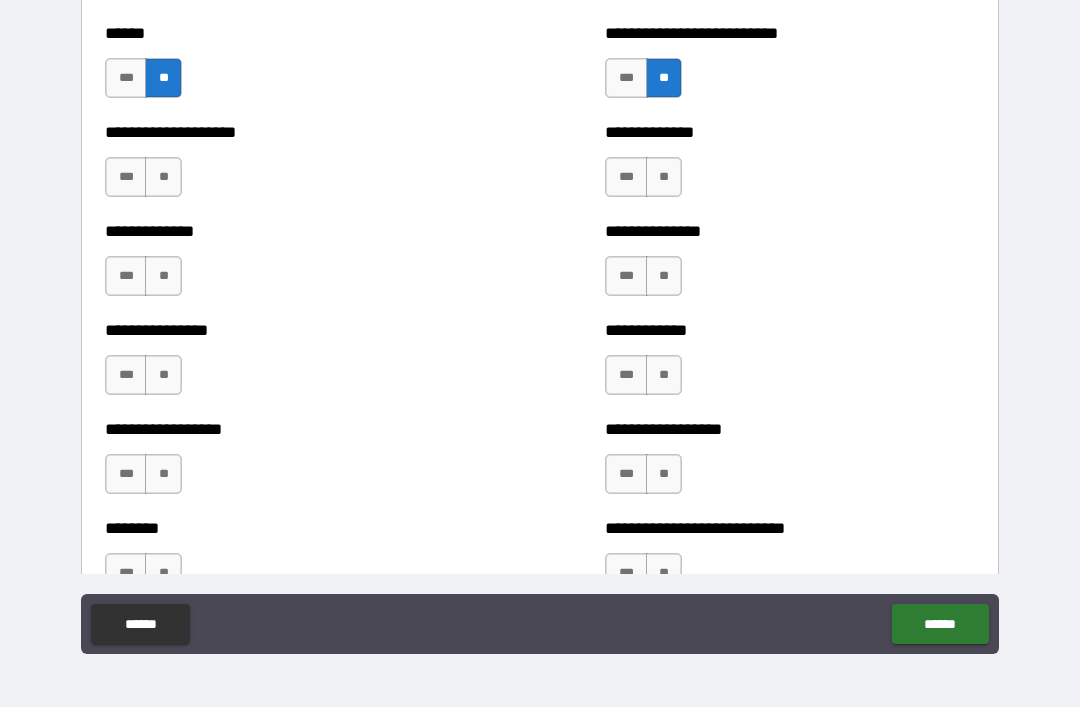 scroll, scrollTop: 3959, scrollLeft: 0, axis: vertical 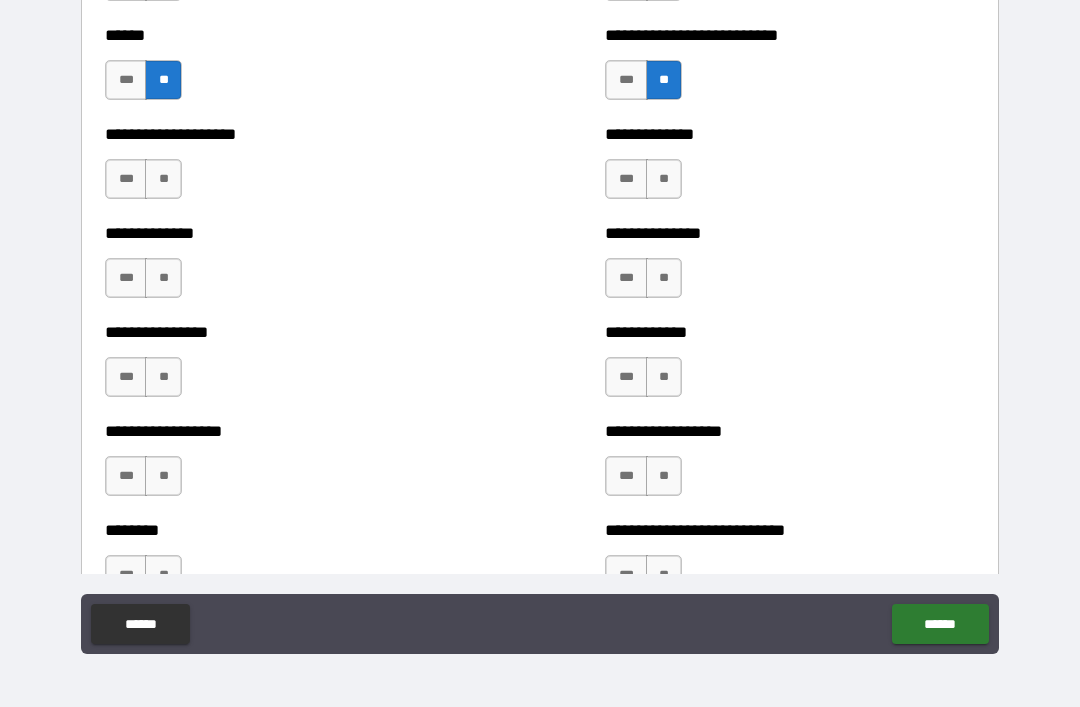 click on "**" at bounding box center (163, 179) 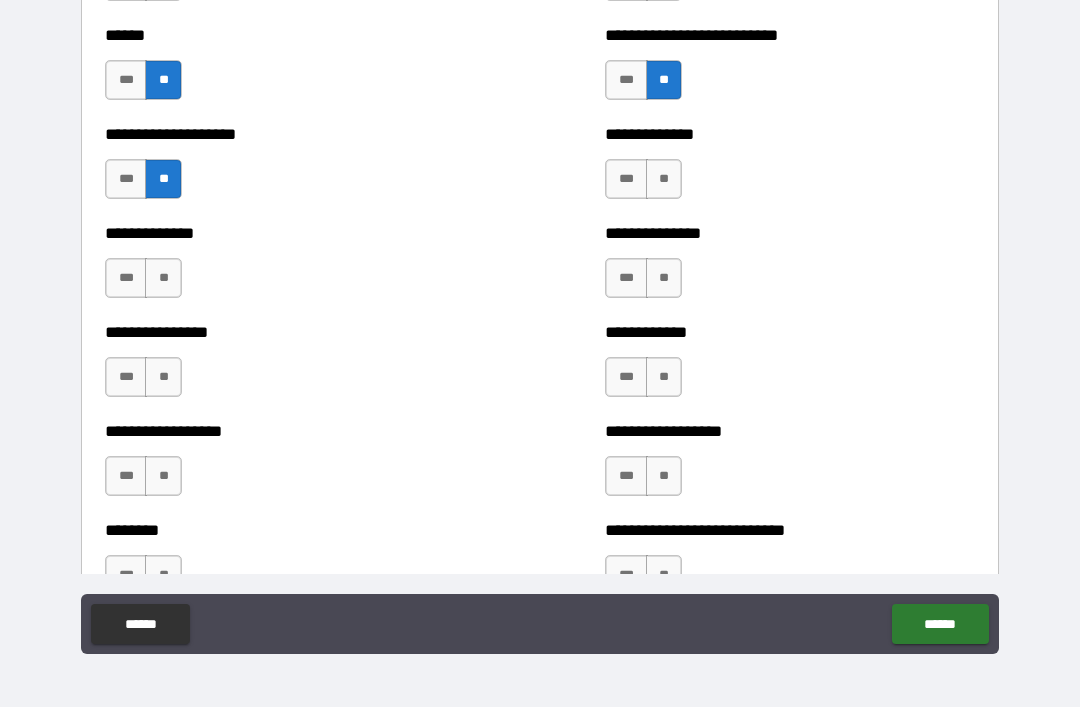 click on "**" at bounding box center (664, 179) 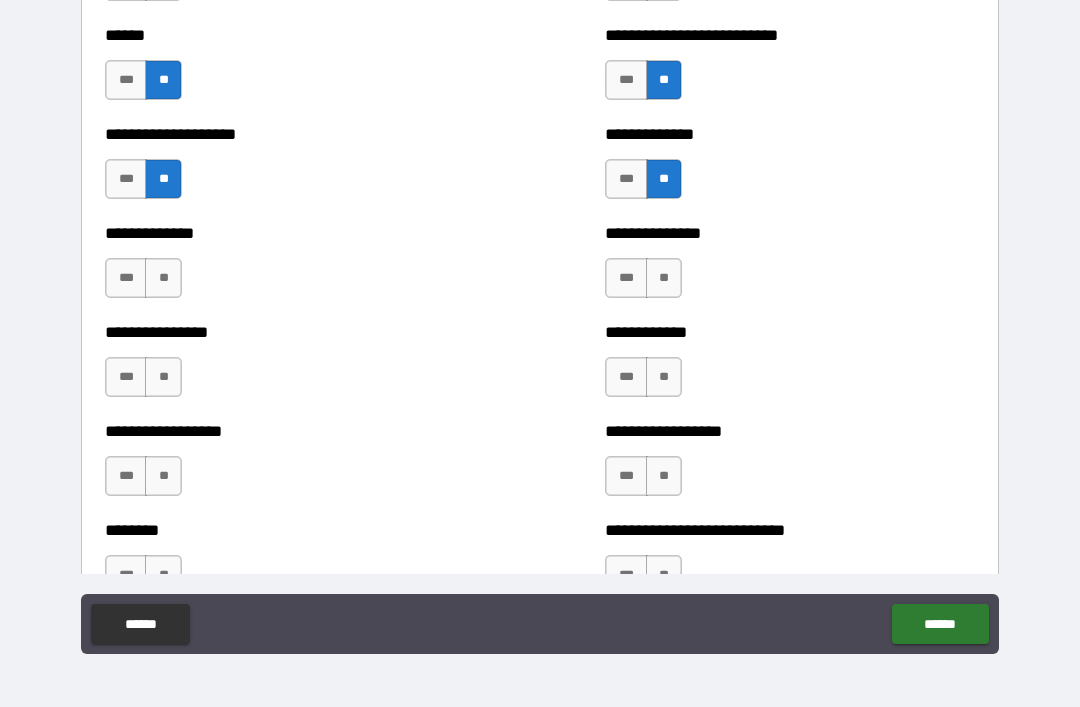 click on "**" at bounding box center [163, 278] 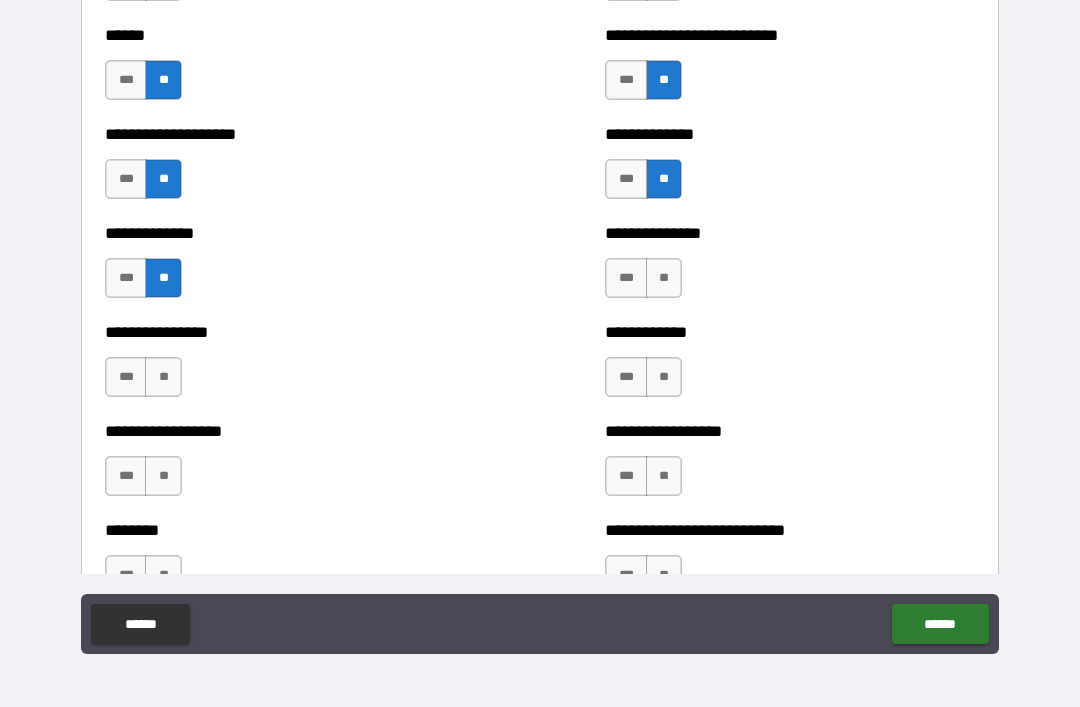 click on "**" at bounding box center (664, 278) 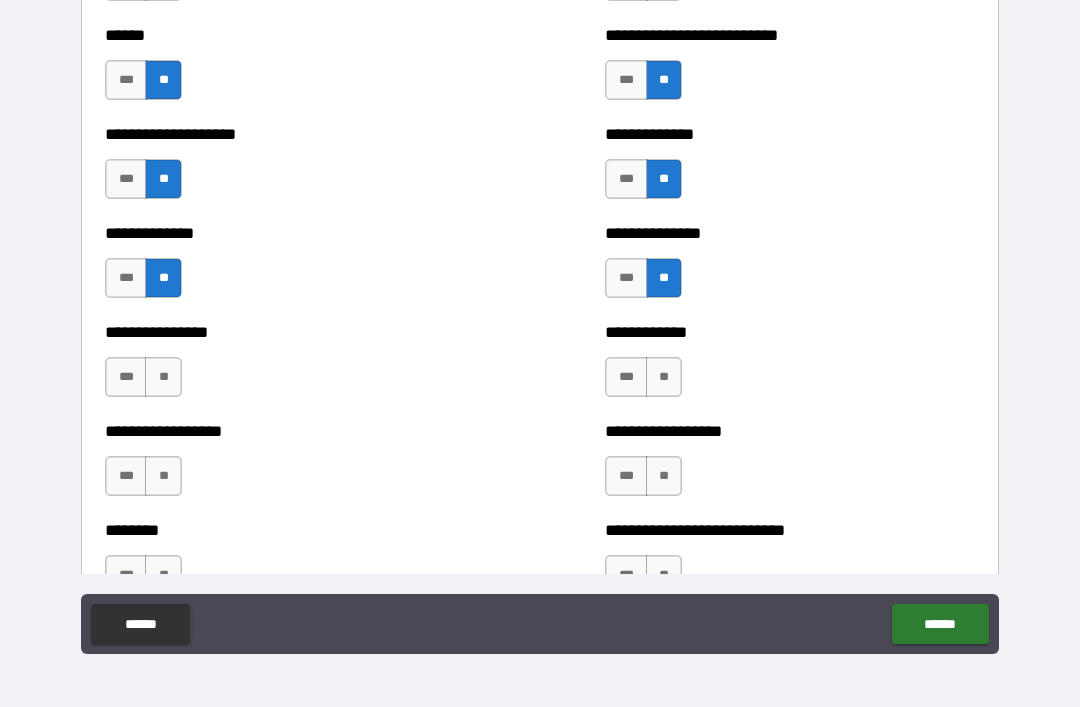click on "**" at bounding box center [163, 377] 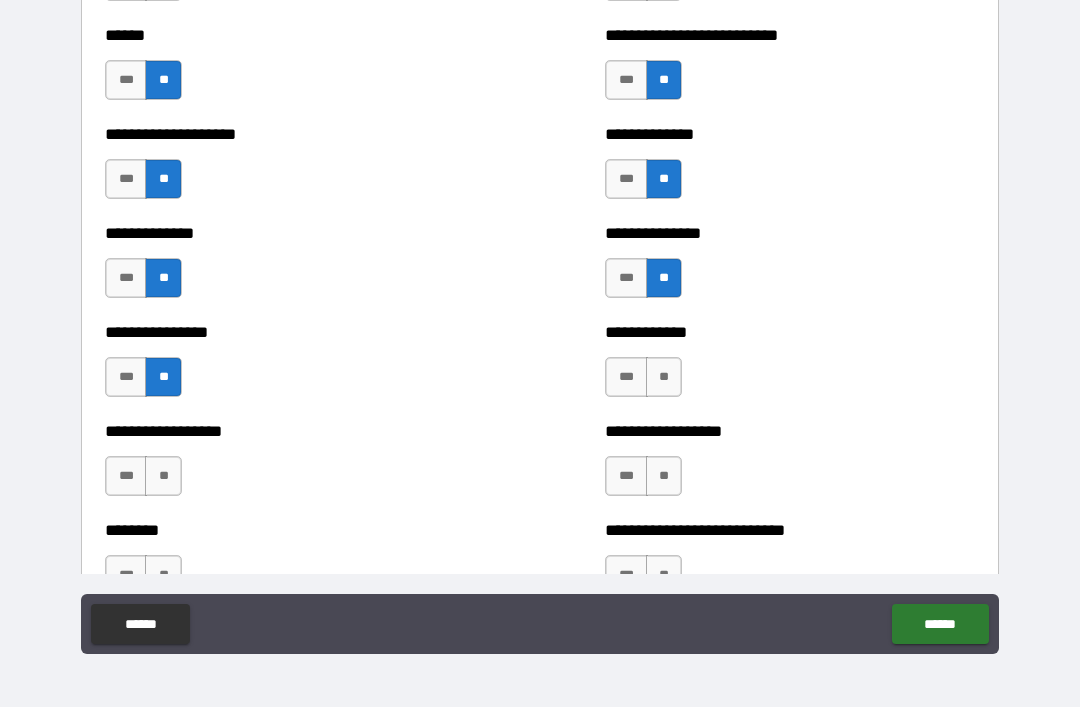 click on "**" at bounding box center (664, 377) 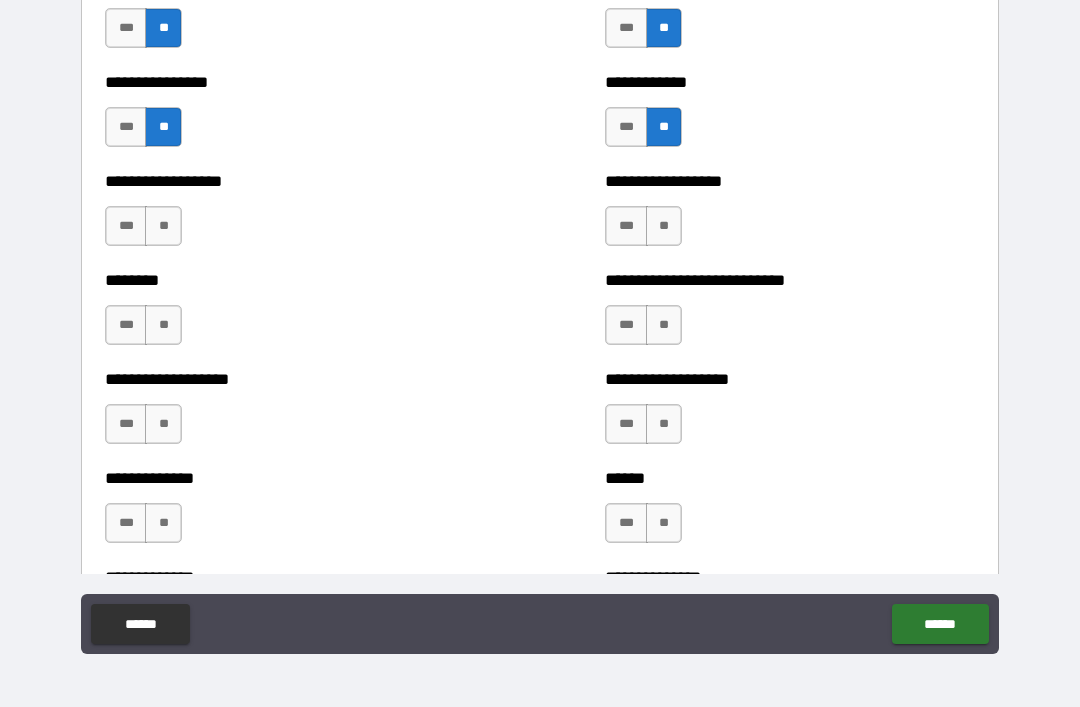 scroll, scrollTop: 4226, scrollLeft: 0, axis: vertical 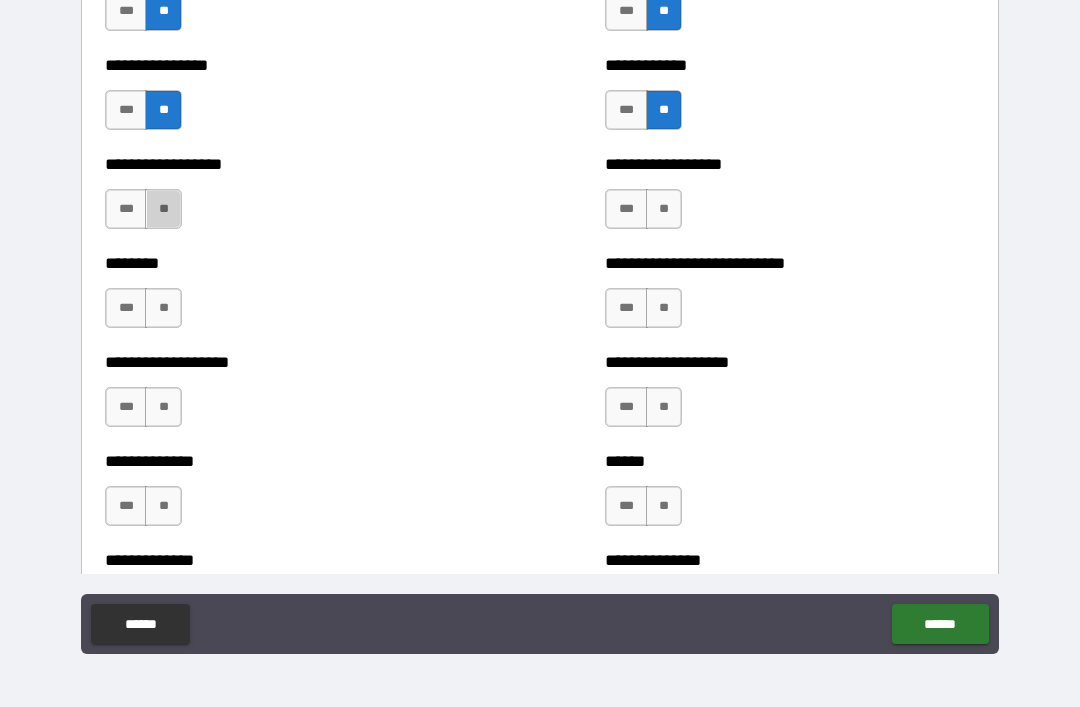 click on "**" at bounding box center [163, 209] 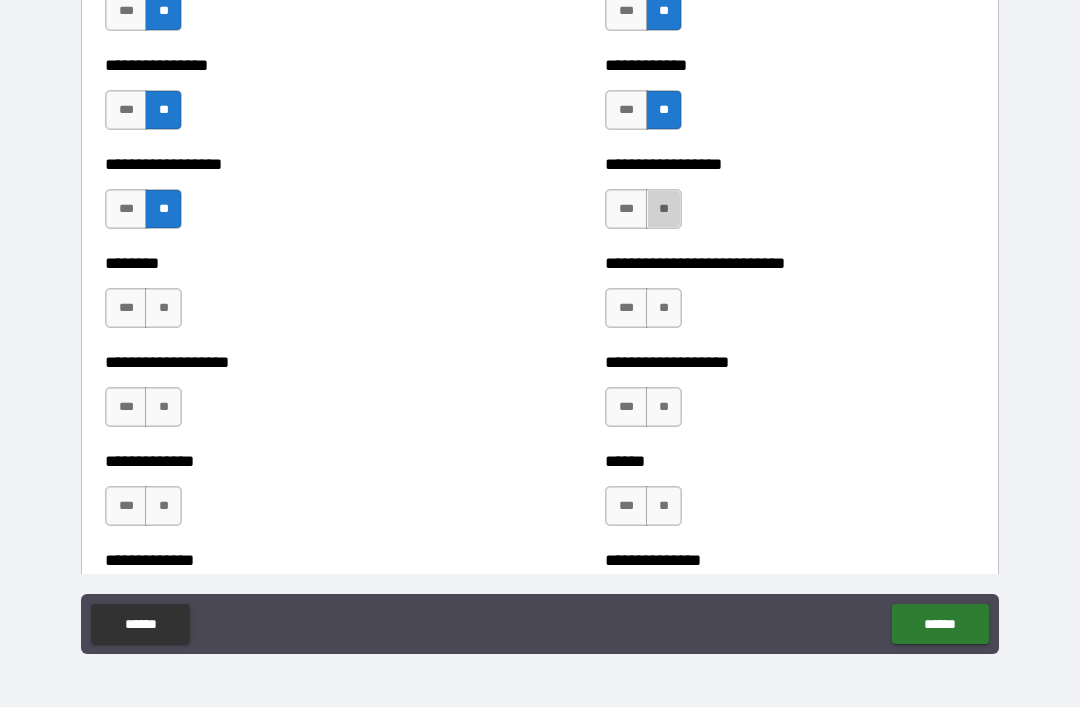 click on "**" at bounding box center [664, 209] 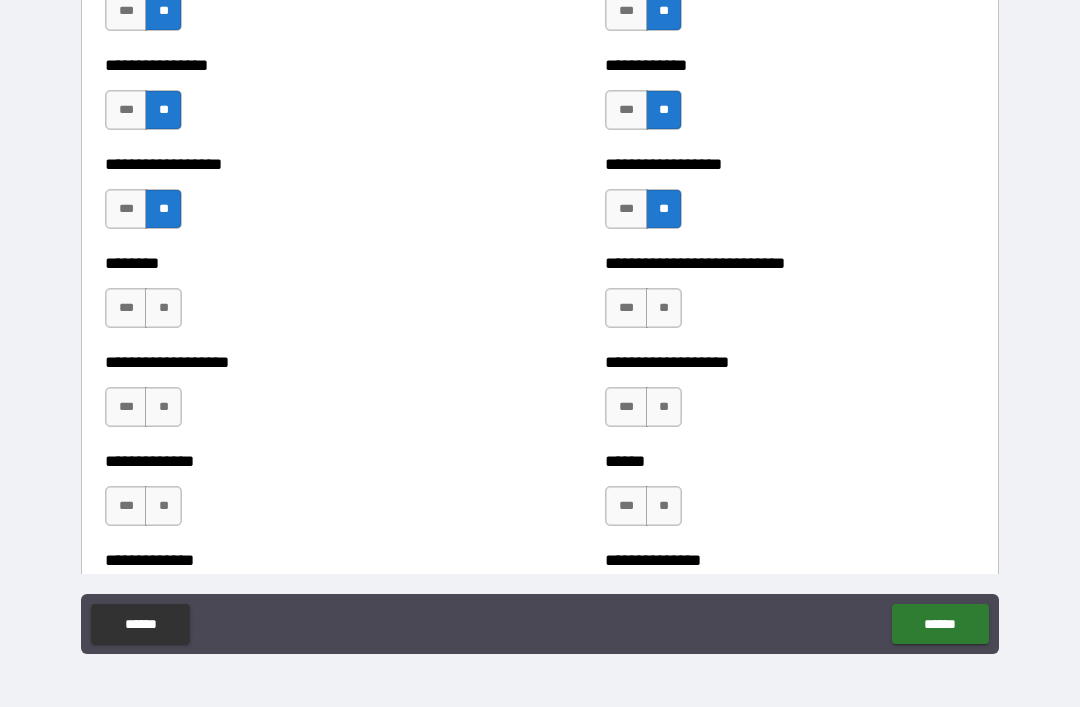 click on "**" at bounding box center [163, 308] 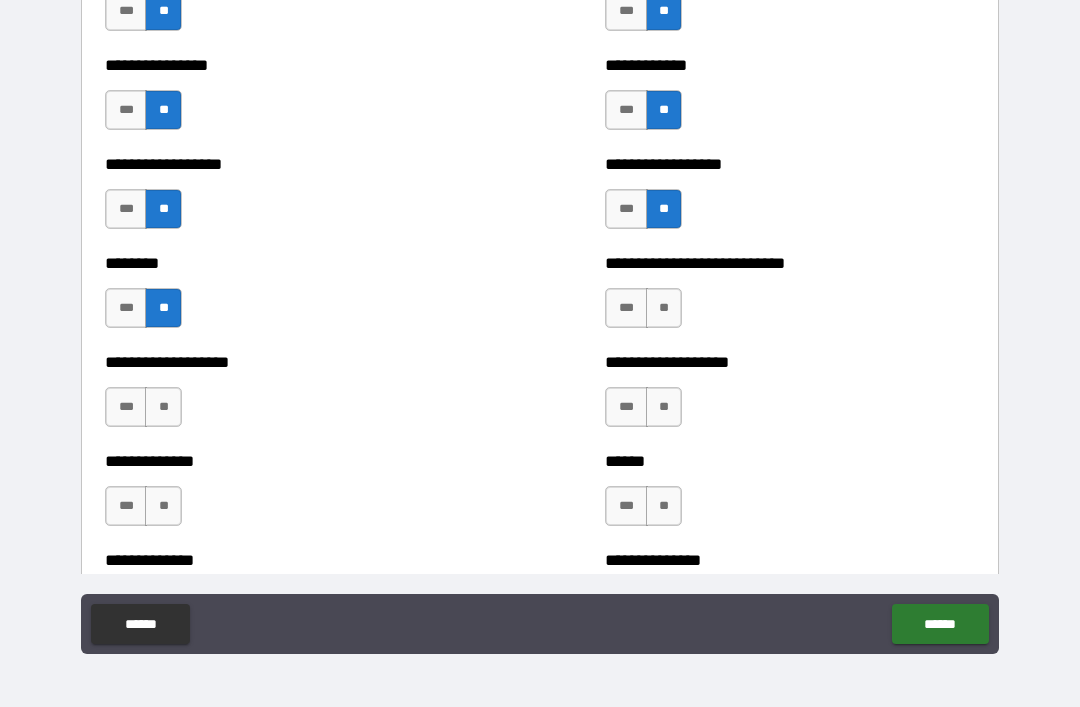 click on "**" at bounding box center [664, 308] 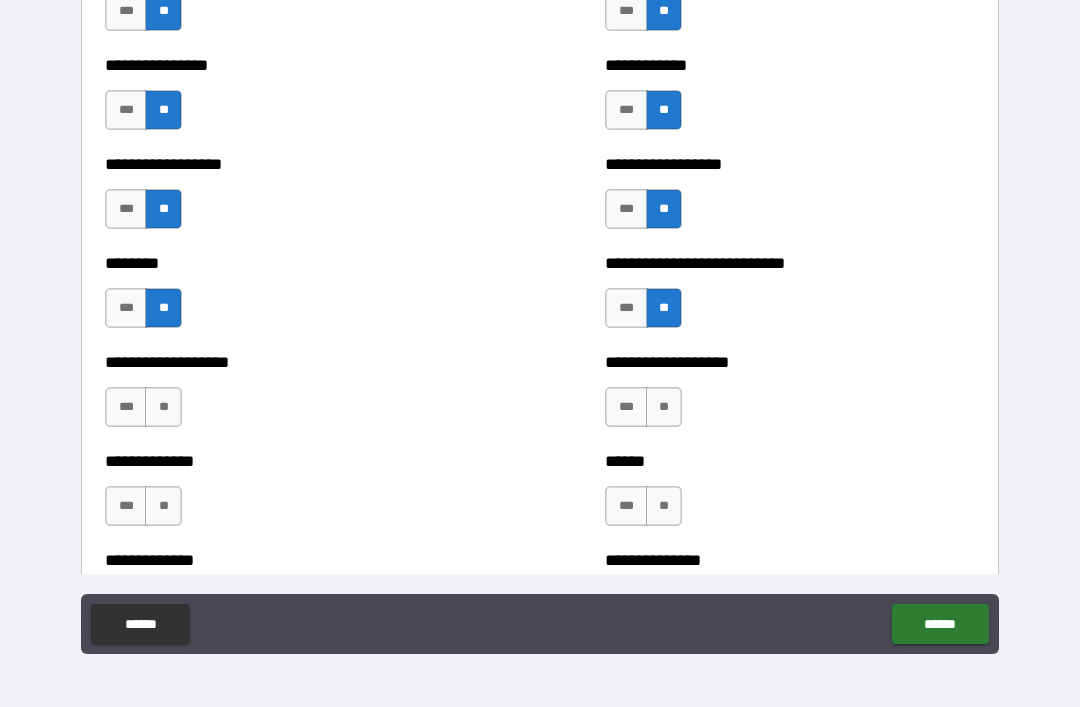 click on "**" at bounding box center (163, 407) 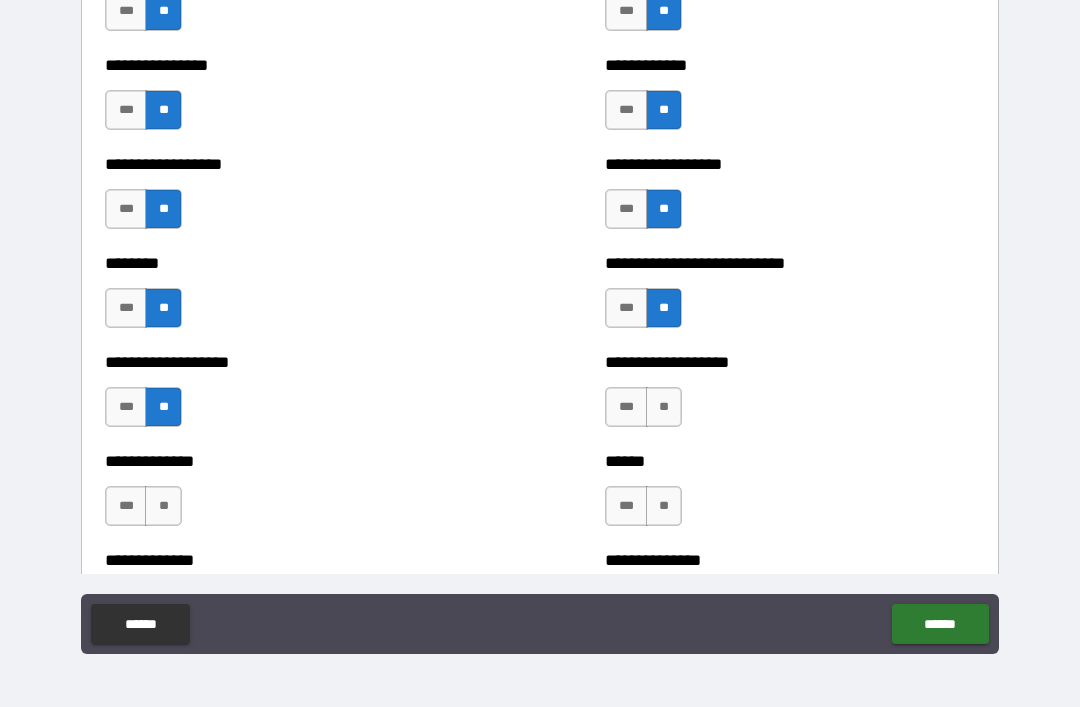 click on "**" at bounding box center (664, 407) 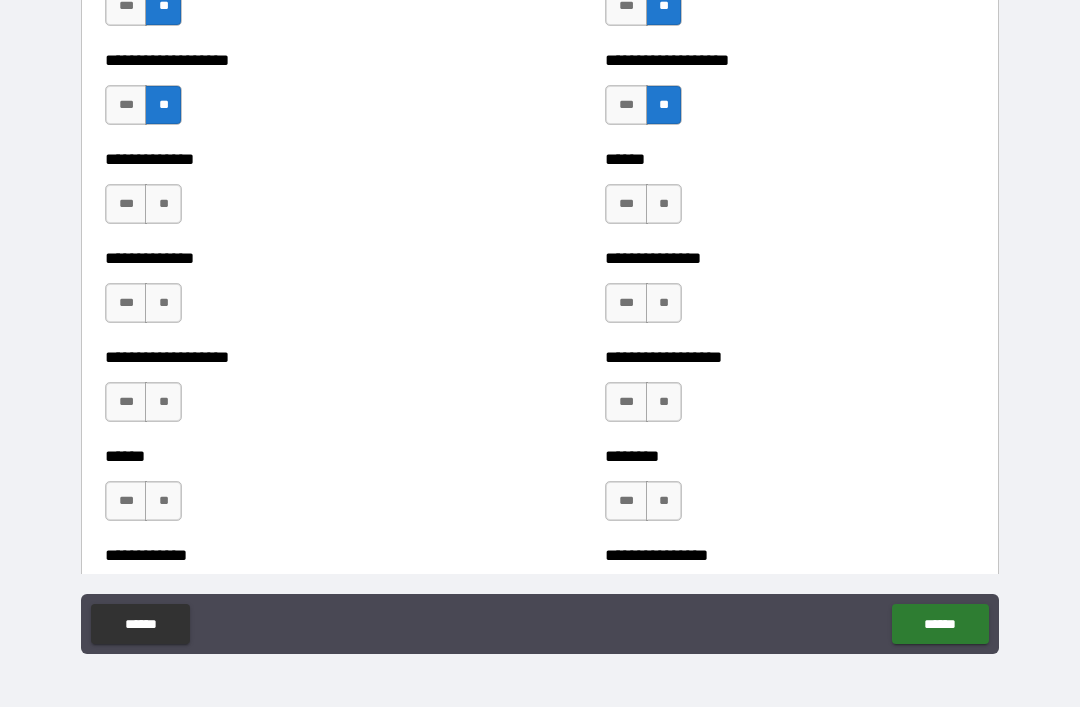 scroll, scrollTop: 4525, scrollLeft: 0, axis: vertical 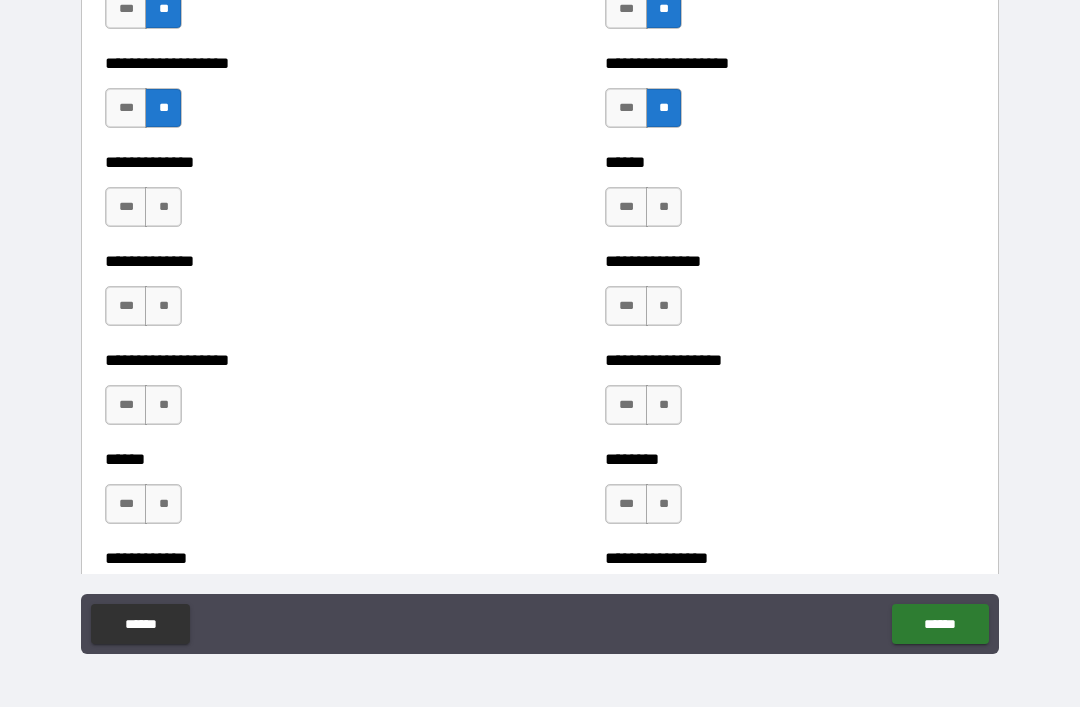 click on "**" at bounding box center [163, 207] 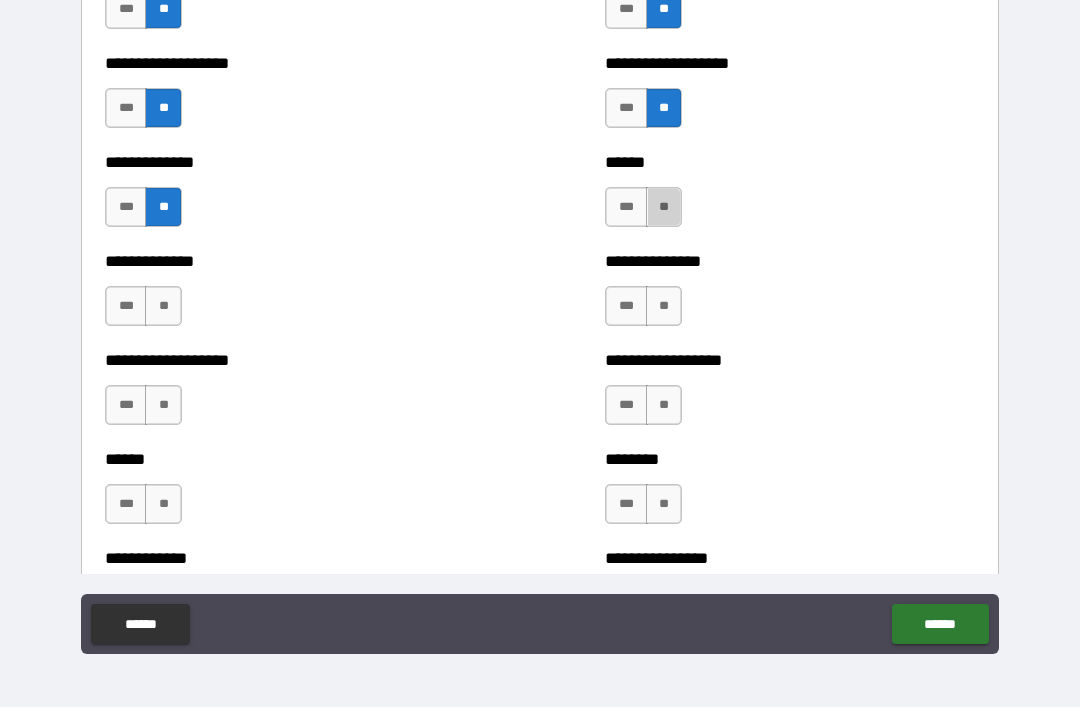 click on "**" at bounding box center [664, 207] 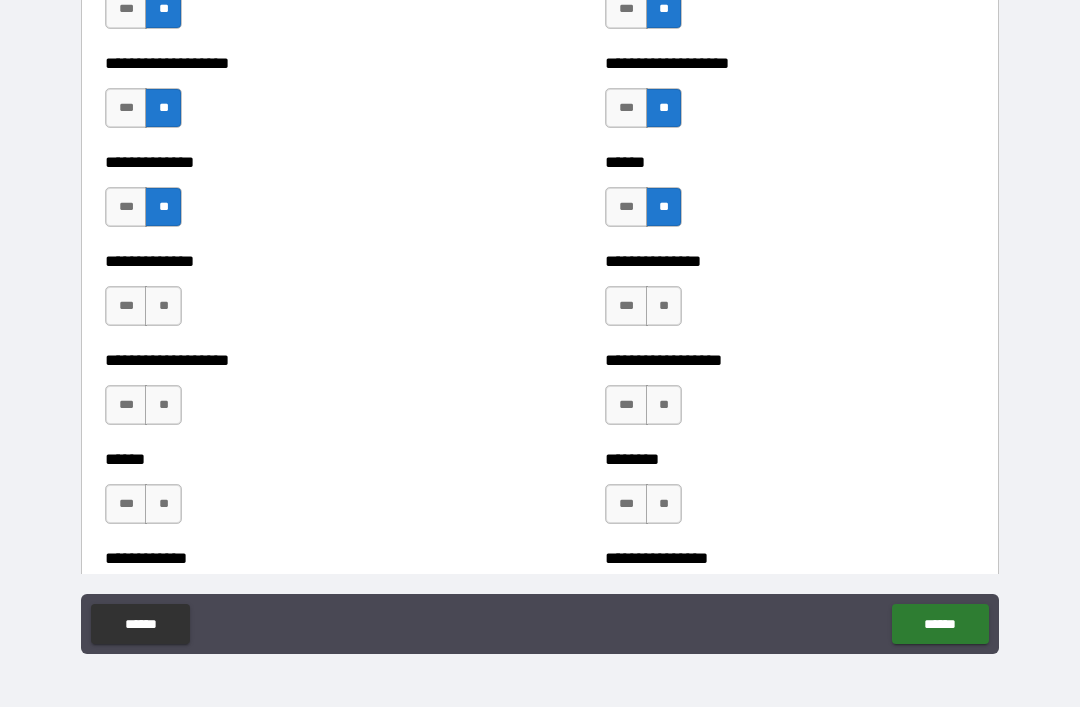 click on "**" at bounding box center (163, 306) 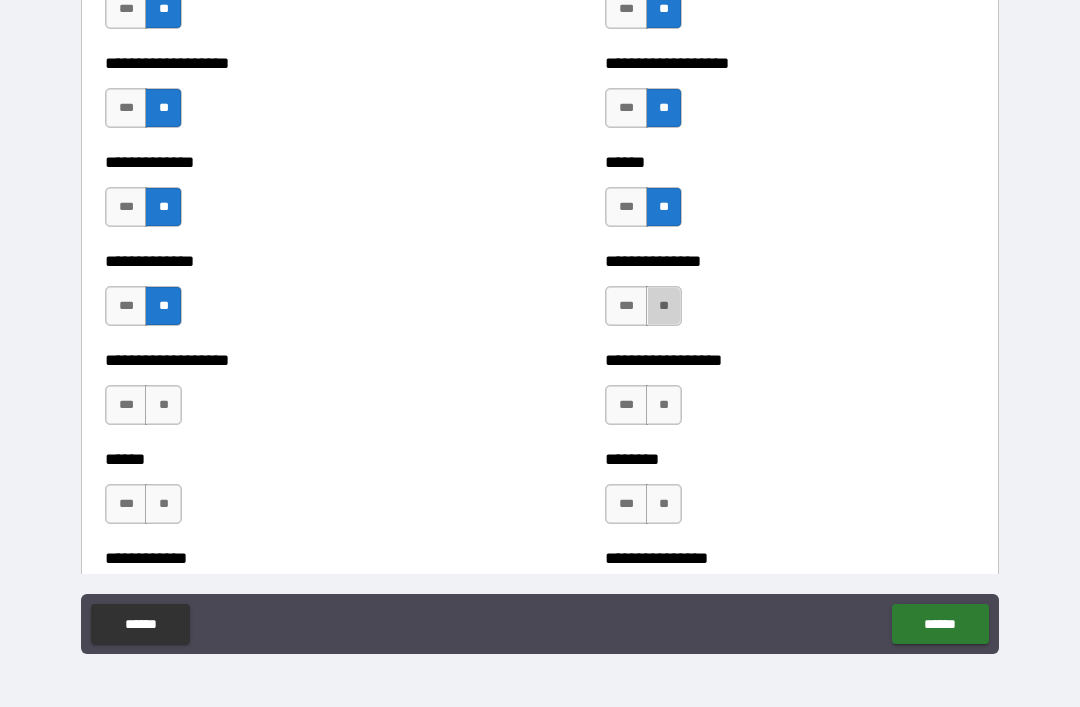 click on "**" at bounding box center [664, 306] 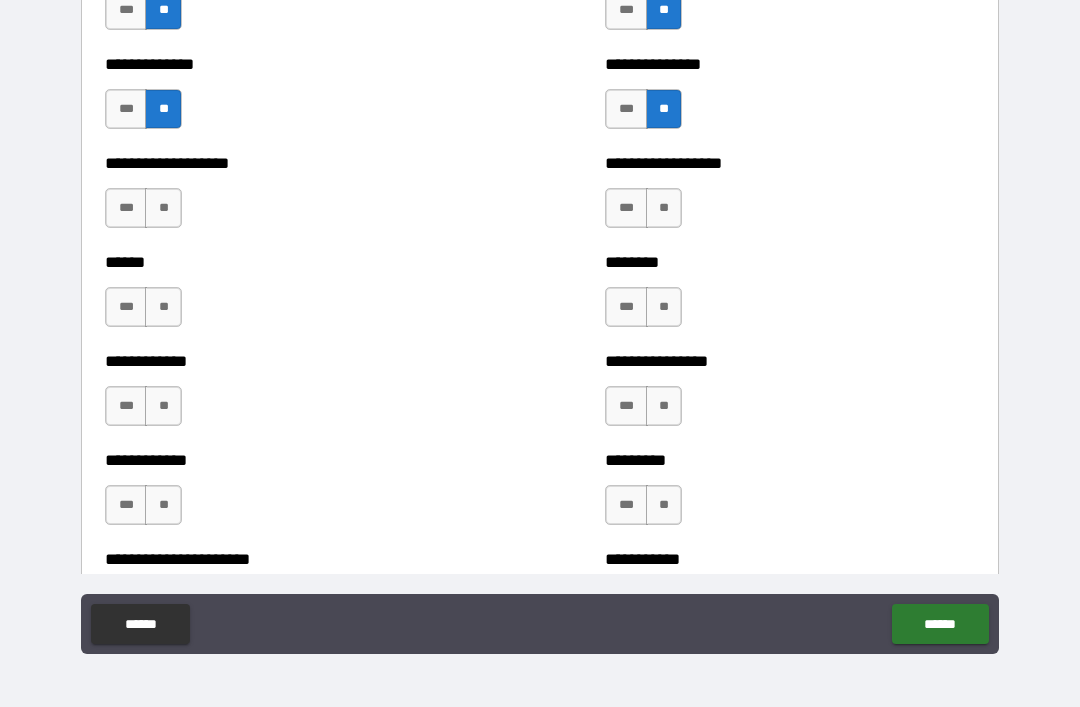 scroll, scrollTop: 4723, scrollLeft: 0, axis: vertical 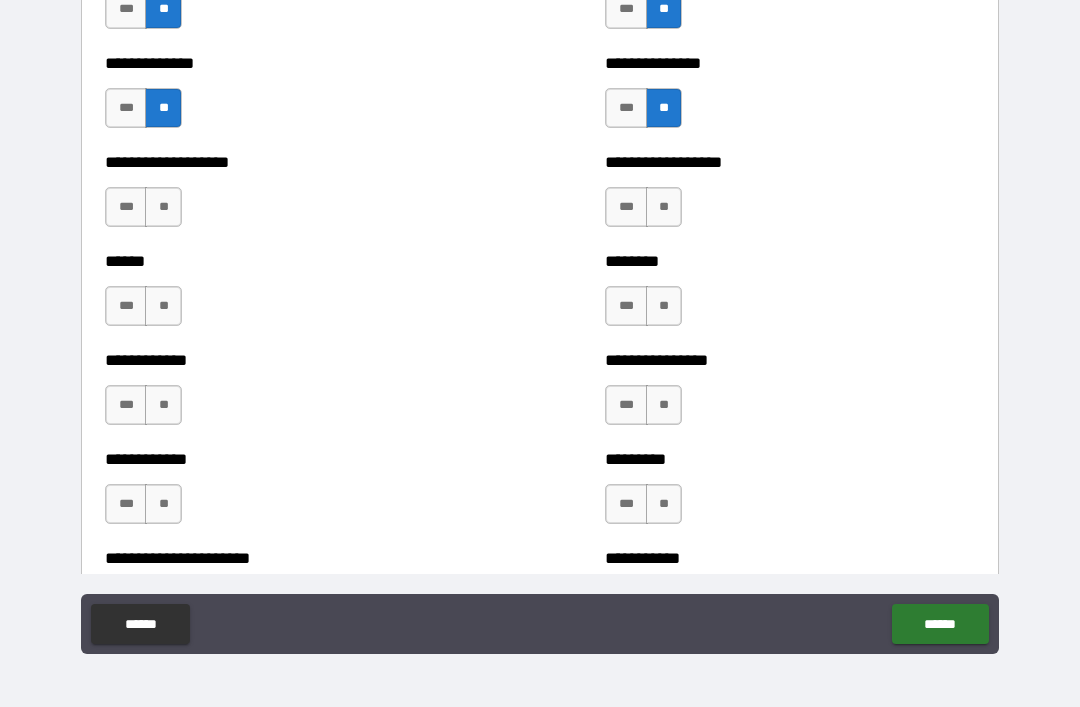 click on "**" at bounding box center (163, 207) 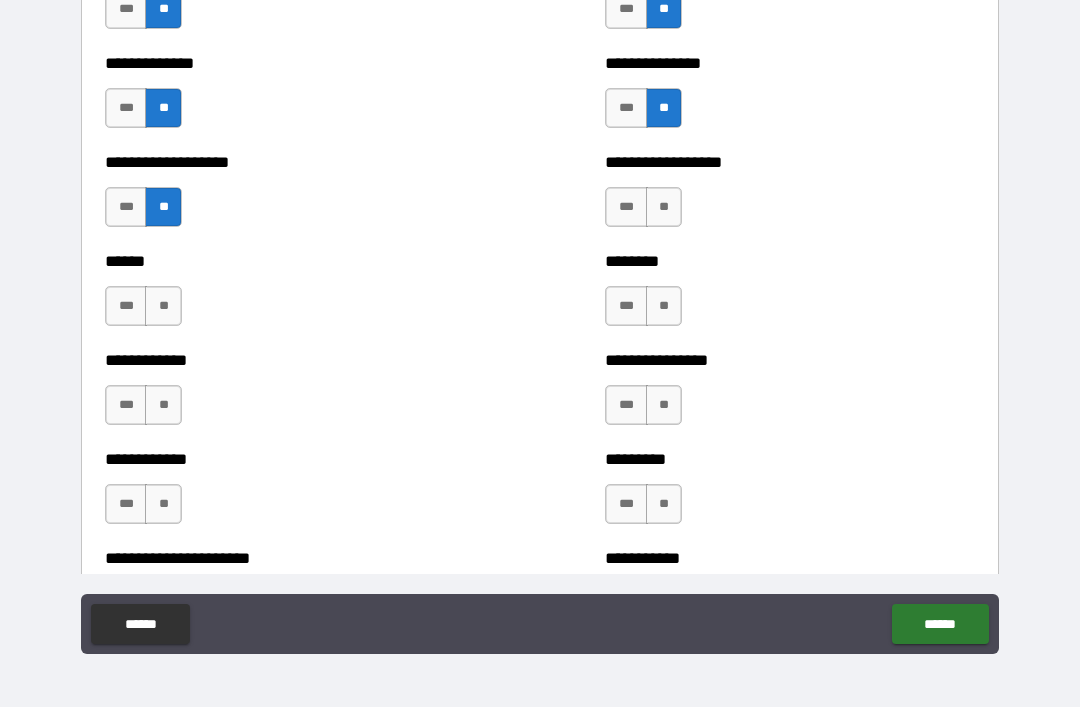 click on "**" at bounding box center (664, 207) 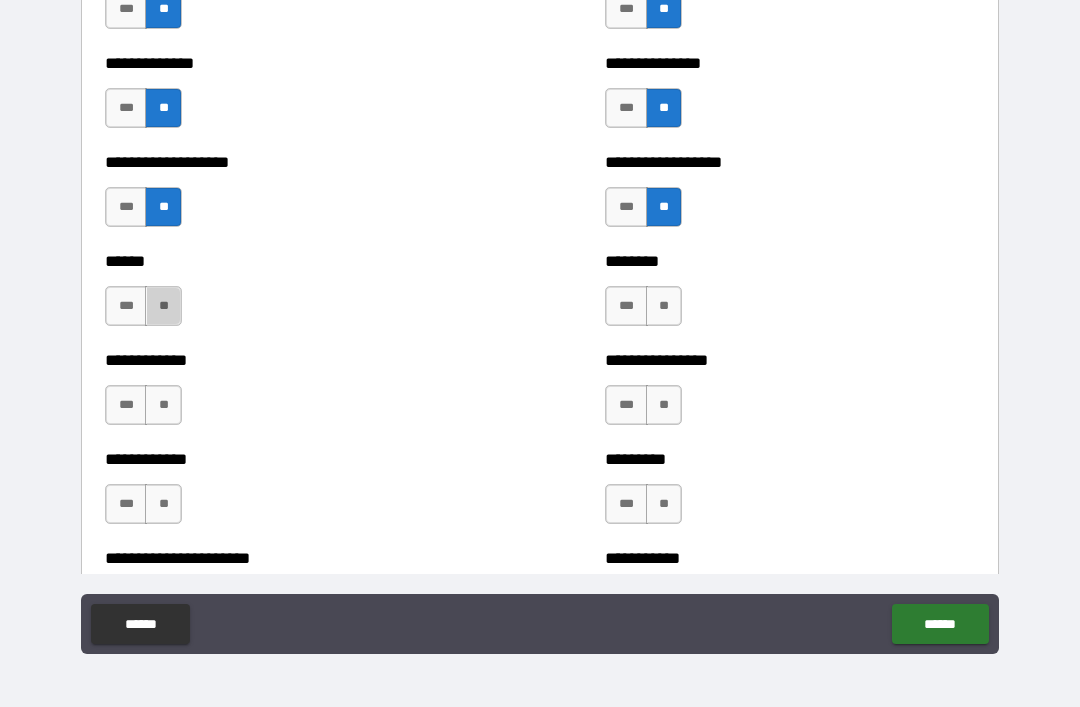 click on "**" at bounding box center [163, 306] 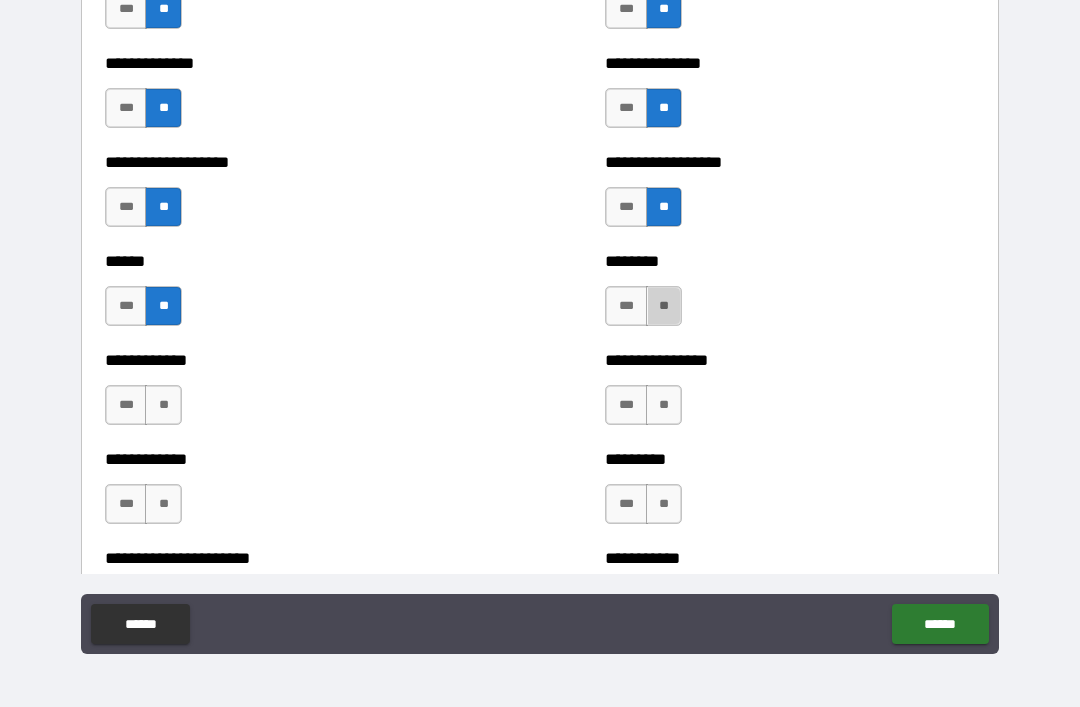 click on "**" at bounding box center [664, 306] 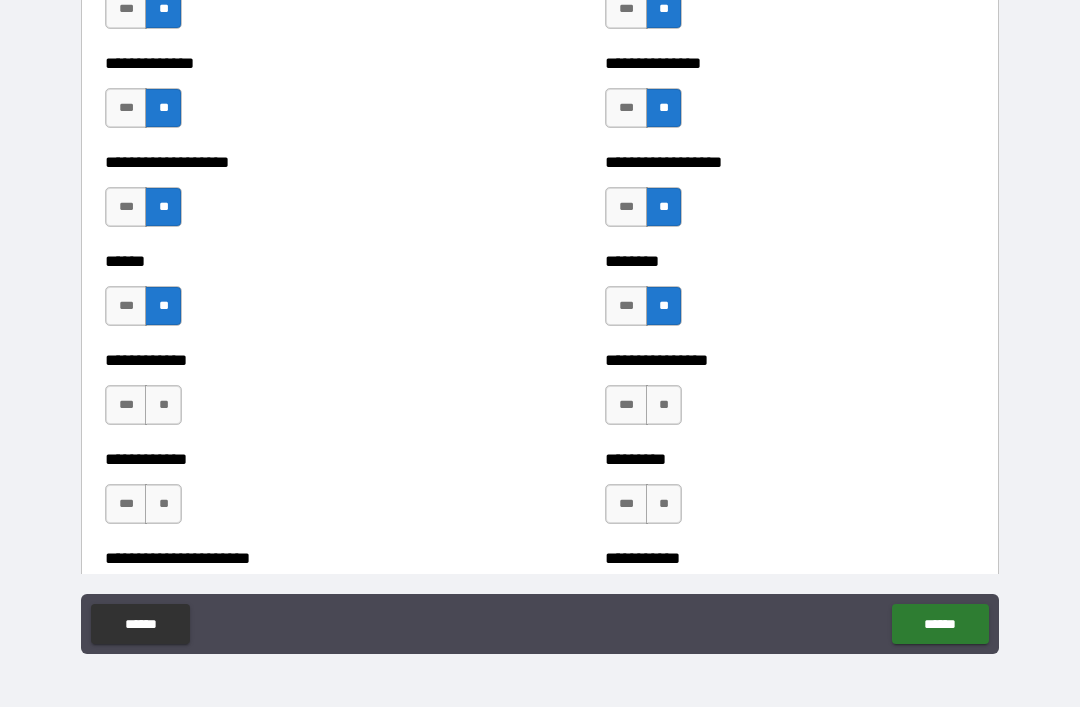 click on "**" at bounding box center [163, 405] 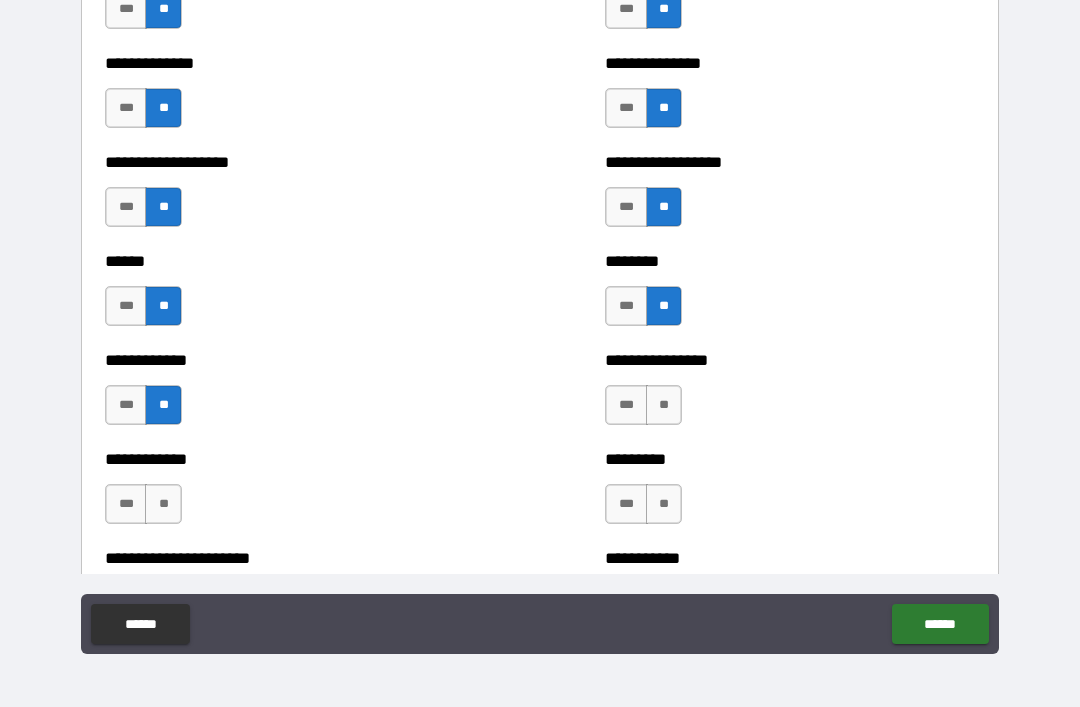 click on "**" at bounding box center [664, 405] 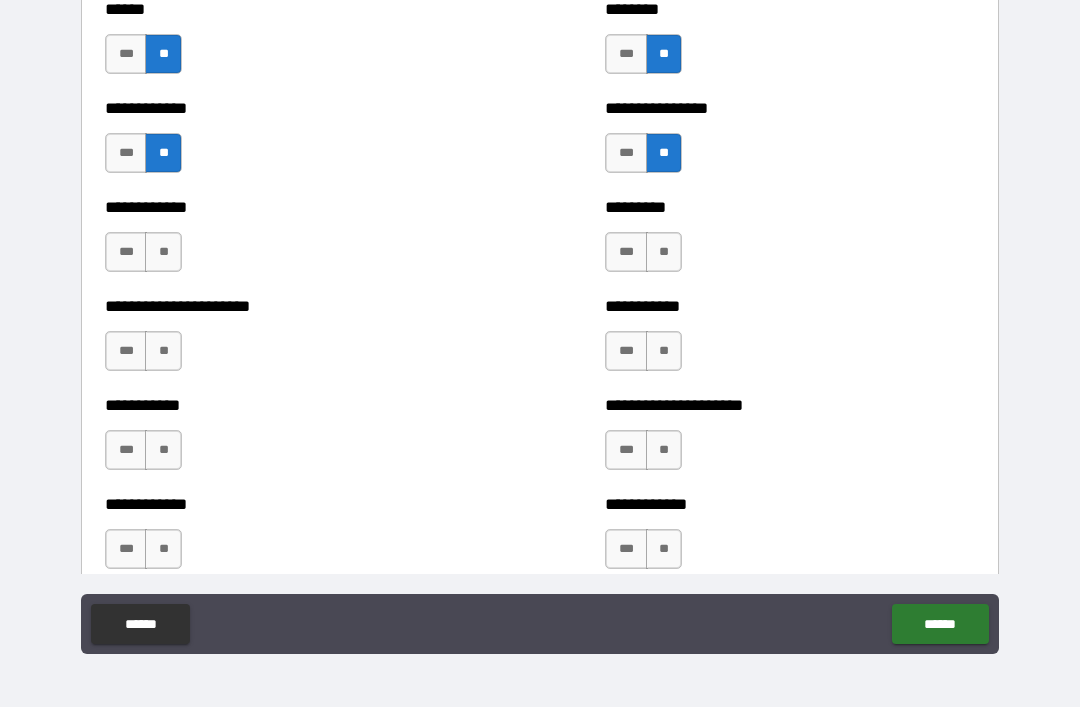 scroll, scrollTop: 4988, scrollLeft: 0, axis: vertical 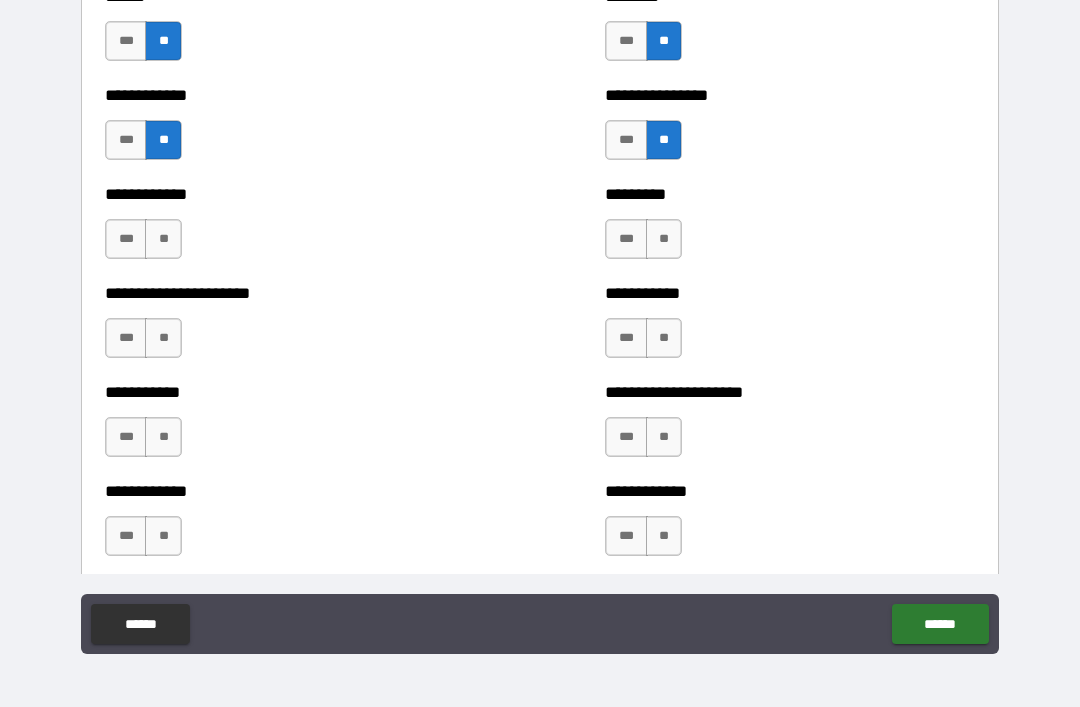 click on "**" at bounding box center [163, 239] 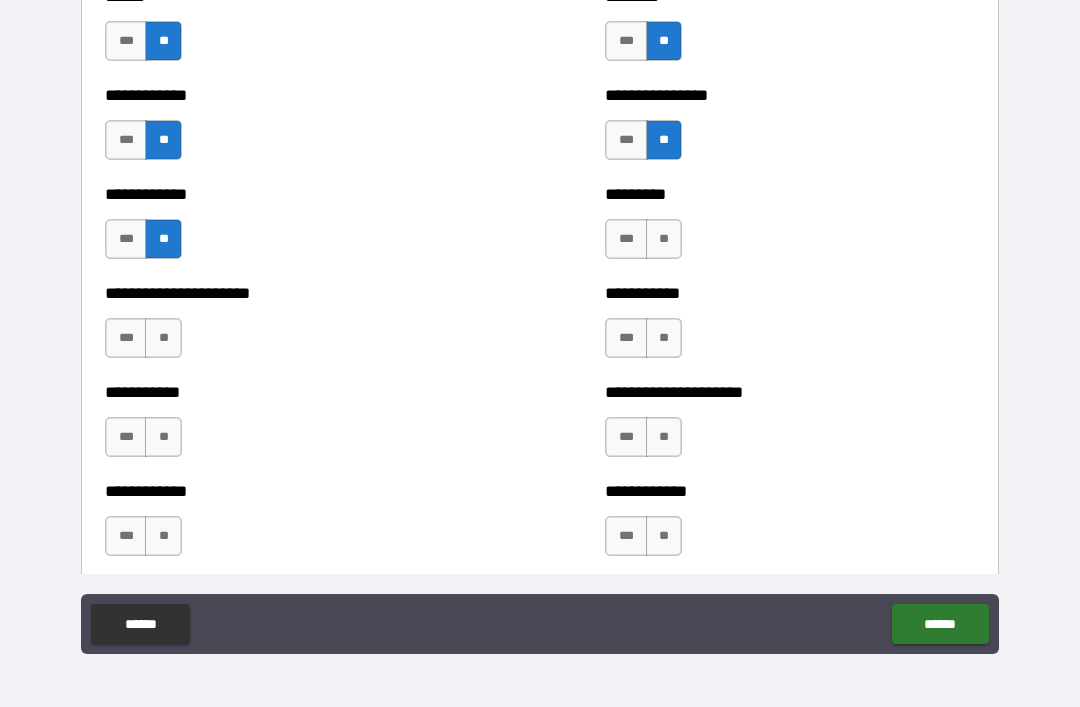 click on "**" at bounding box center [664, 239] 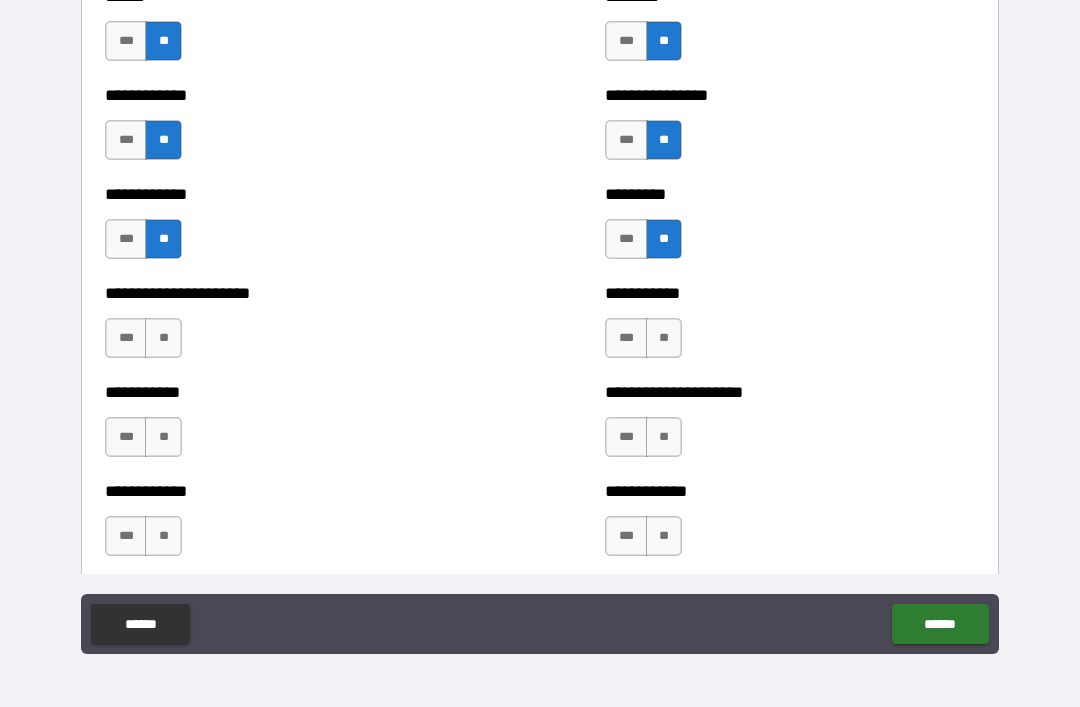 click on "**" at bounding box center [163, 338] 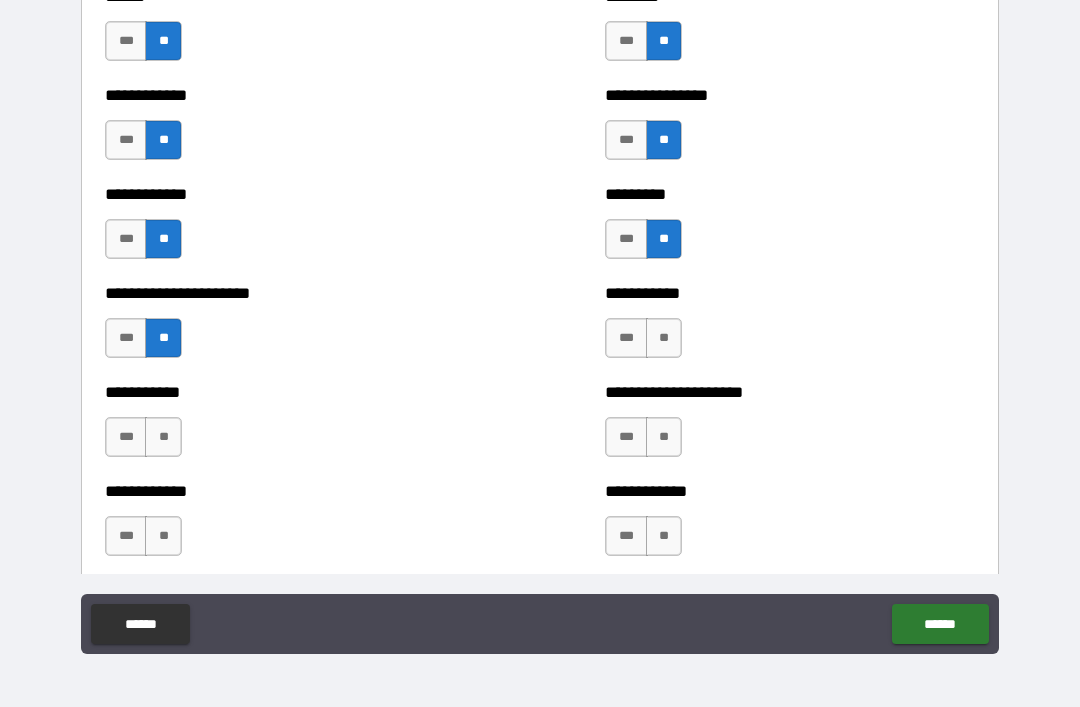 click on "**" at bounding box center [664, 338] 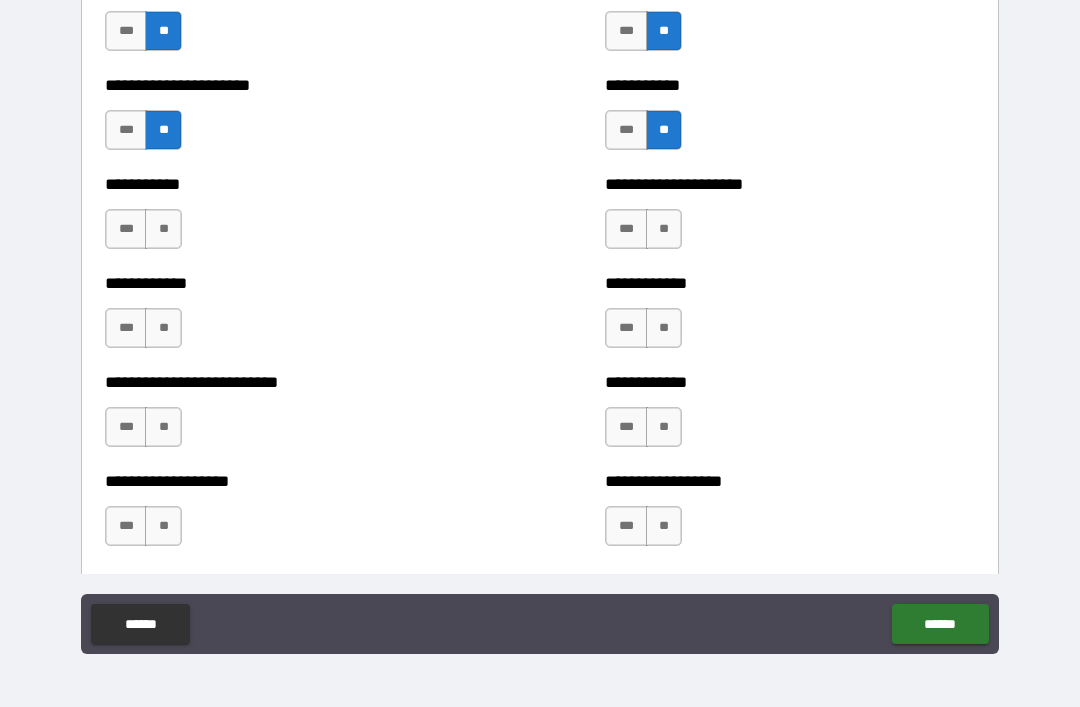scroll, scrollTop: 5191, scrollLeft: 0, axis: vertical 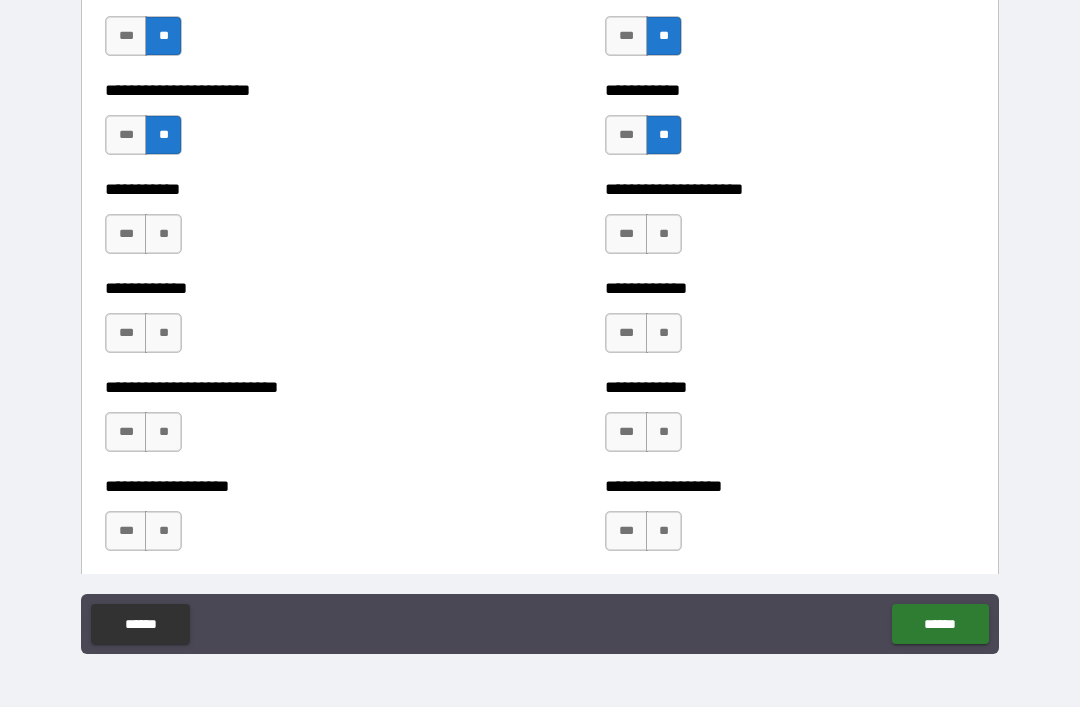click on "**" at bounding box center (163, 234) 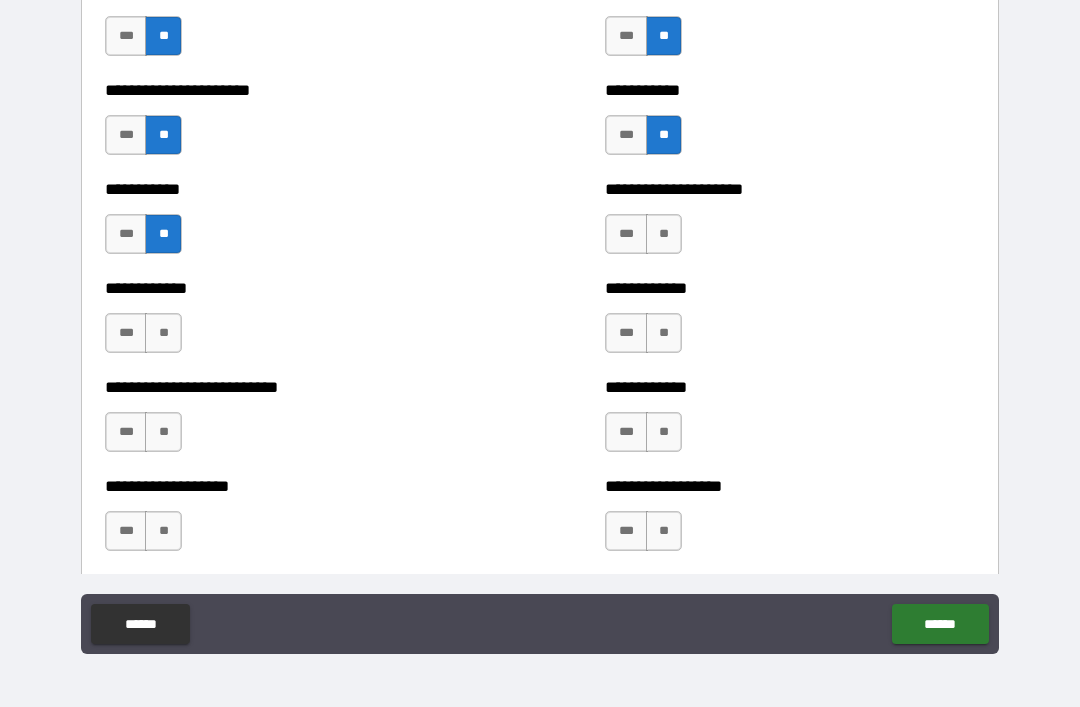 click on "**" at bounding box center [664, 234] 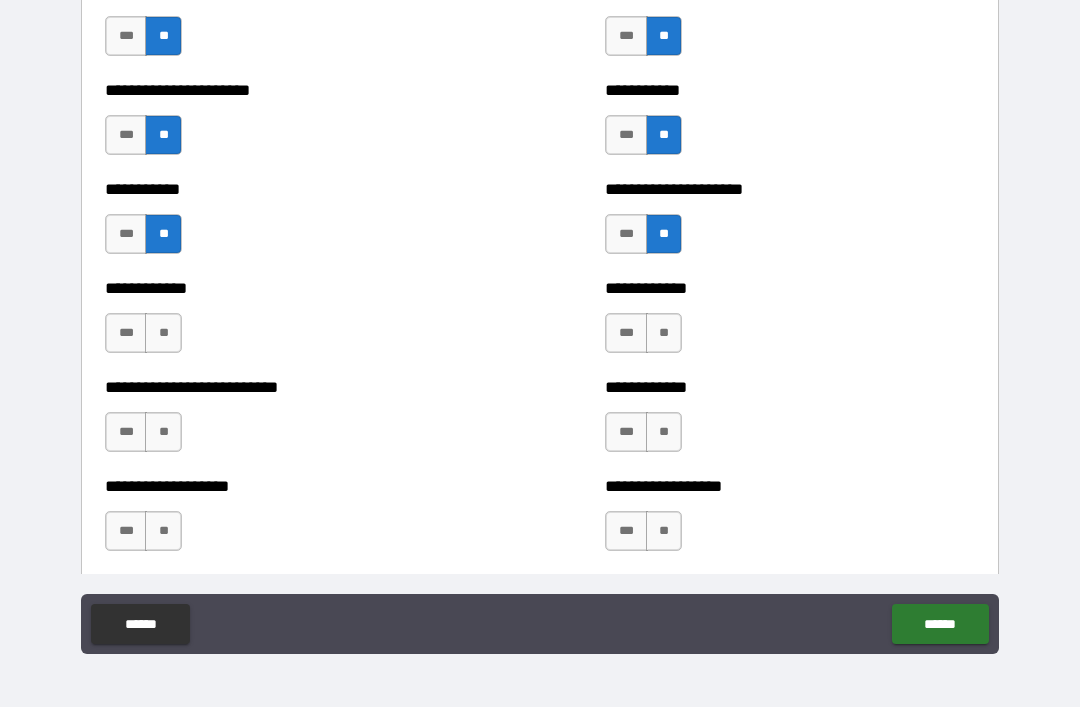 click on "**" at bounding box center (163, 333) 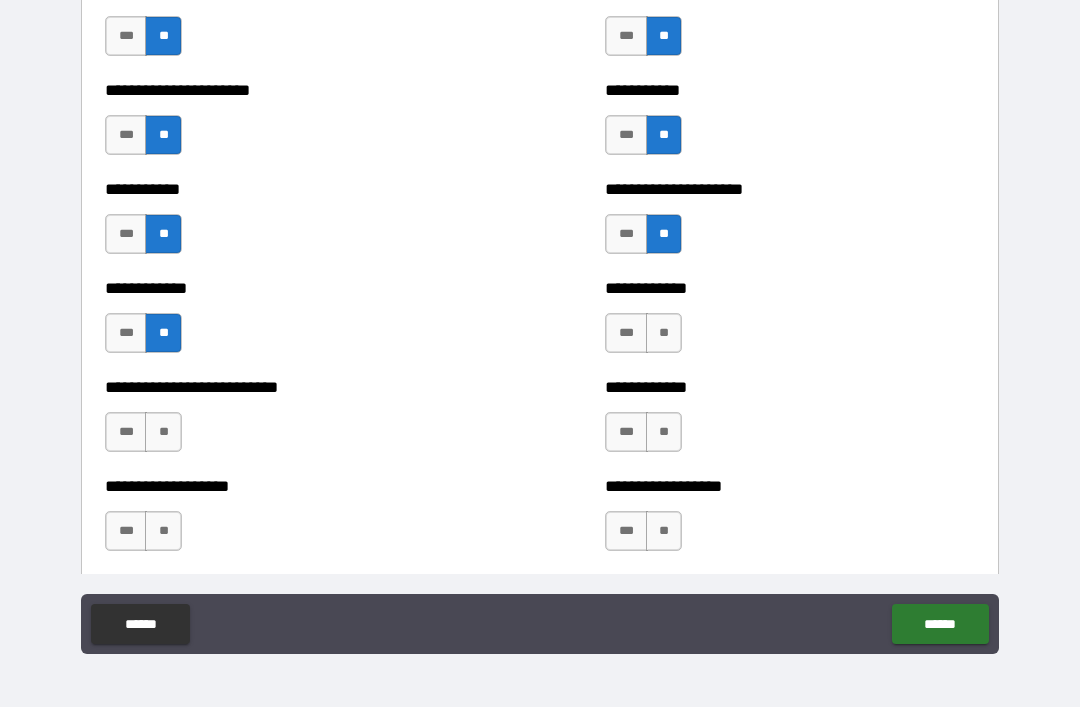 click on "**" at bounding box center [664, 333] 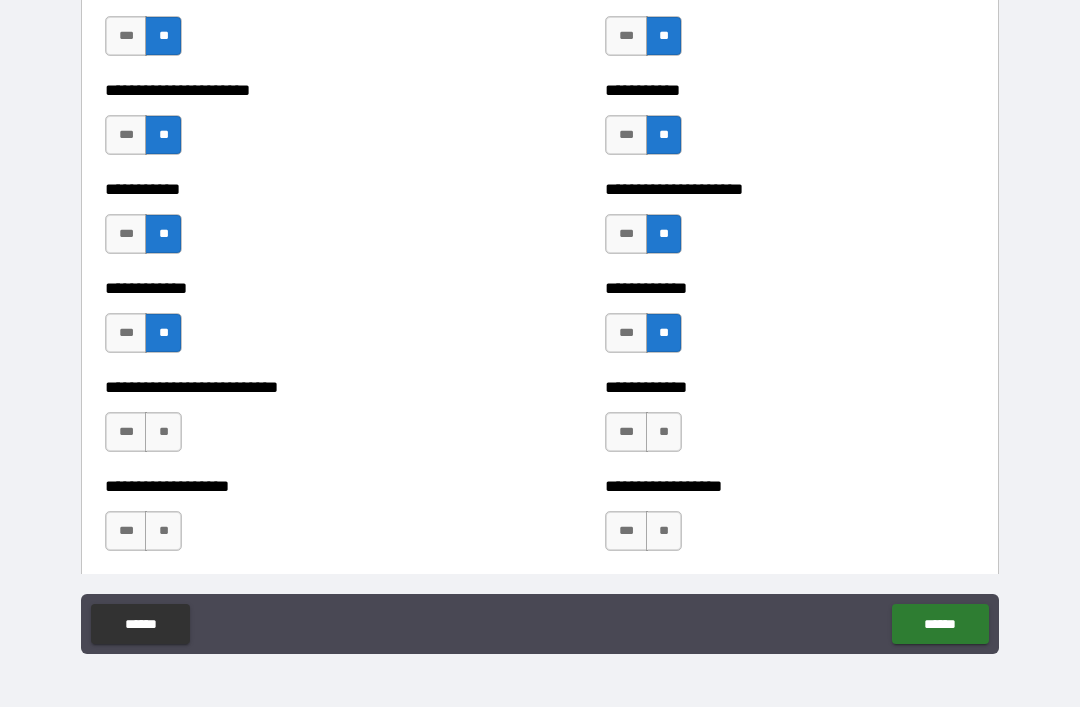 click on "**" at bounding box center [163, 432] 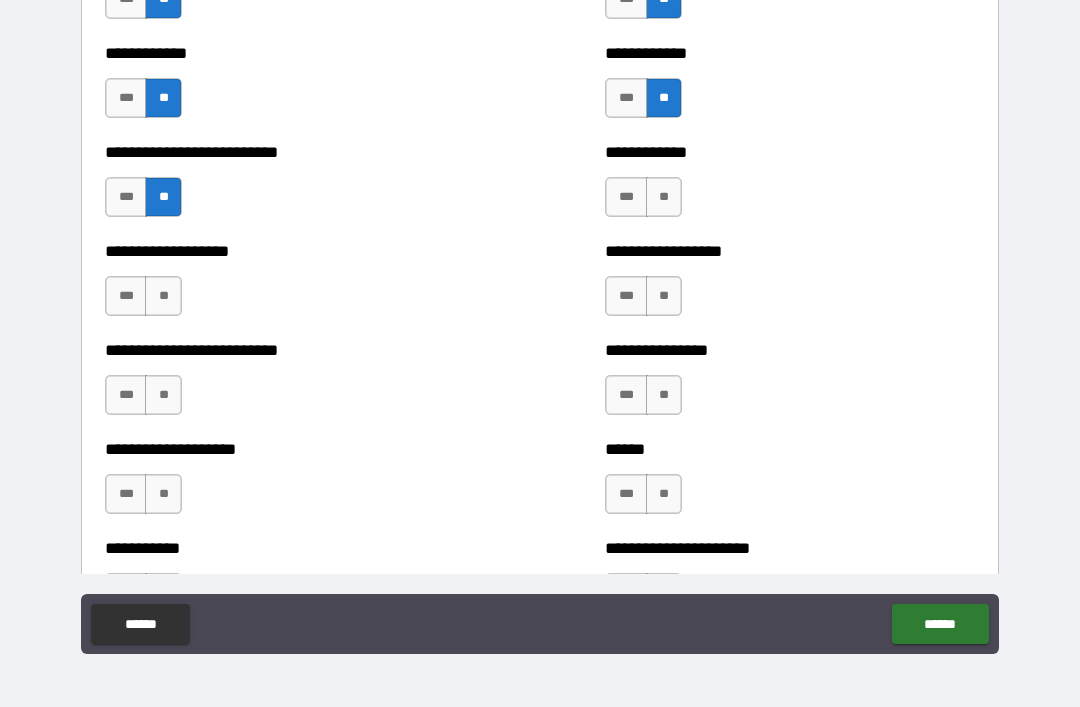 scroll, scrollTop: 5427, scrollLeft: 0, axis: vertical 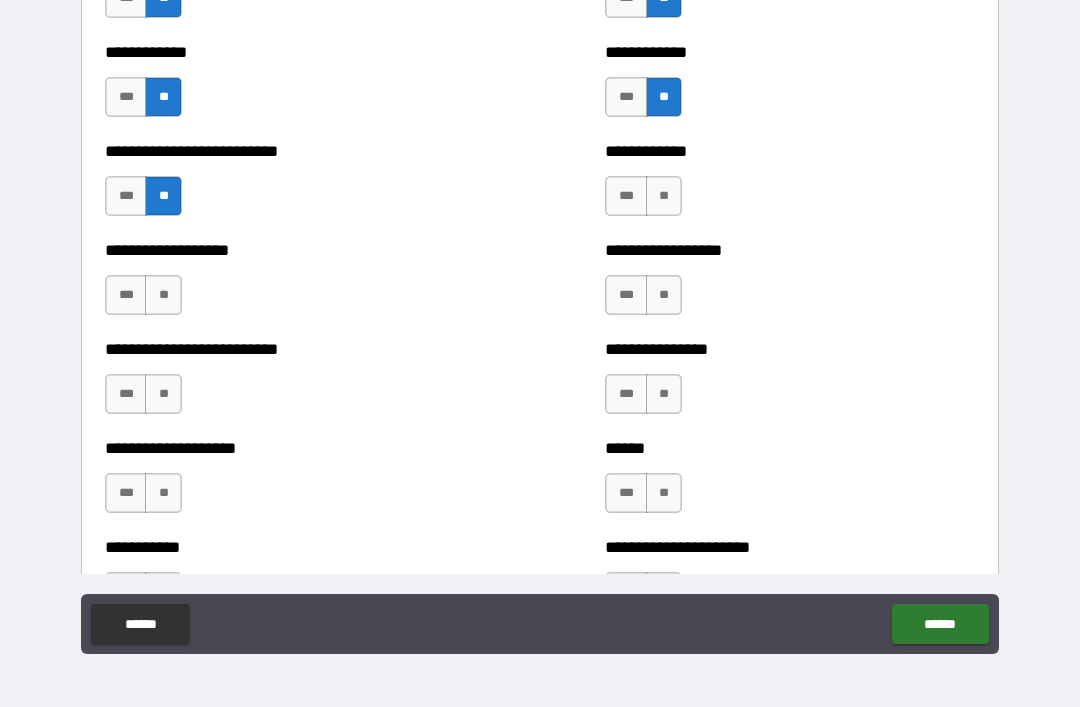 click on "**" at bounding box center [664, 196] 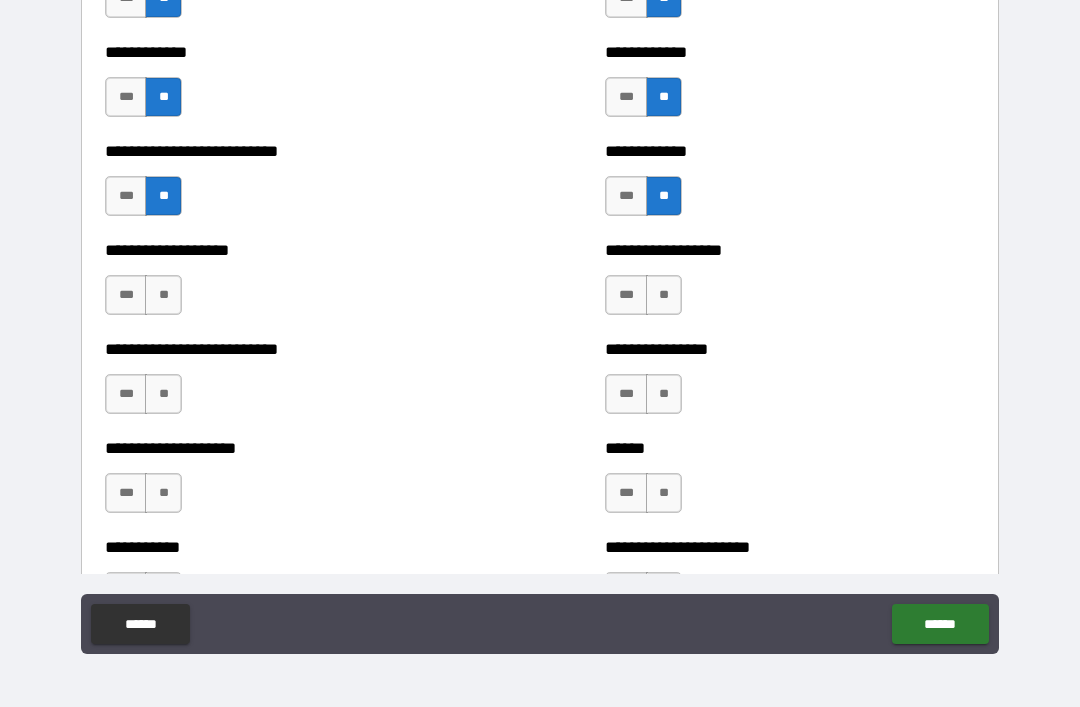 click on "**" at bounding box center [664, 295] 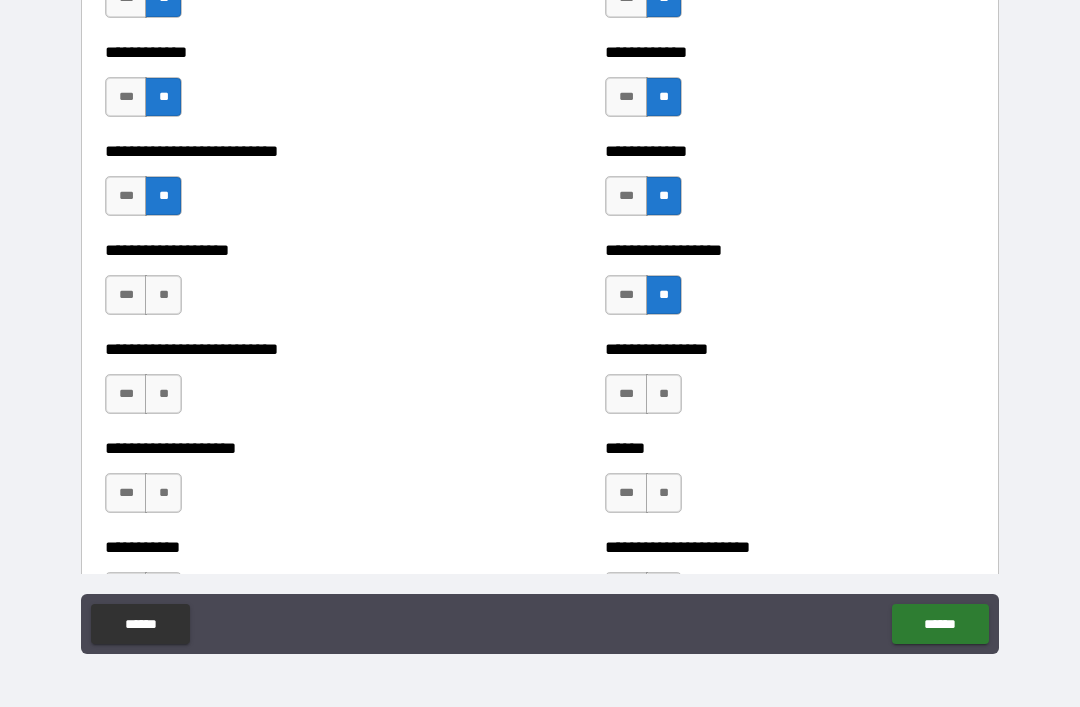 click on "**" at bounding box center (163, 295) 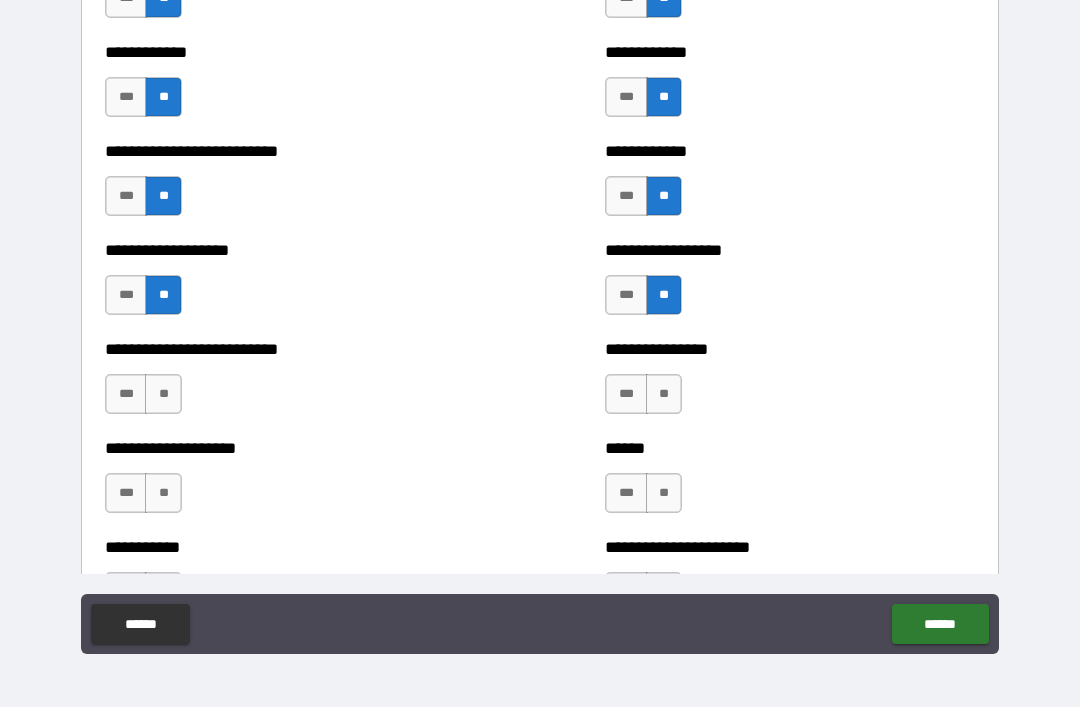 click on "**" at bounding box center (163, 394) 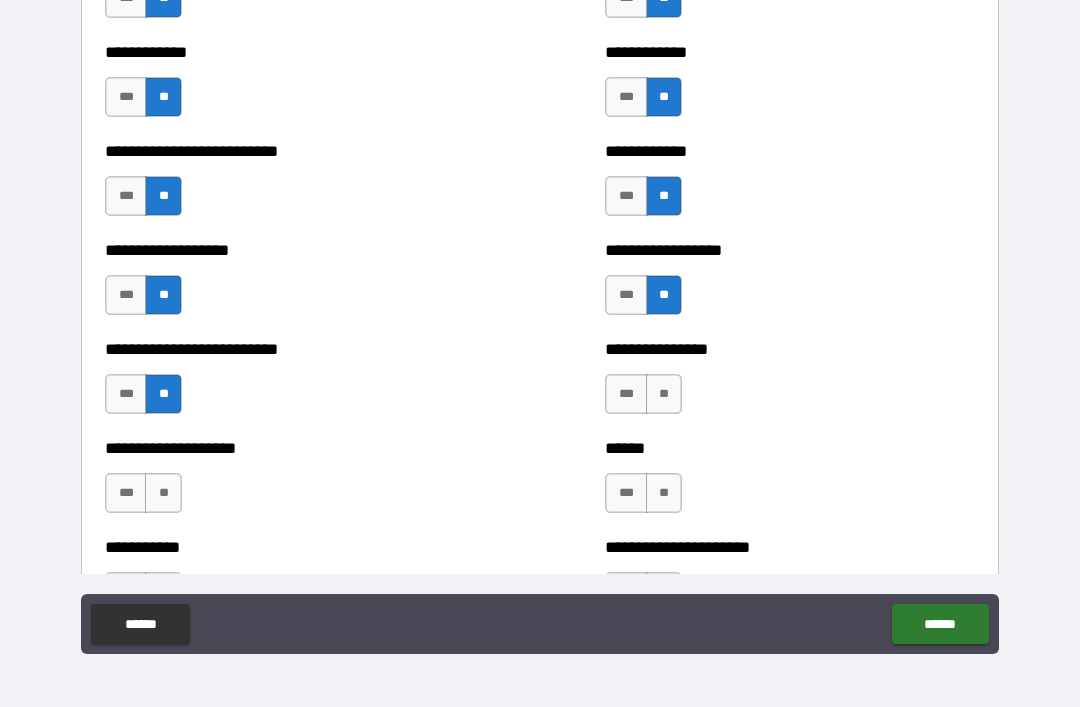 click on "**" at bounding box center (664, 394) 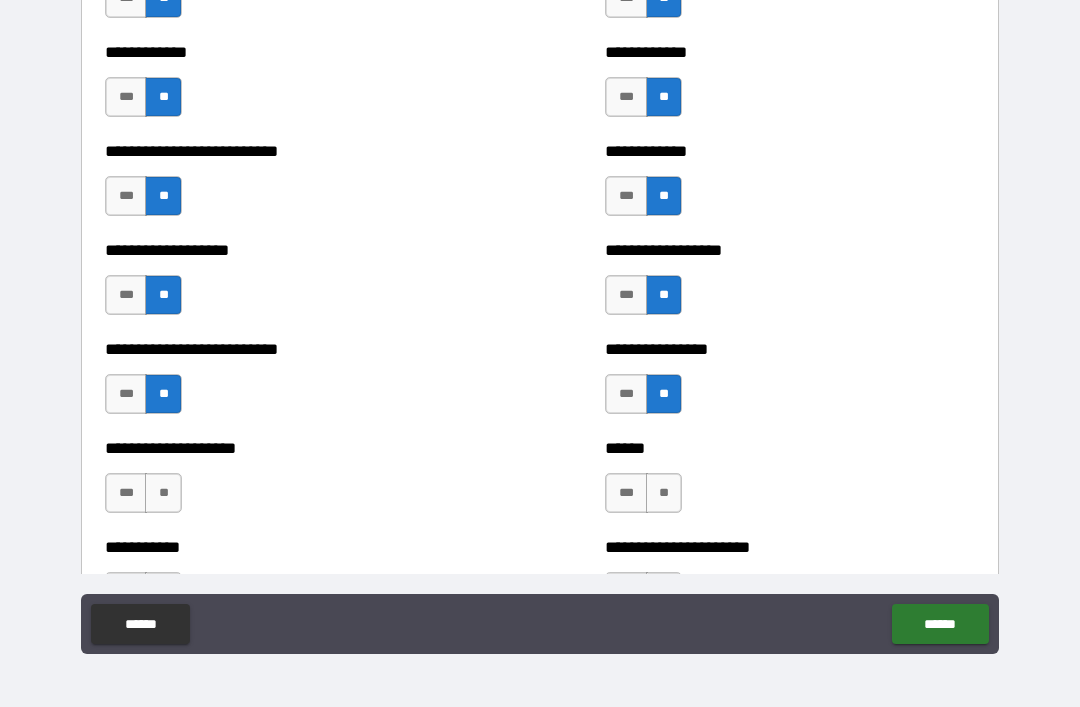 click on "**" at bounding box center (664, 493) 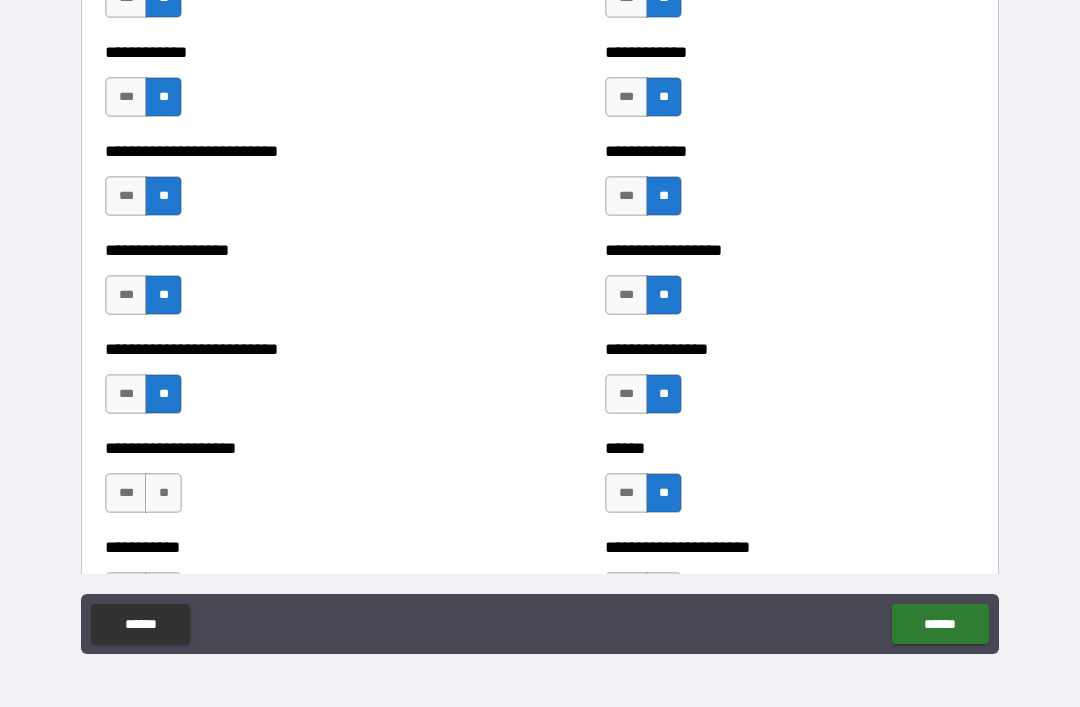 click on "**" at bounding box center [163, 493] 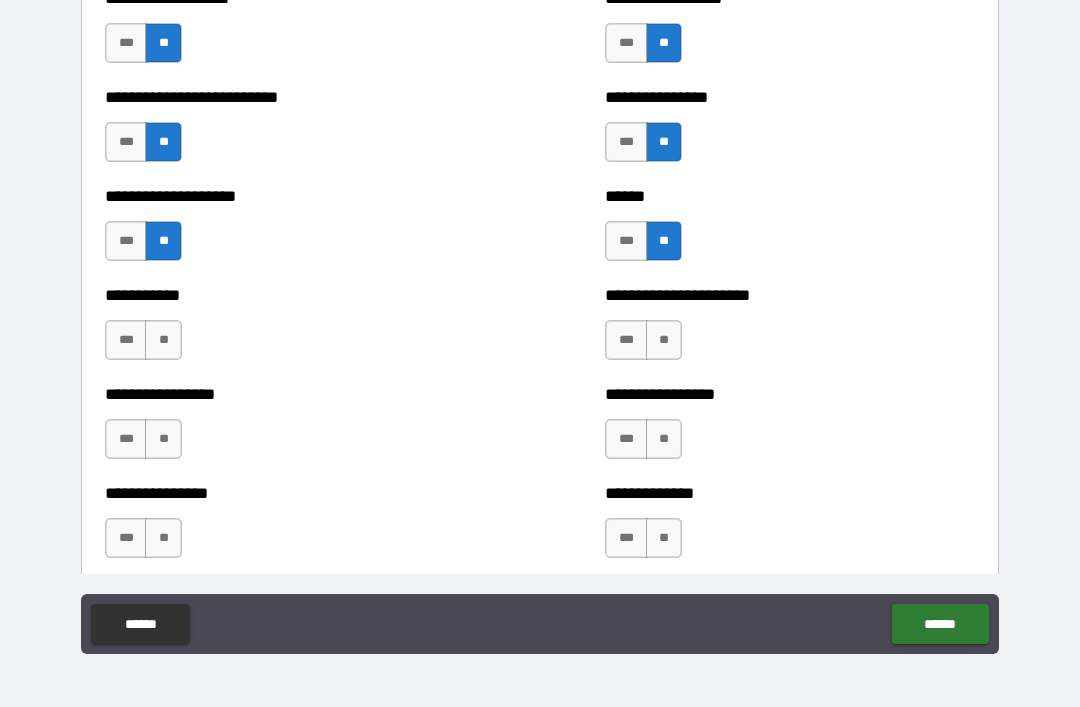 scroll, scrollTop: 5680, scrollLeft: 0, axis: vertical 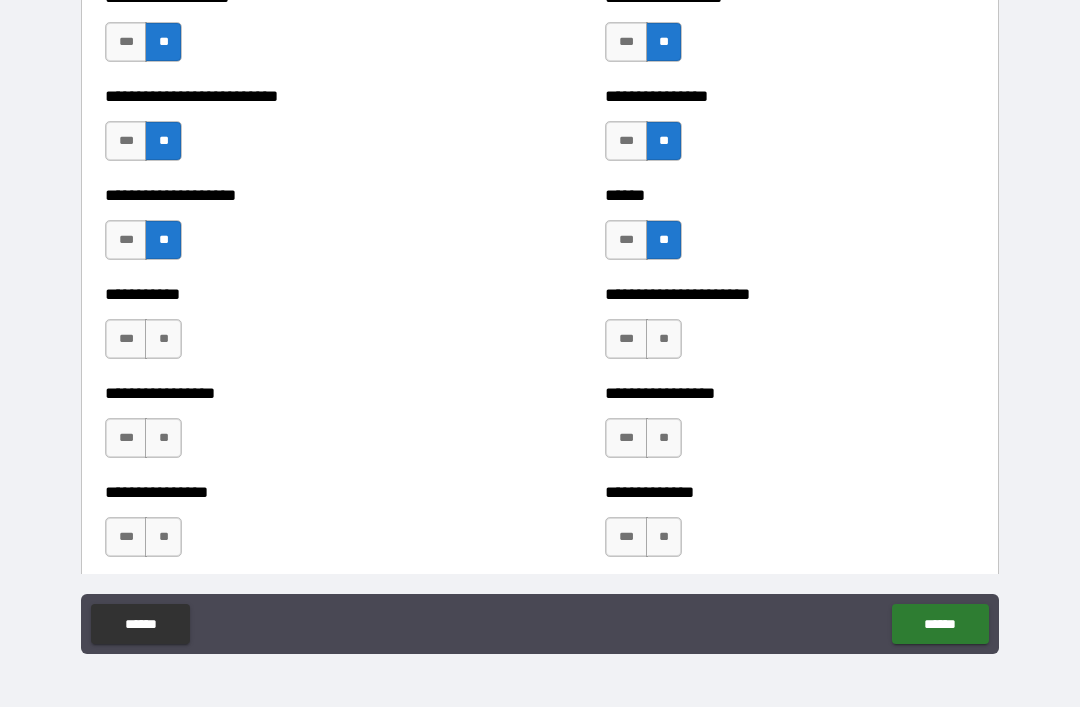 click on "**" at bounding box center [163, 339] 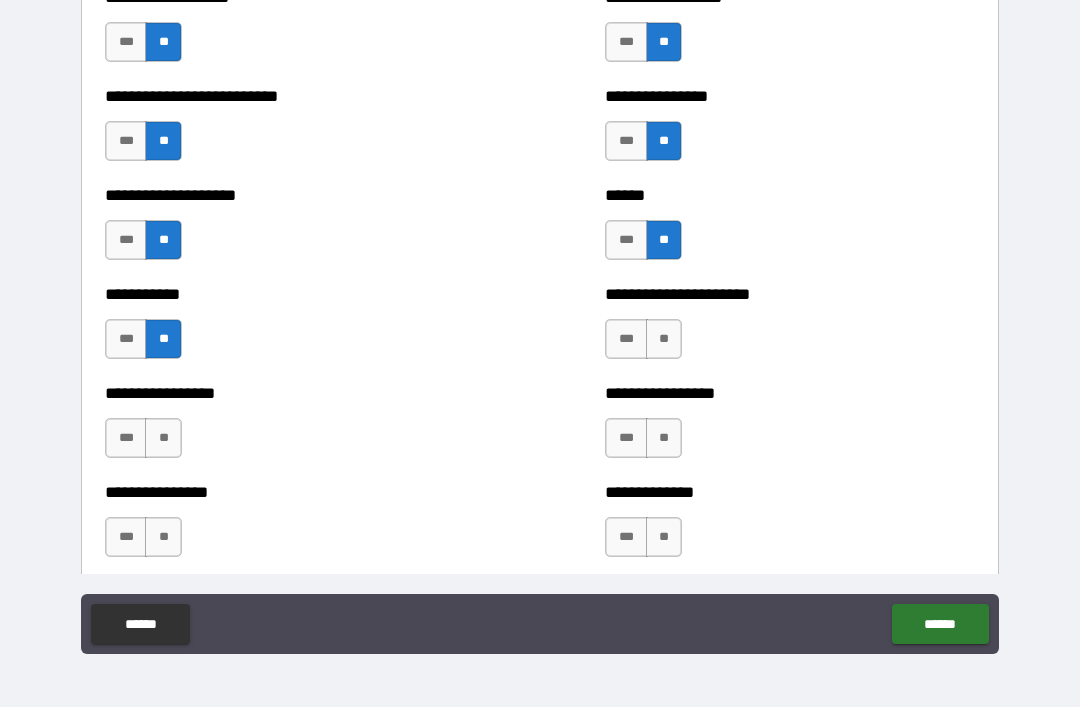 click on "**" at bounding box center (664, 339) 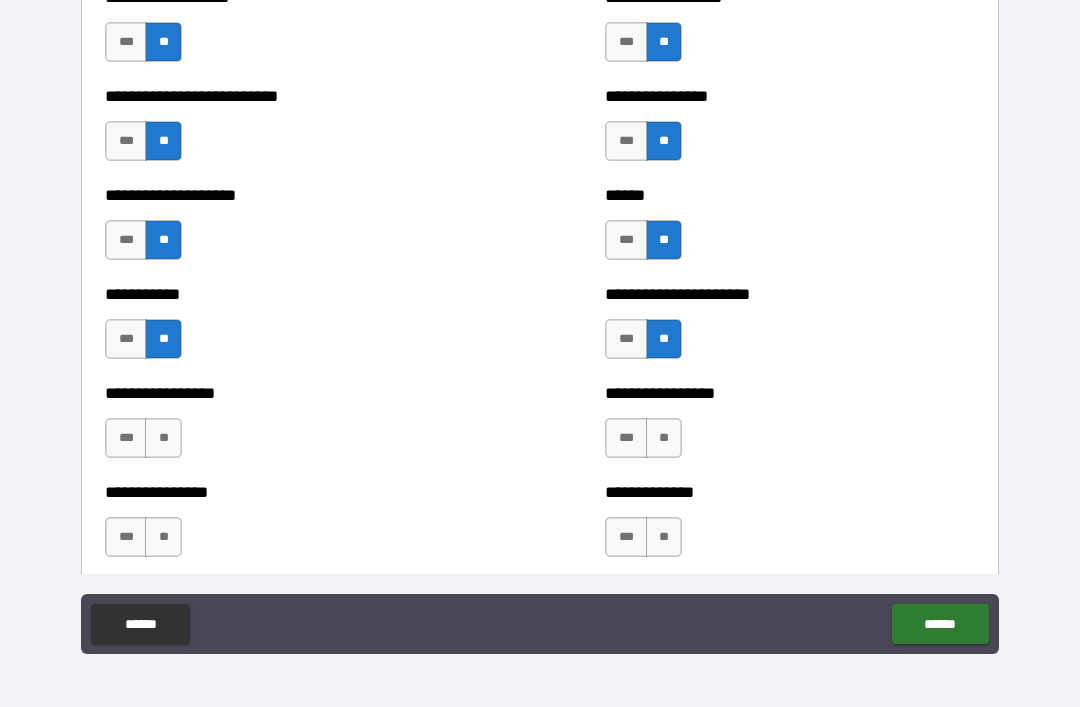 click on "**" at bounding box center [163, 438] 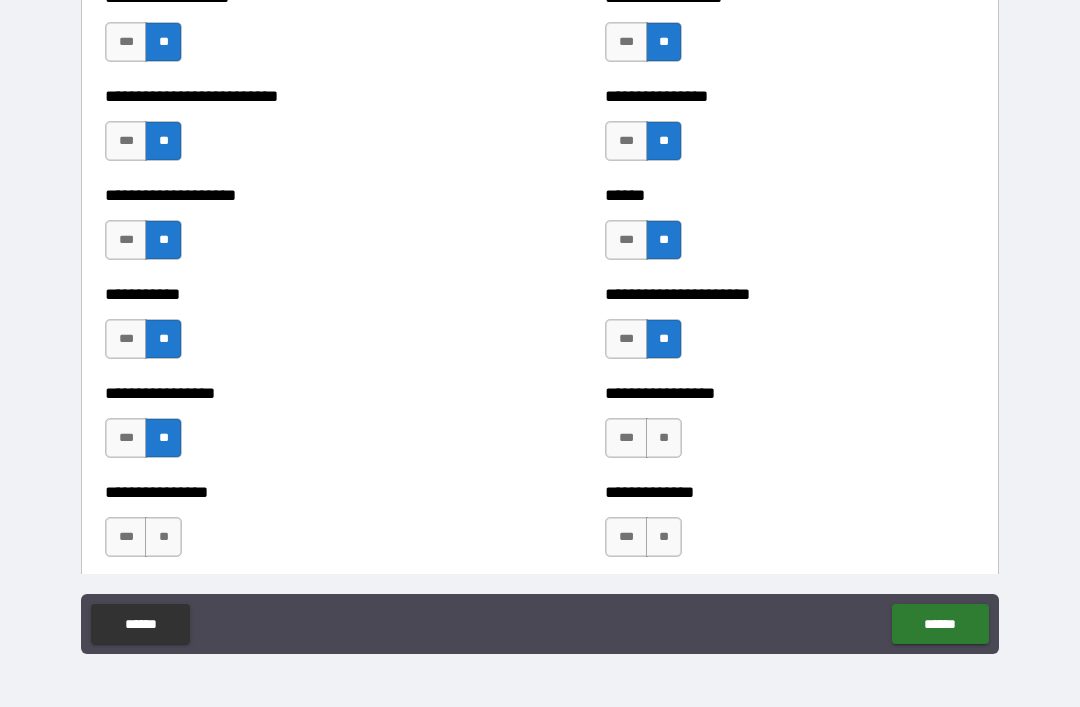 click on "**" at bounding box center (664, 438) 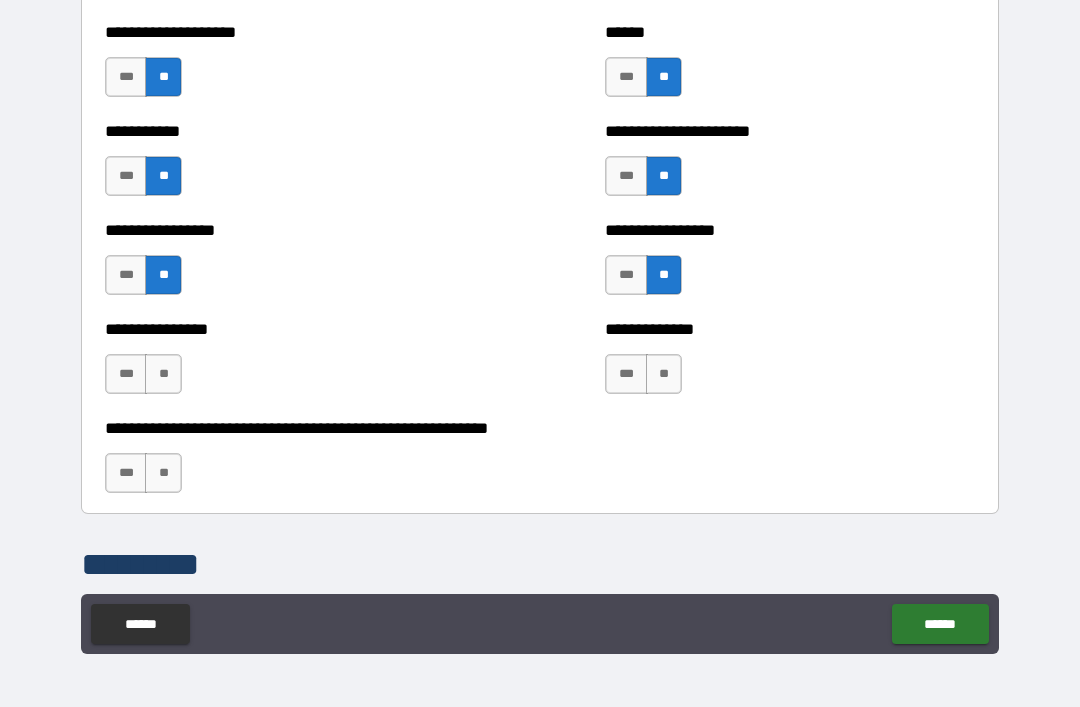 scroll, scrollTop: 5864, scrollLeft: 0, axis: vertical 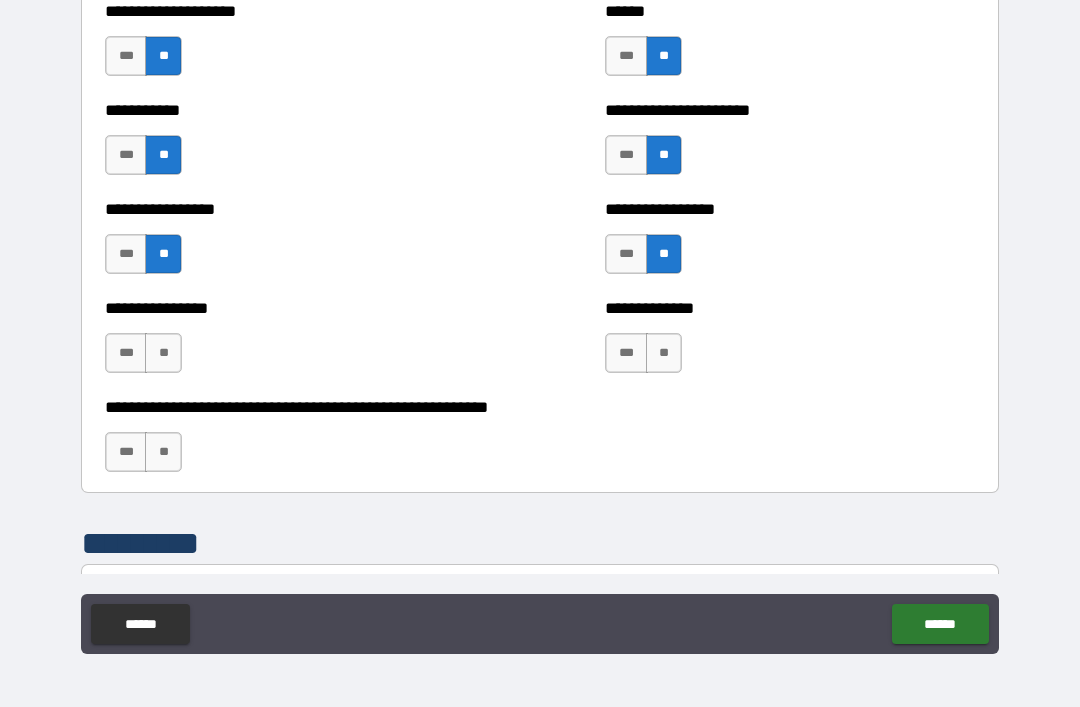 click on "**" at bounding box center (163, 353) 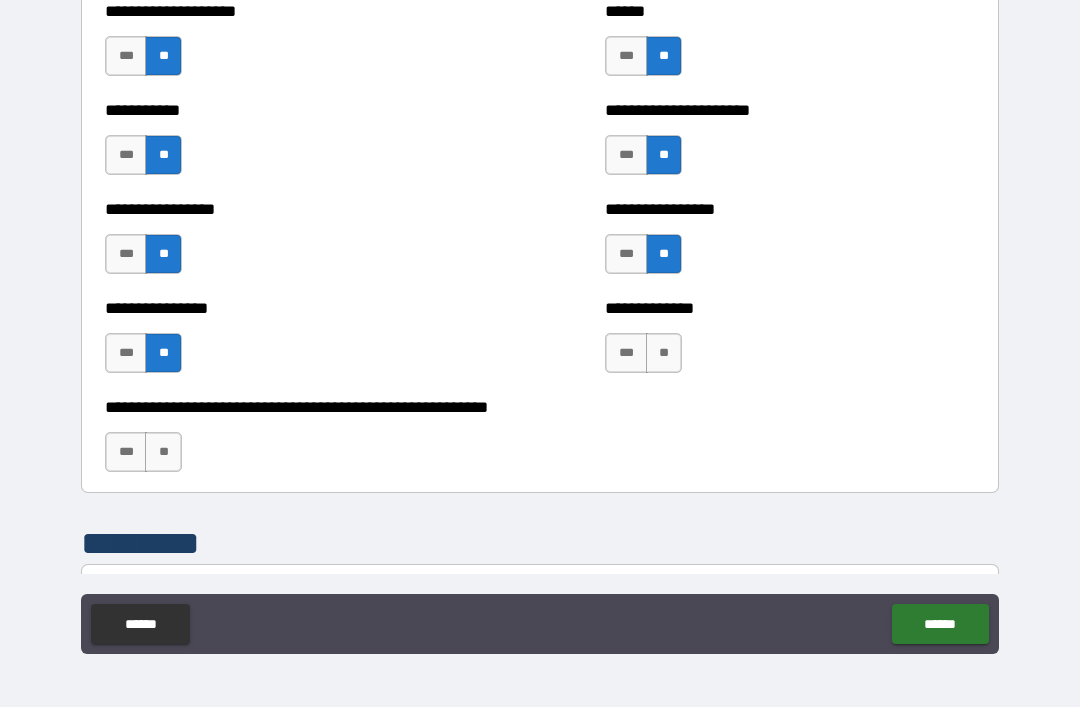 click on "**" at bounding box center [664, 353] 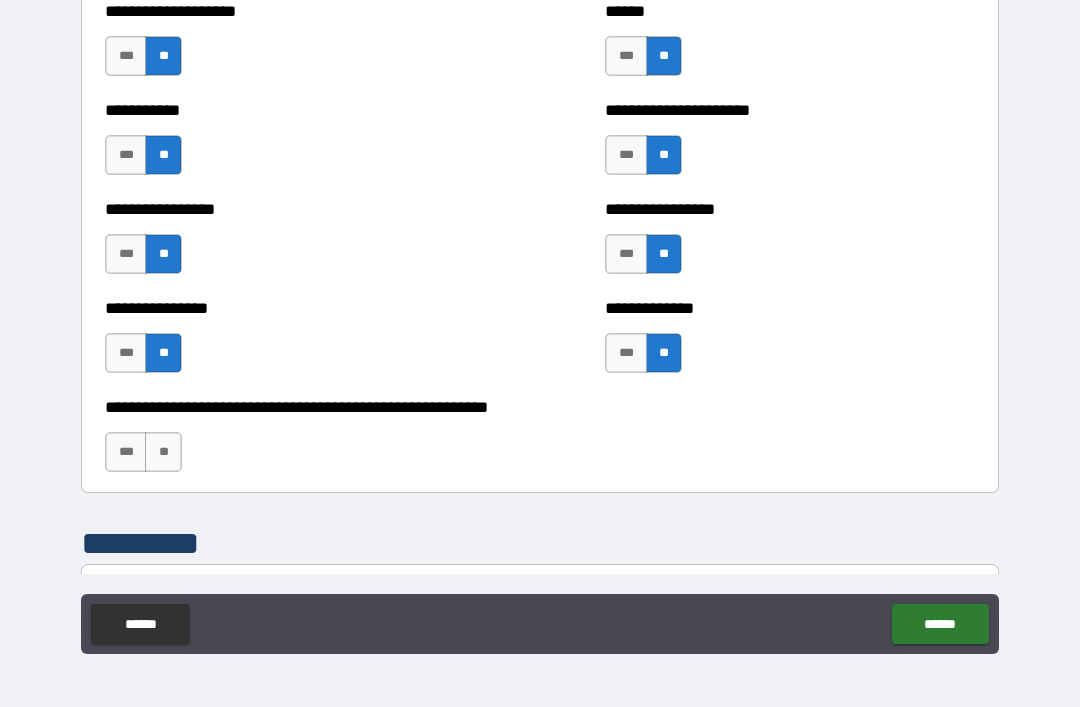 click on "**" at bounding box center (163, 452) 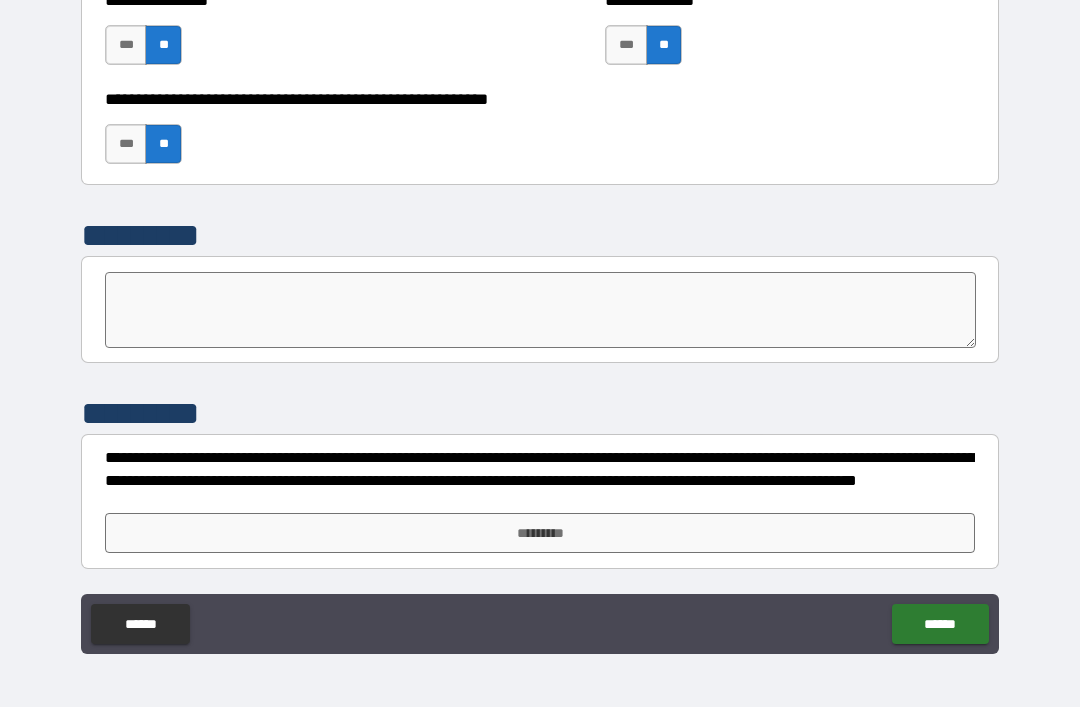 scroll, scrollTop: 6172, scrollLeft: 0, axis: vertical 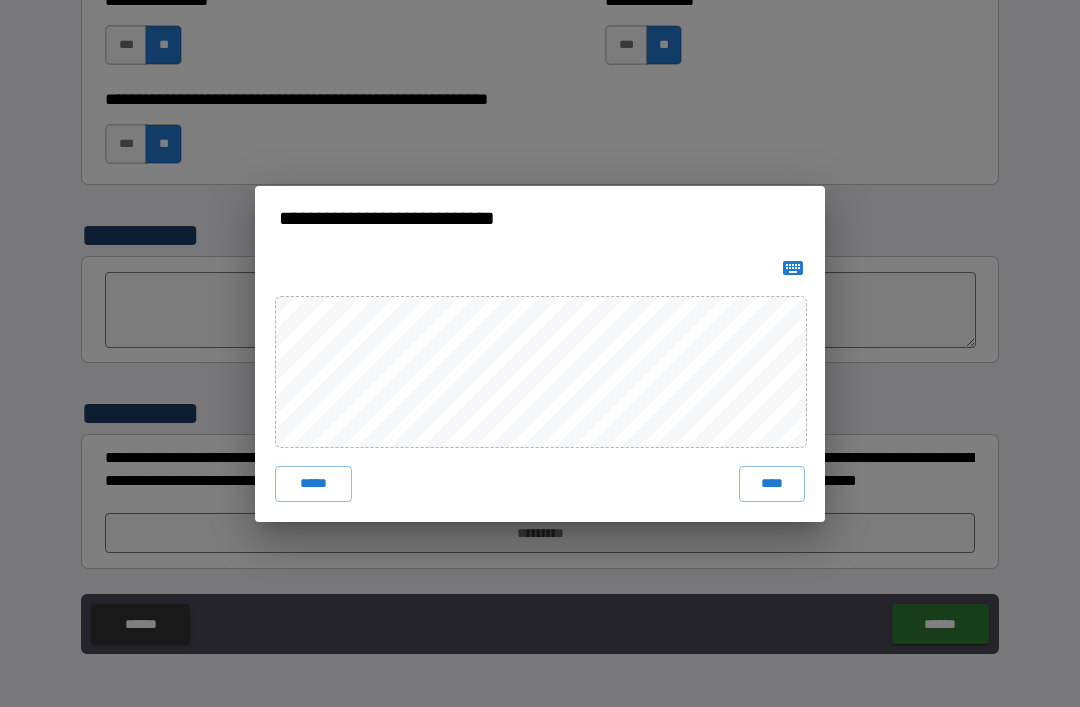 click on "****" at bounding box center [772, 484] 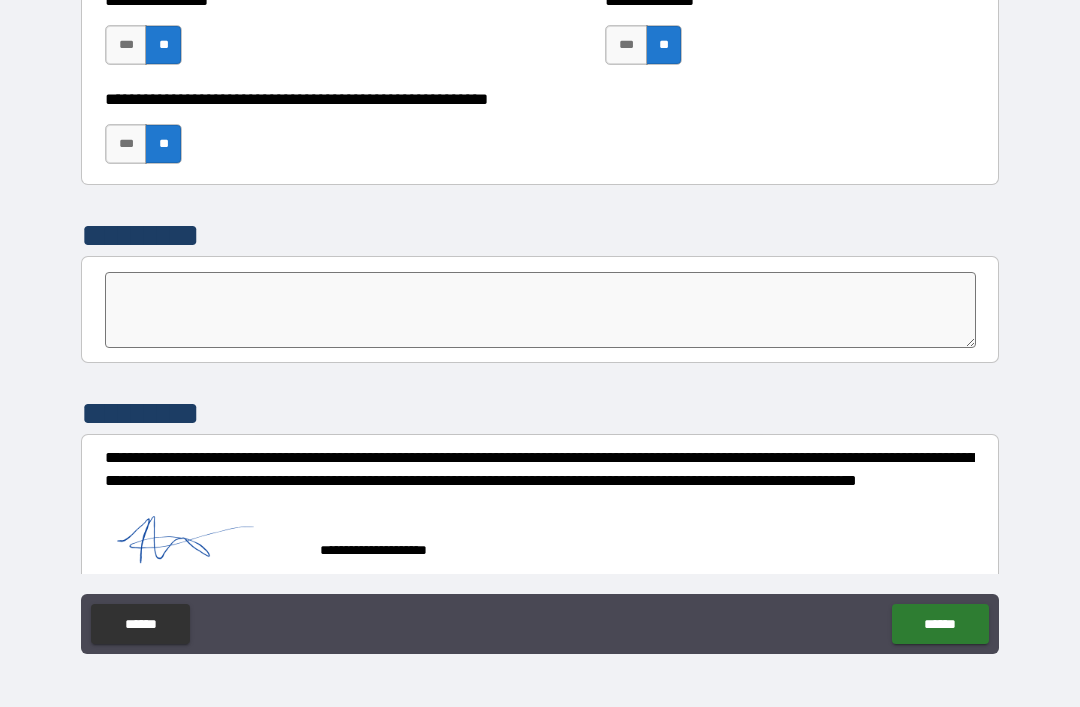 click on "******" at bounding box center [940, 624] 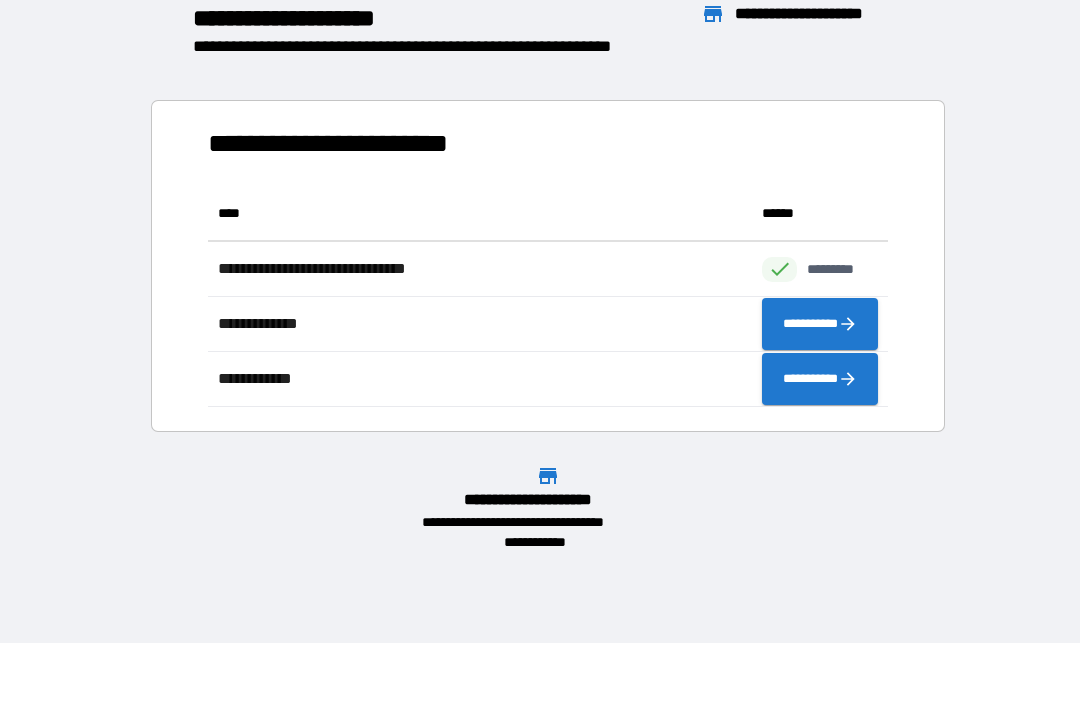 scroll, scrollTop: 1, scrollLeft: 1, axis: both 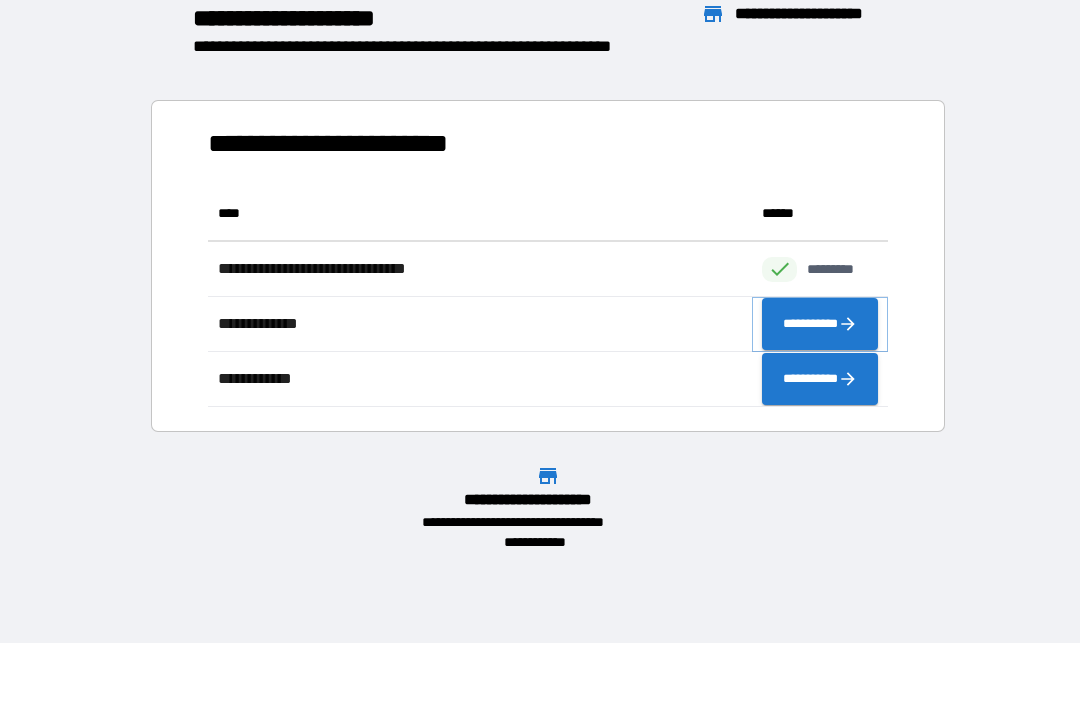 click on "**********" at bounding box center (820, 324) 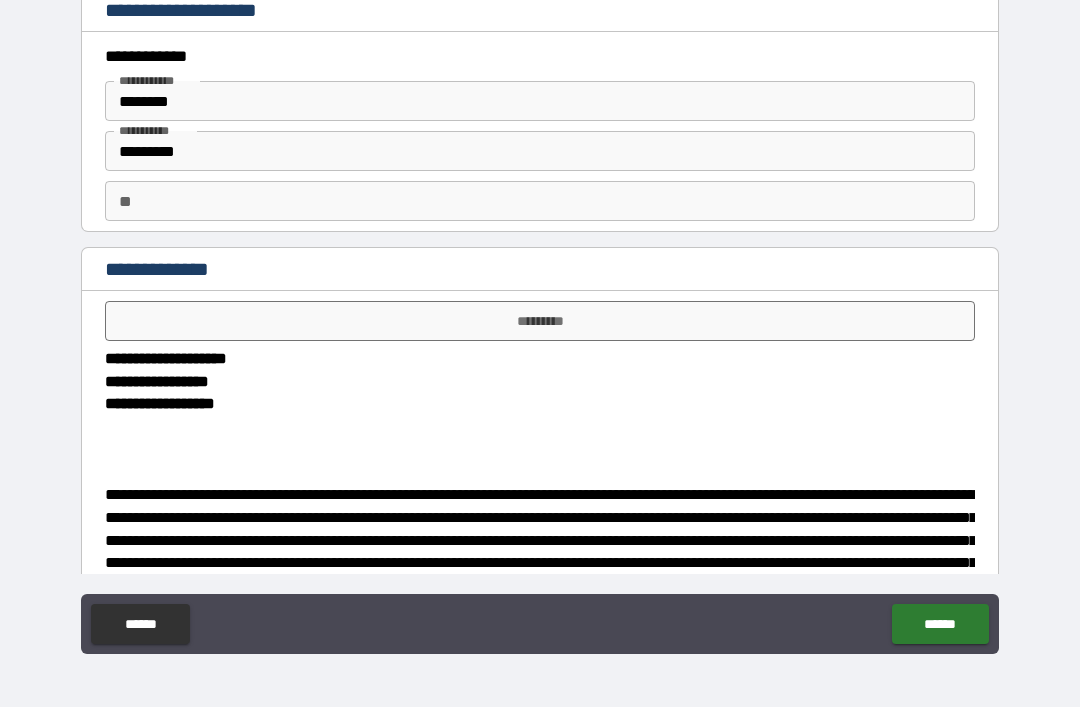 scroll, scrollTop: 0, scrollLeft: 0, axis: both 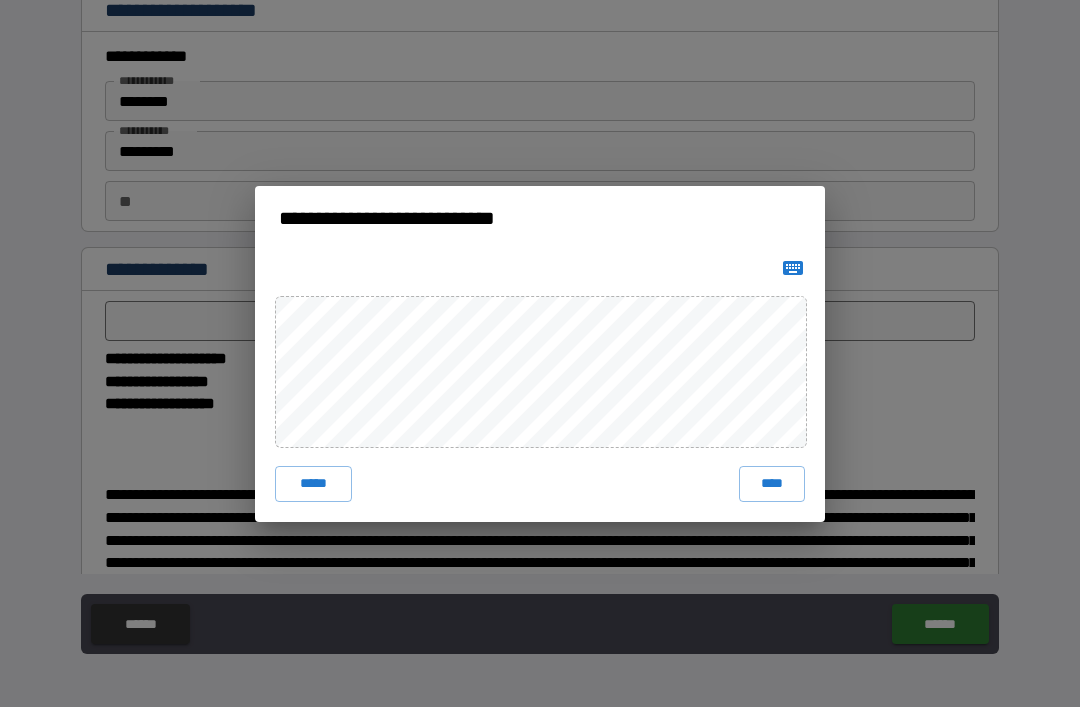 click on "****" at bounding box center [772, 484] 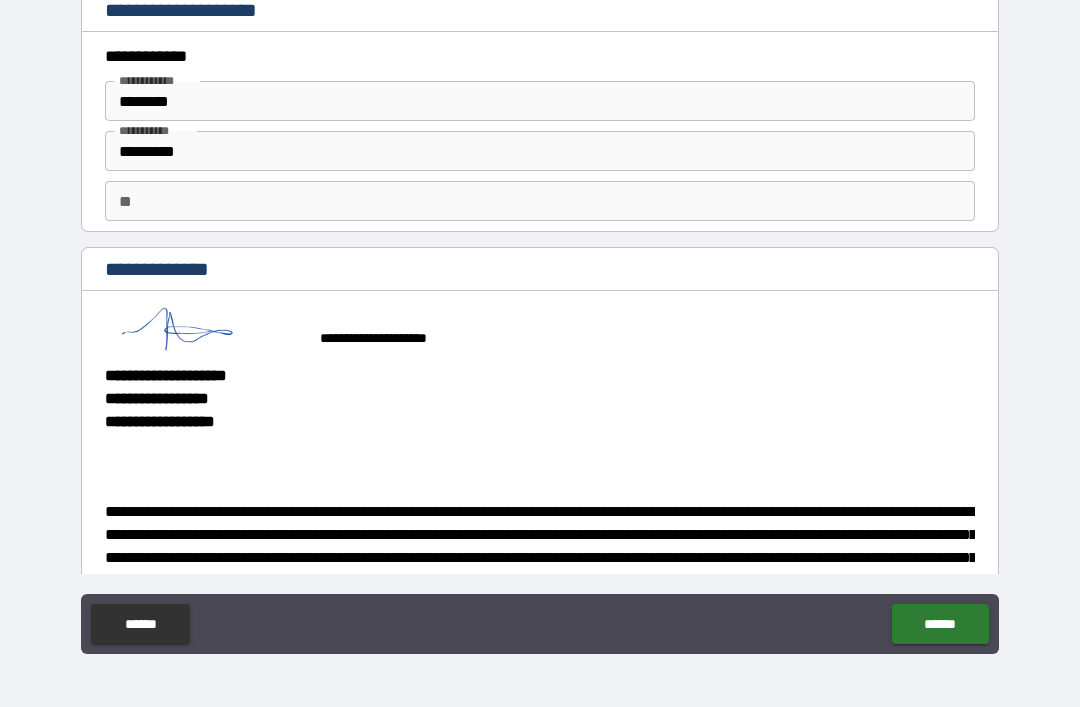 click on "******" at bounding box center [940, 624] 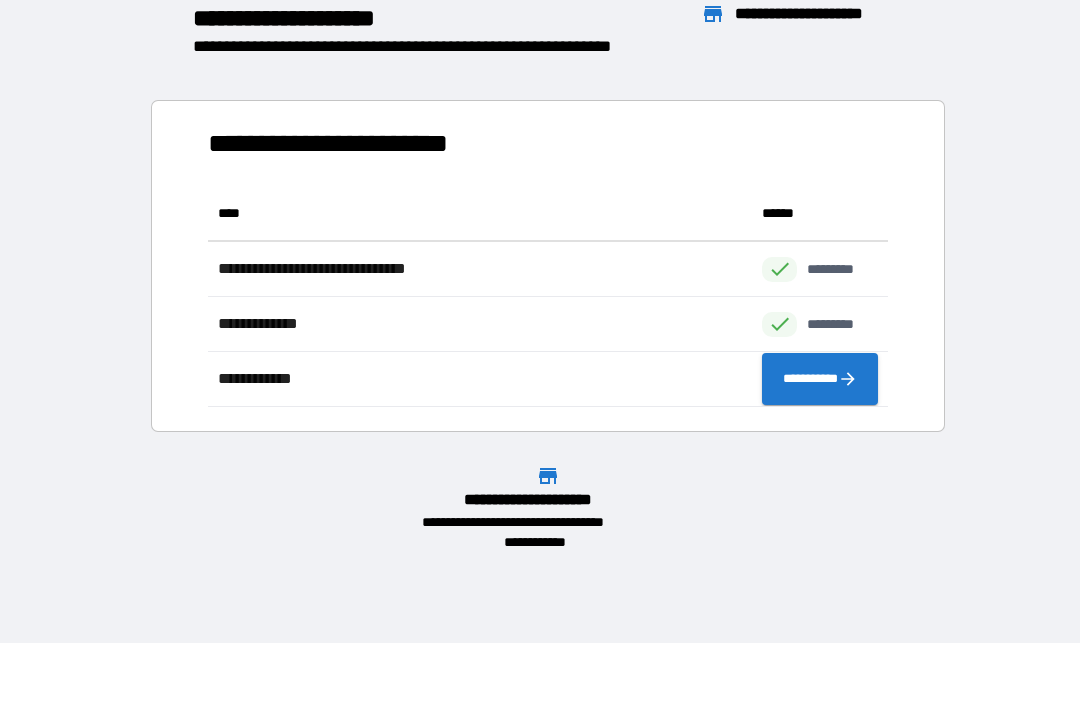 scroll, scrollTop: 1, scrollLeft: 1, axis: both 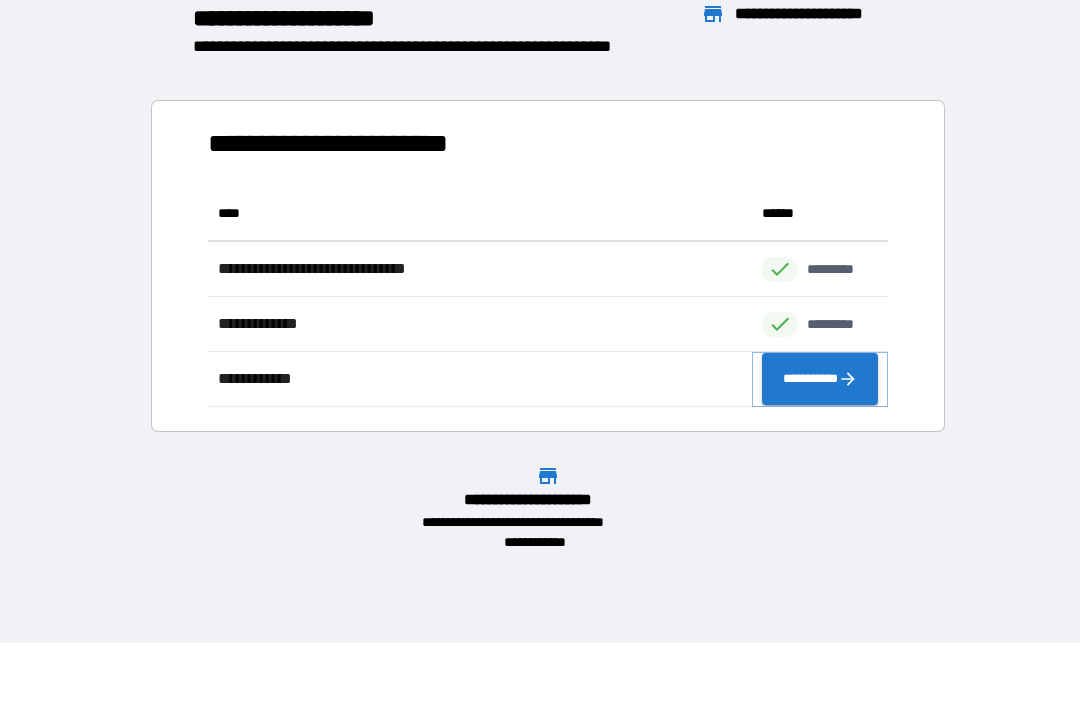 click on "**********" at bounding box center (820, 379) 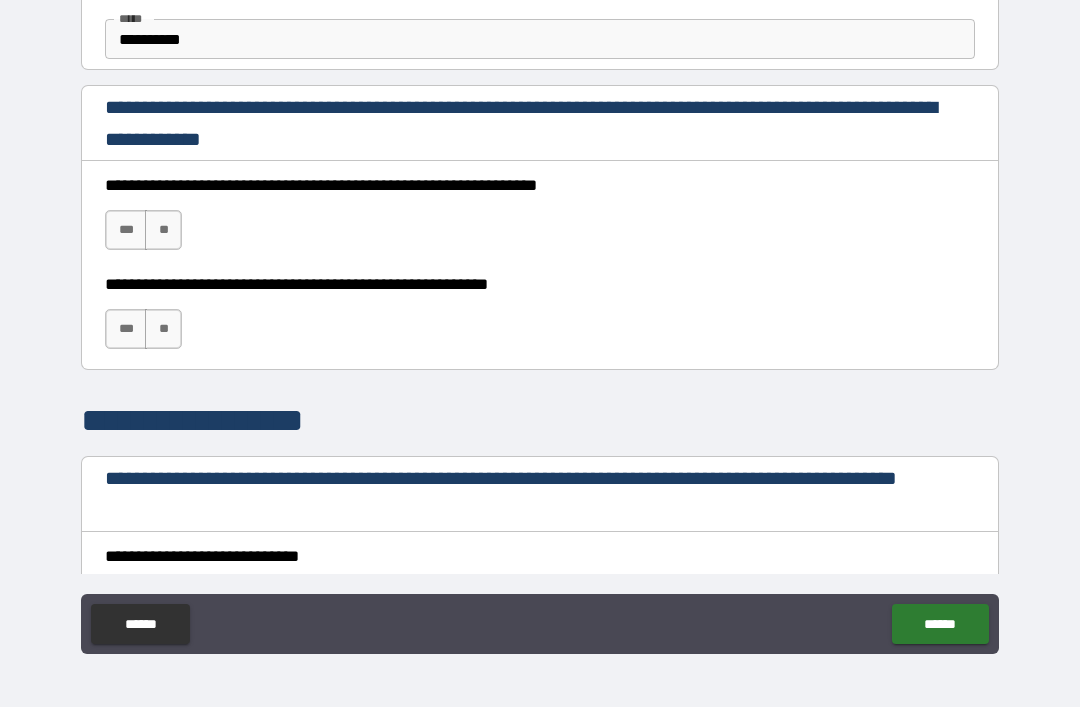 scroll, scrollTop: 1262, scrollLeft: 0, axis: vertical 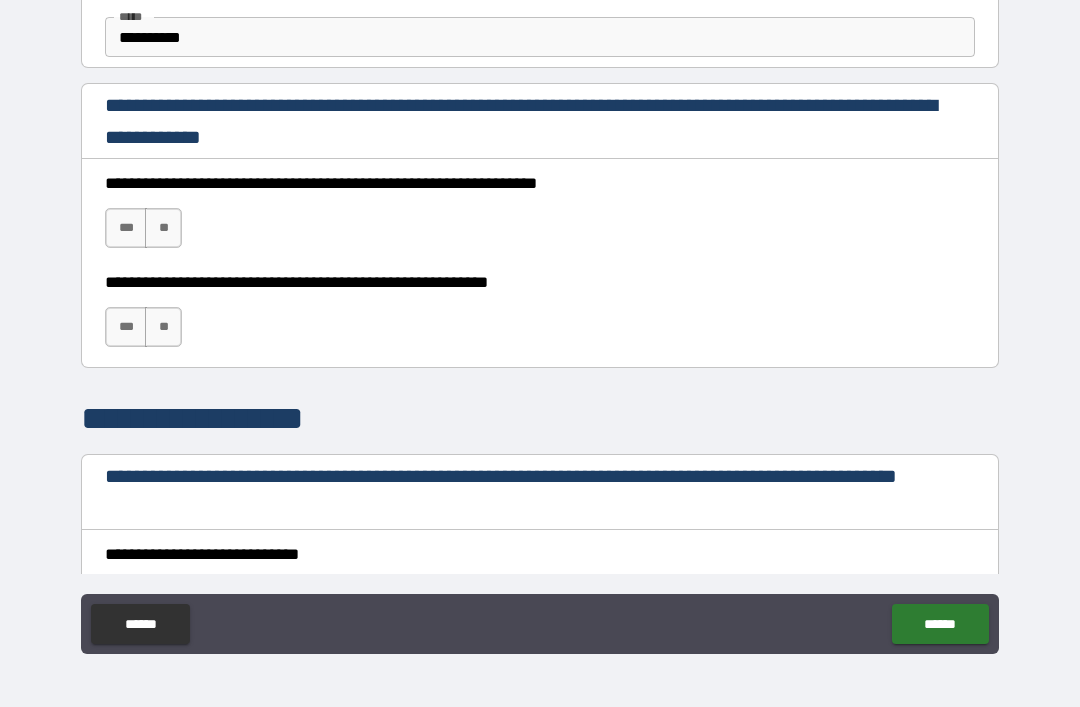 click on "***" at bounding box center (126, 228) 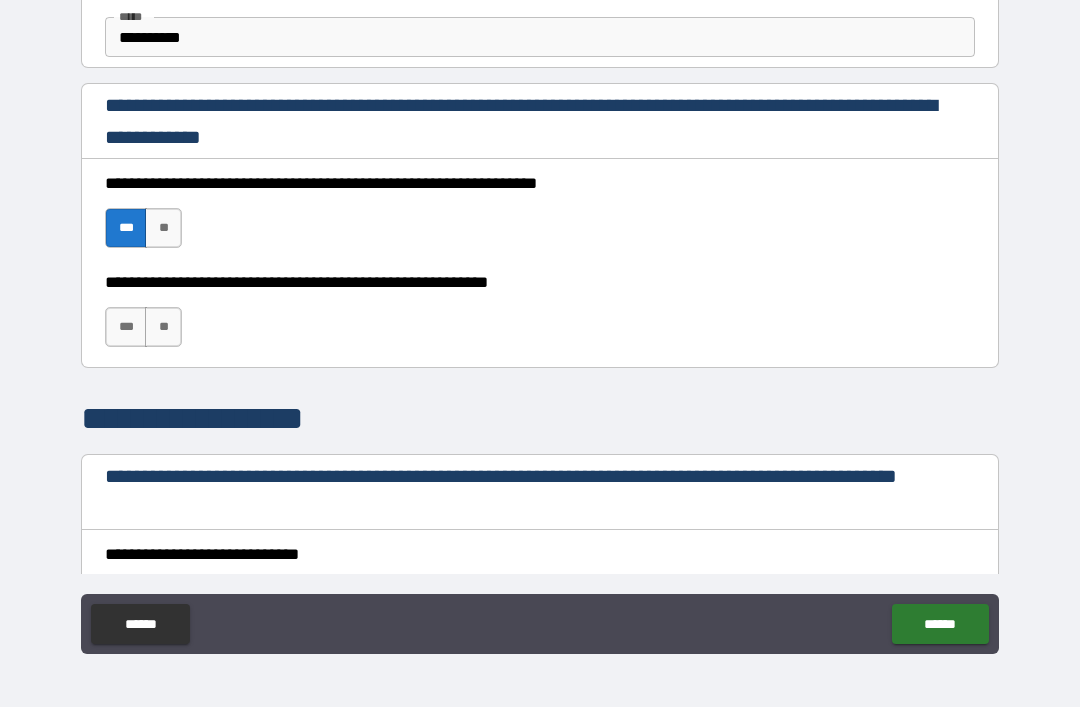click on "**" at bounding box center [163, 327] 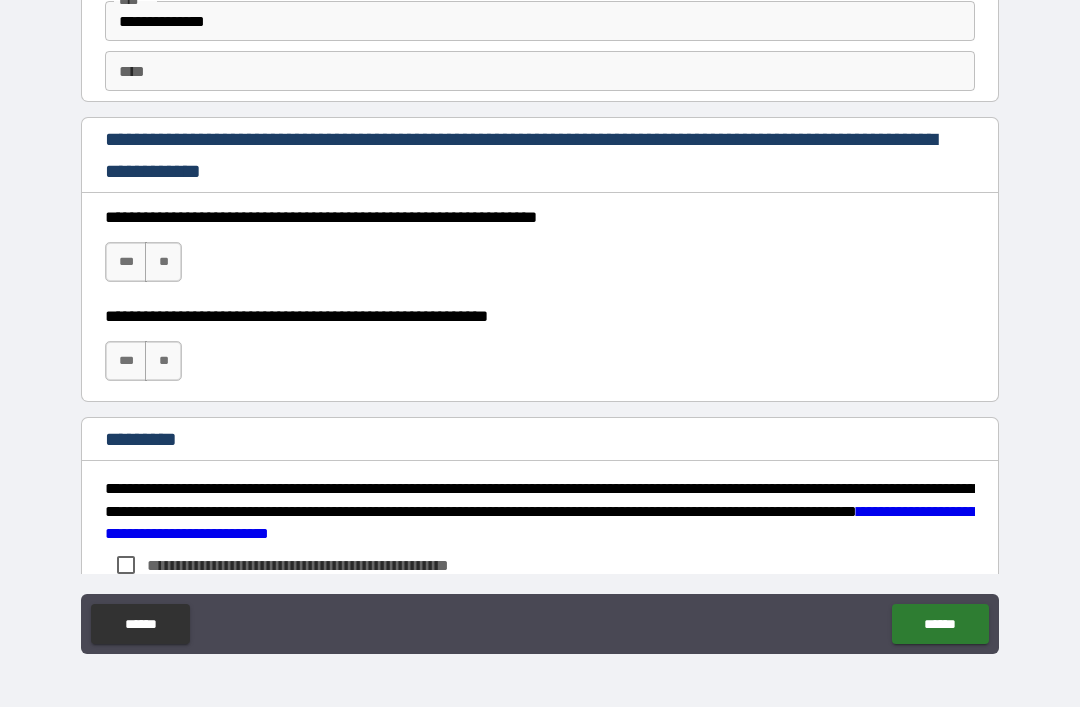 scroll, scrollTop: 2858, scrollLeft: 0, axis: vertical 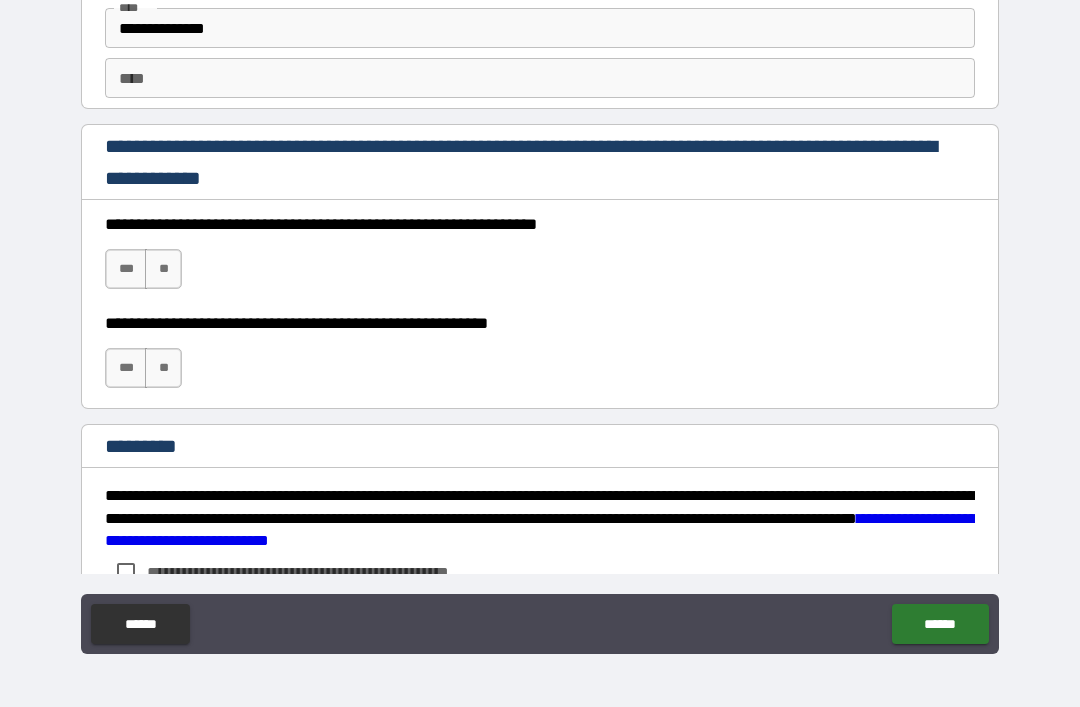 click on "***" at bounding box center (126, 269) 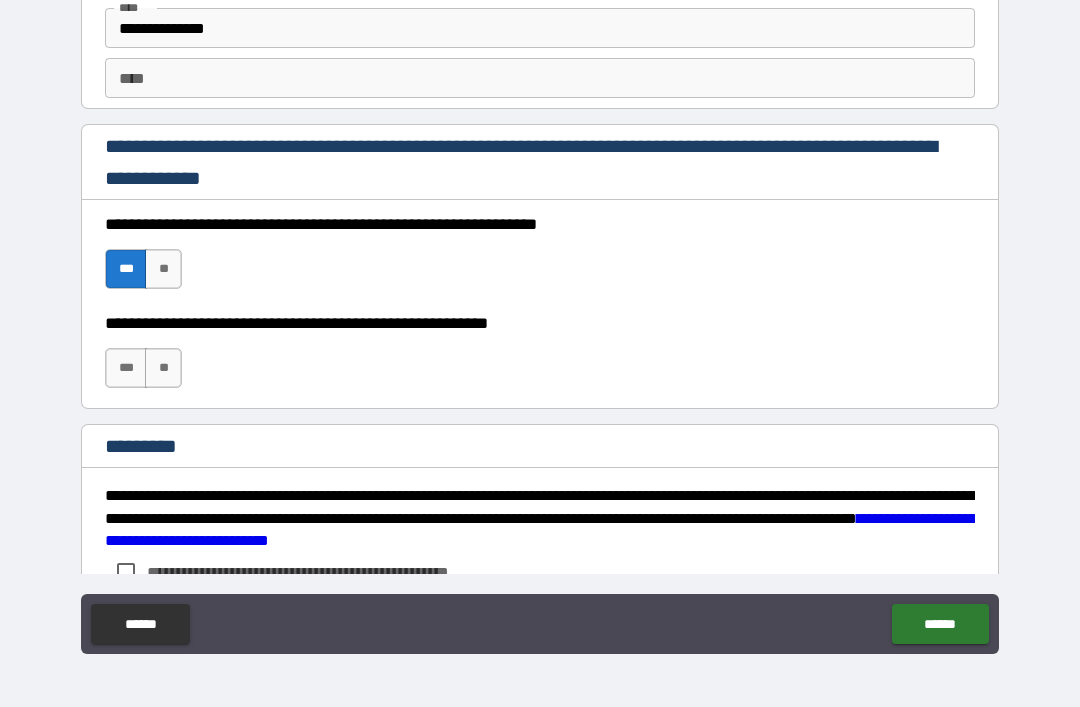 click on "**" at bounding box center [163, 368] 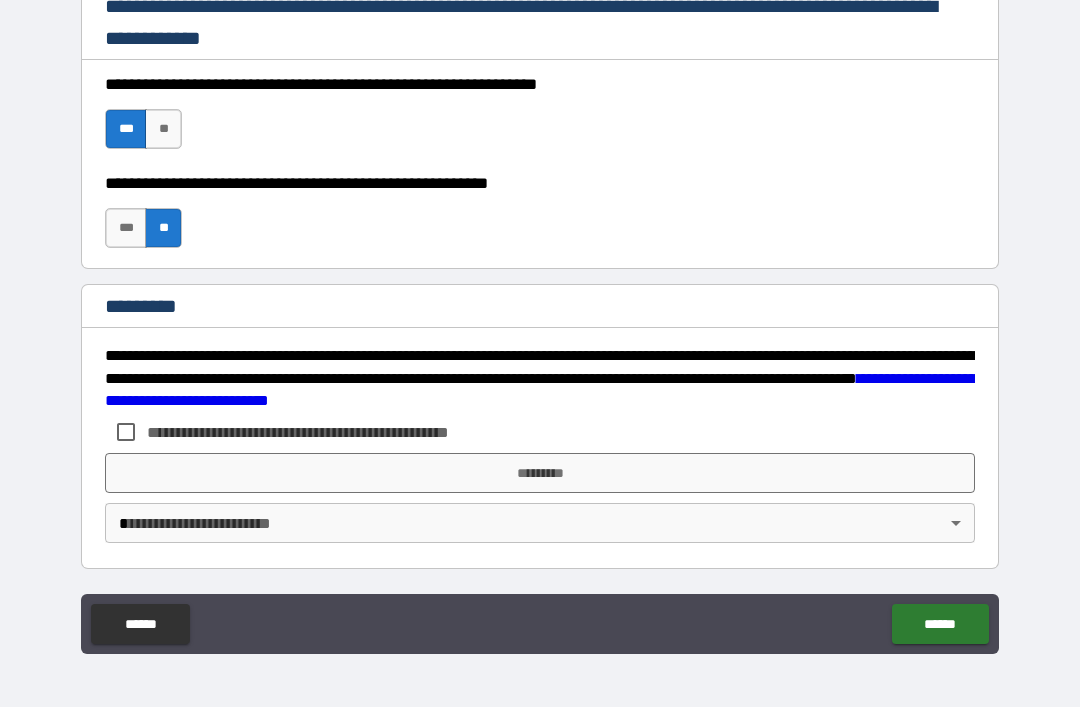 scroll, scrollTop: 2998, scrollLeft: 0, axis: vertical 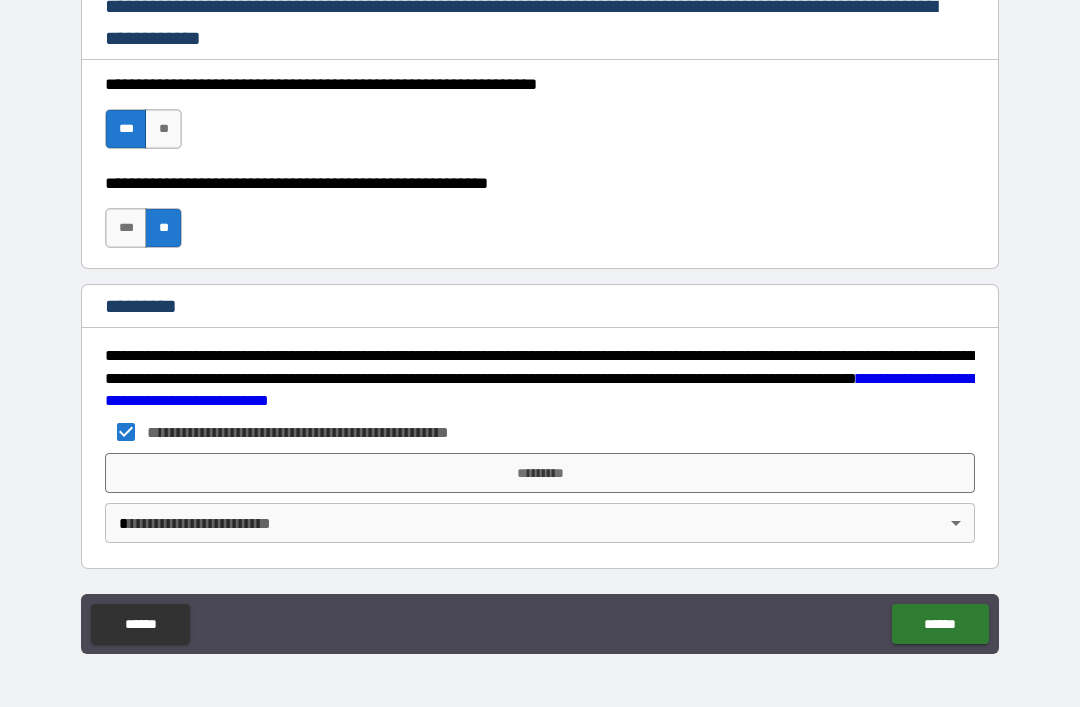 click on "*********" at bounding box center [540, 473] 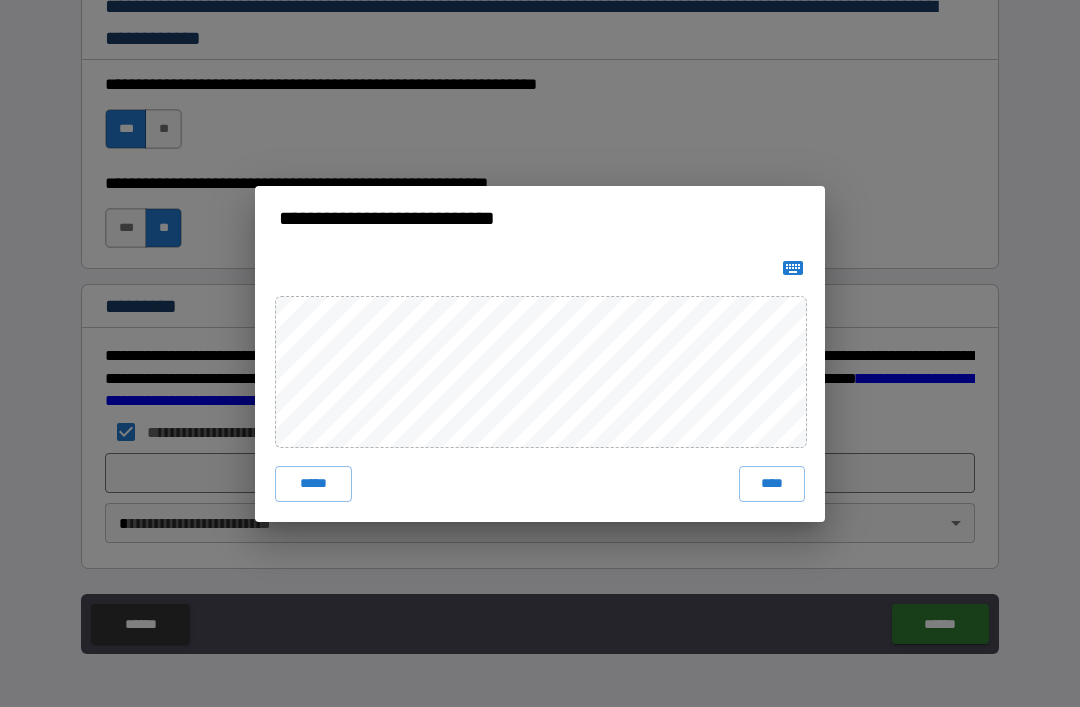 click on "****" at bounding box center [772, 484] 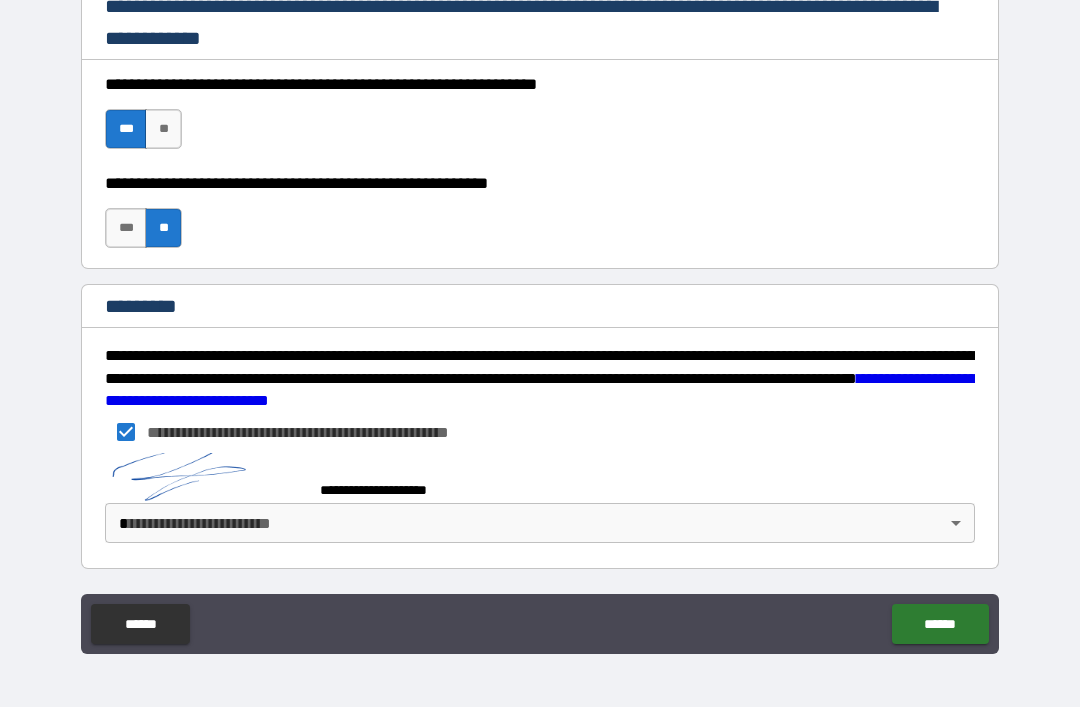 scroll, scrollTop: 2988, scrollLeft: 0, axis: vertical 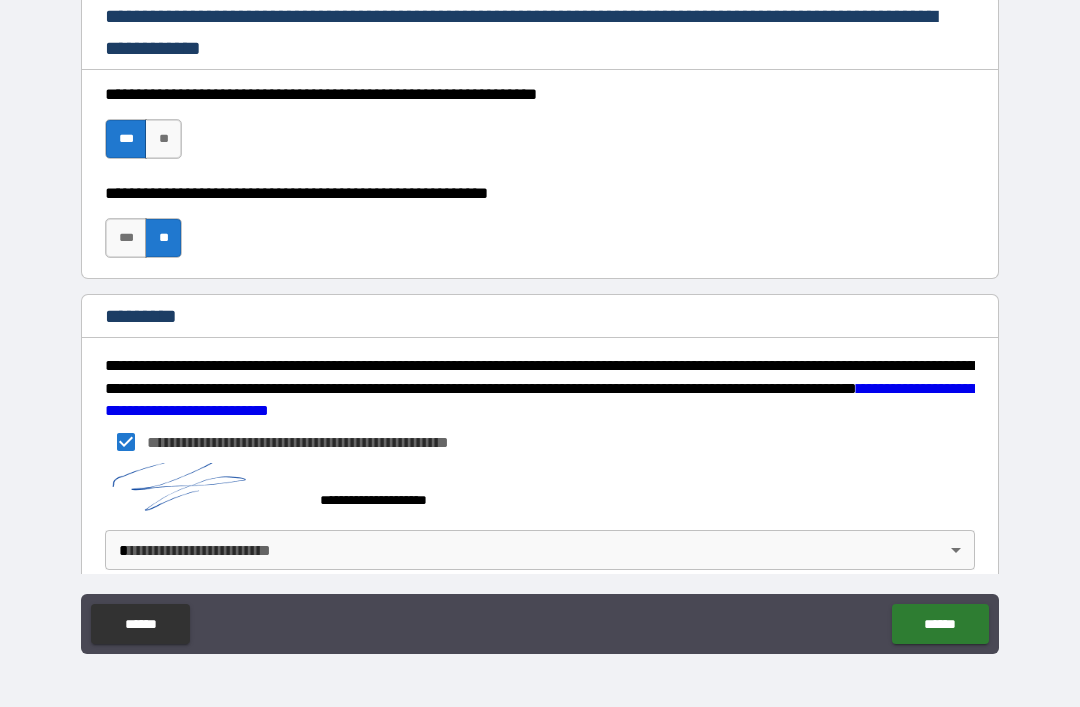 click on "******" at bounding box center (940, 624) 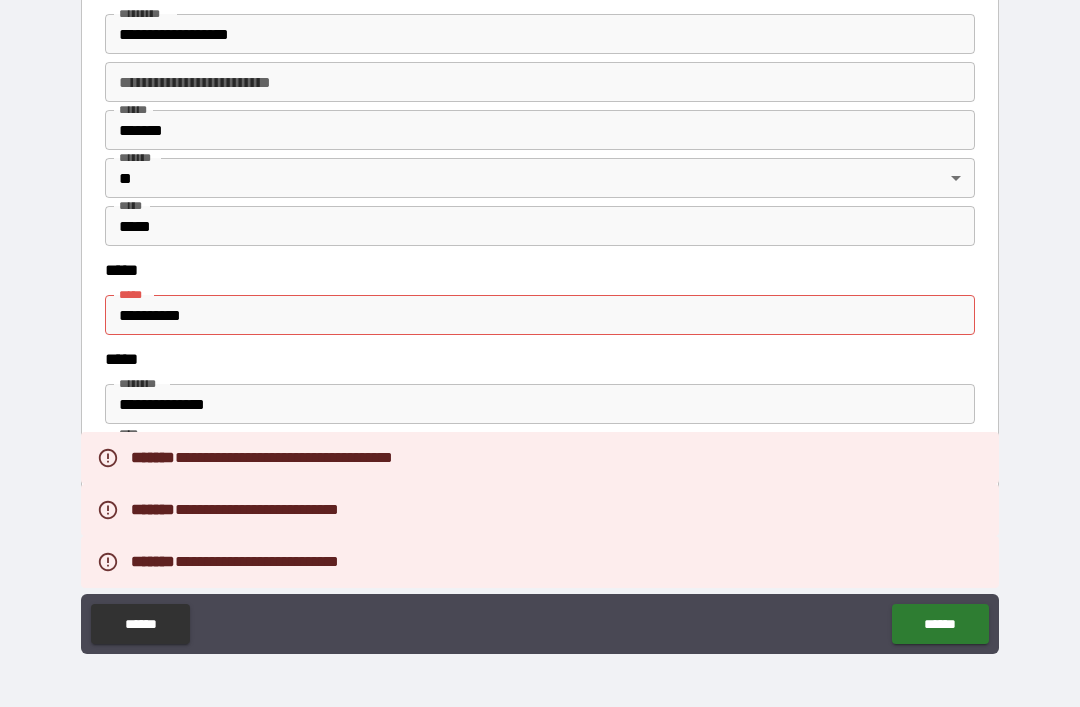 scroll, scrollTop: 2431, scrollLeft: 0, axis: vertical 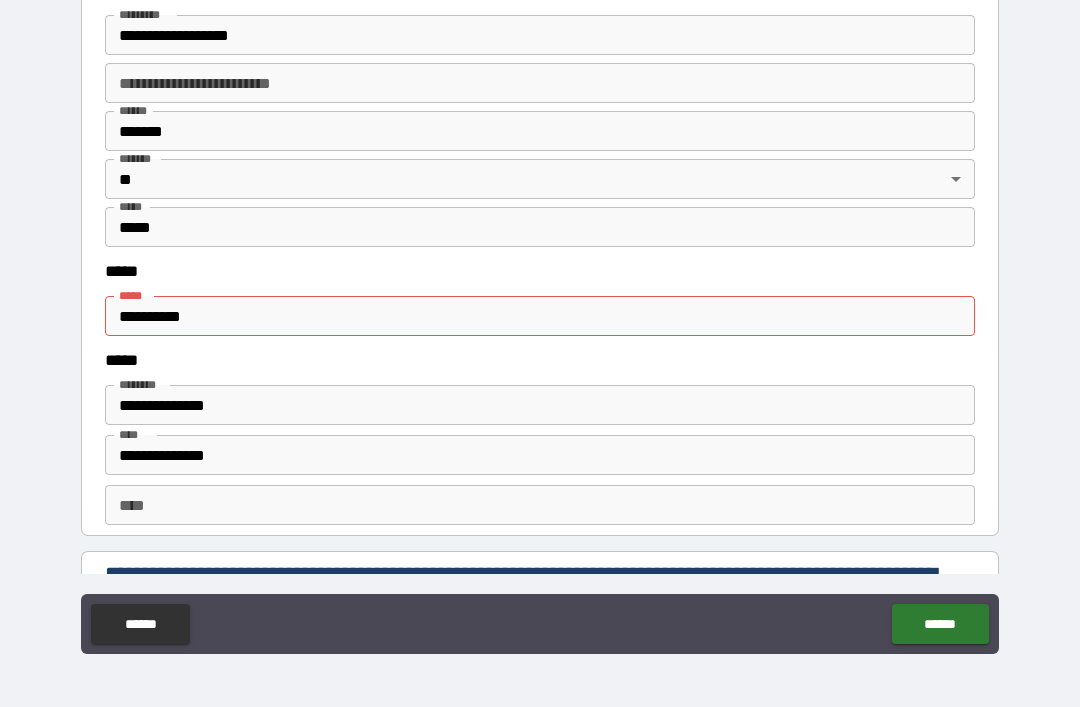click on "**********" at bounding box center [540, 316] 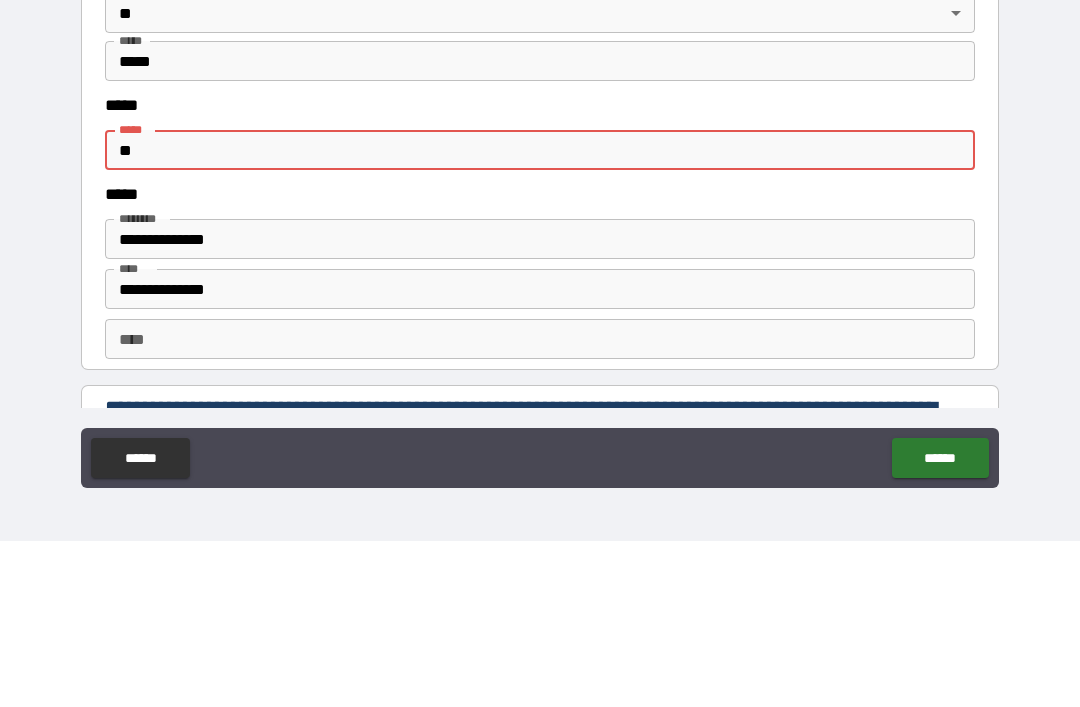 type on "*" 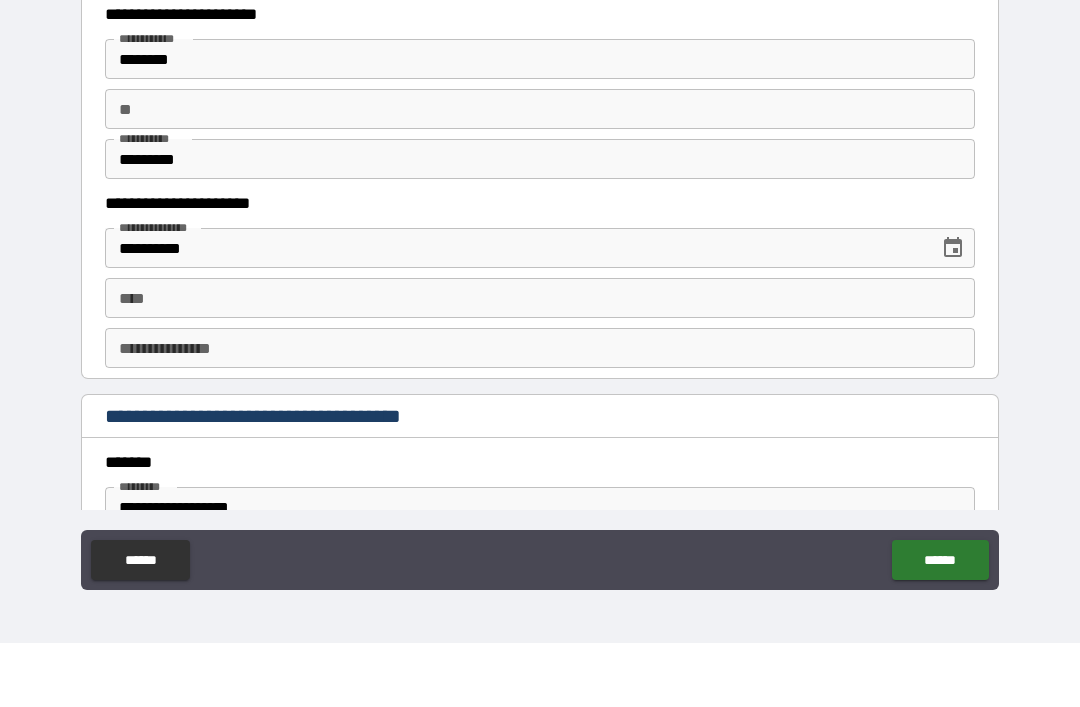 scroll, scrollTop: 1894, scrollLeft: 0, axis: vertical 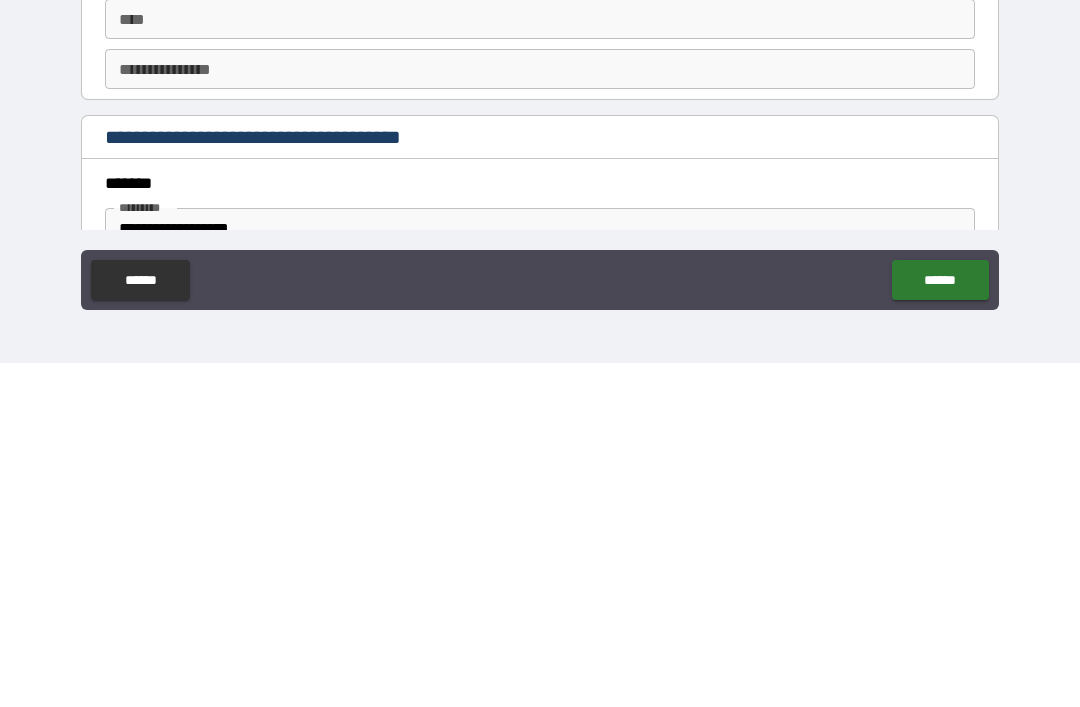 type on "**********" 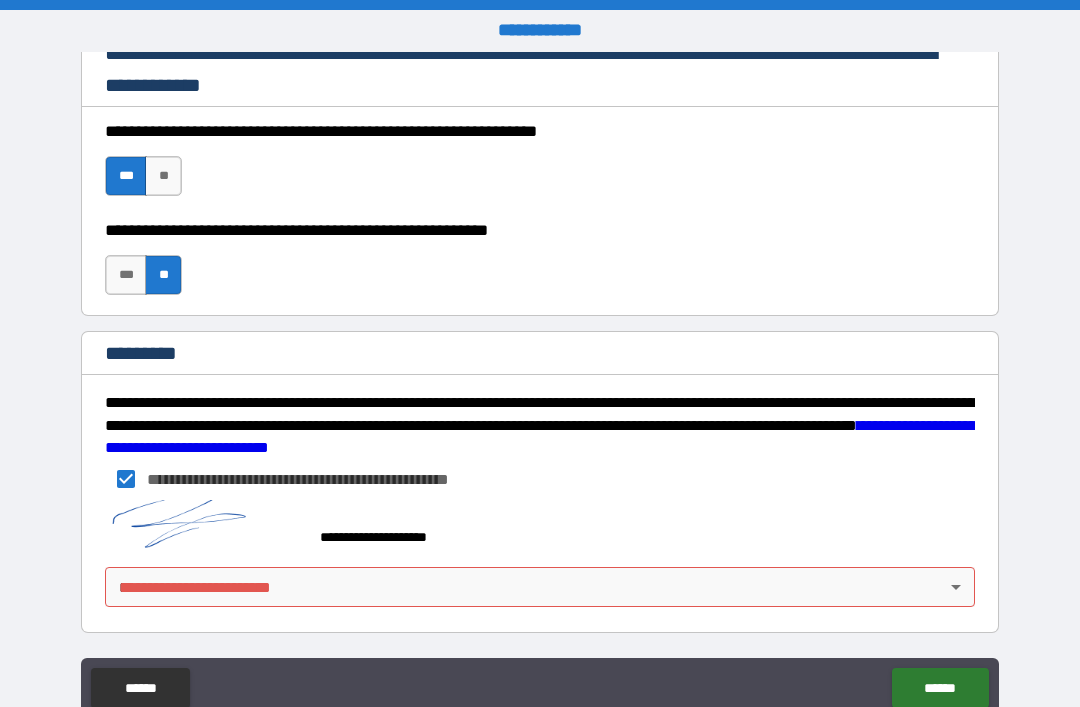 scroll, scrollTop: 3015, scrollLeft: 0, axis: vertical 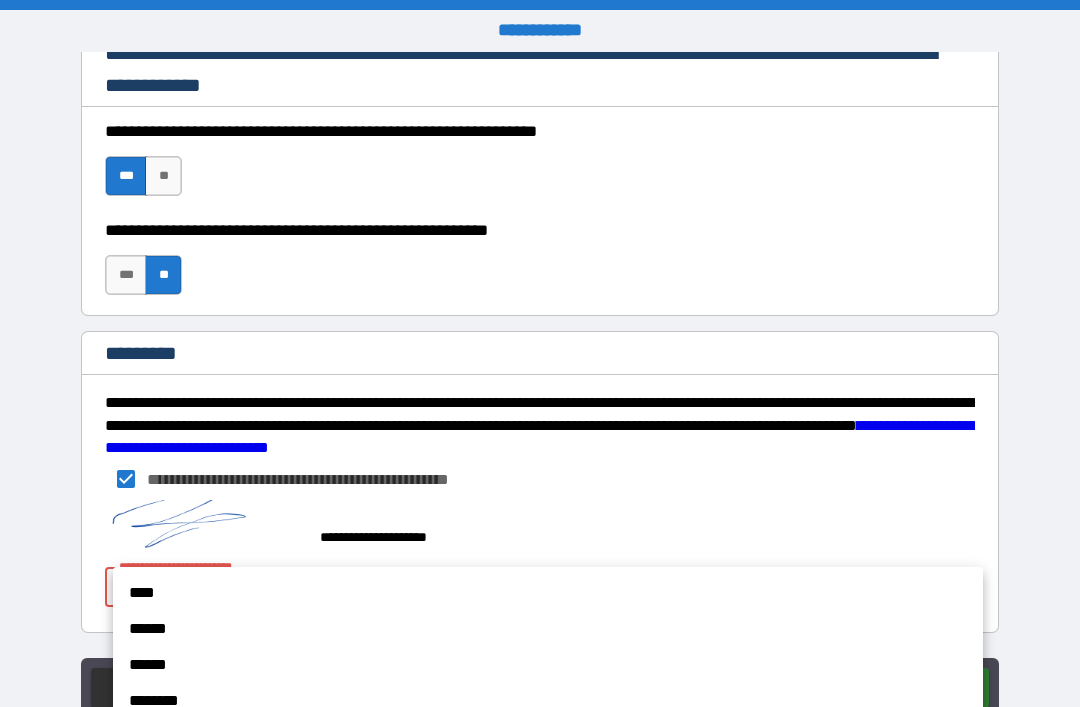 click on "****" at bounding box center [548, 593] 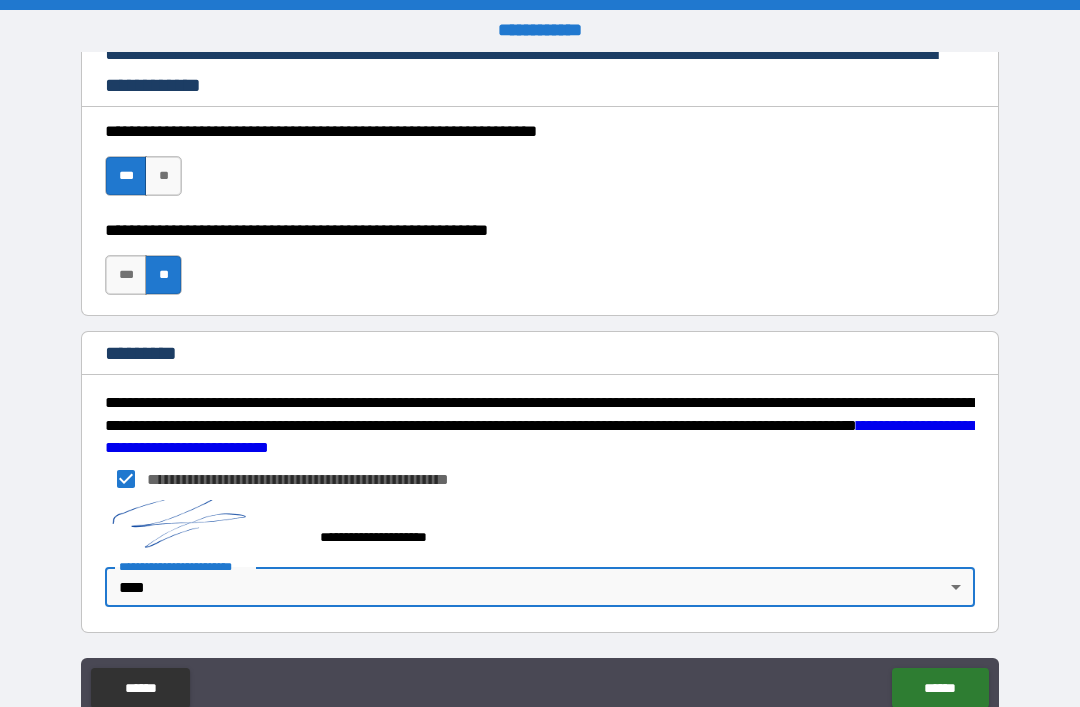 type on "*" 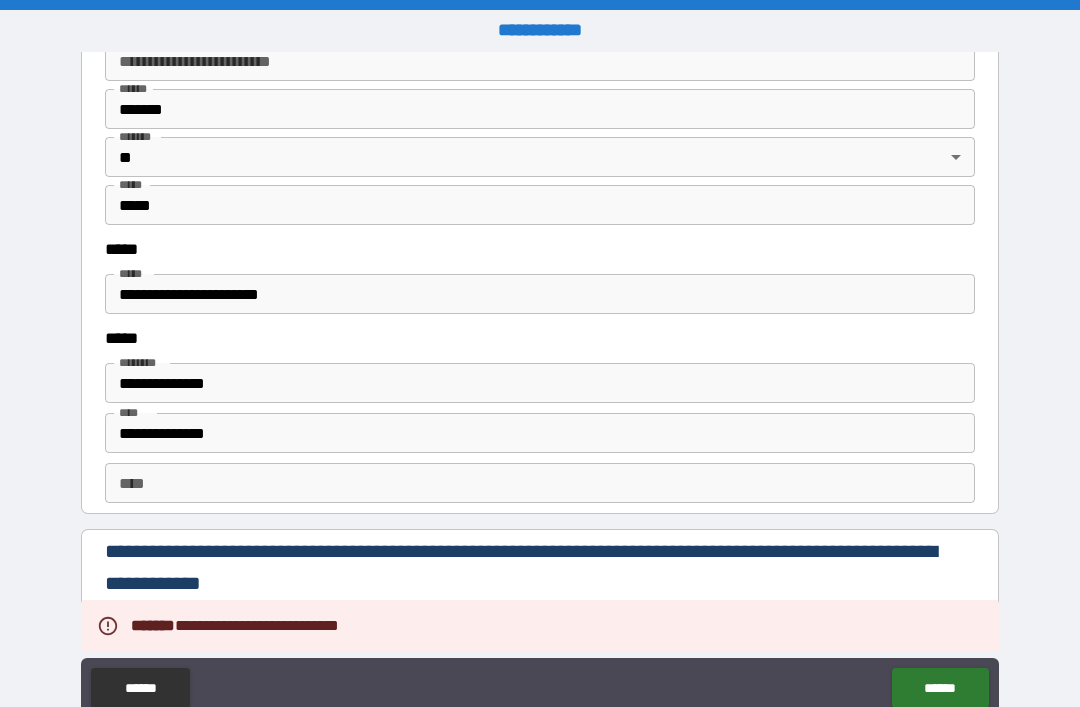scroll, scrollTop: 2515, scrollLeft: 0, axis: vertical 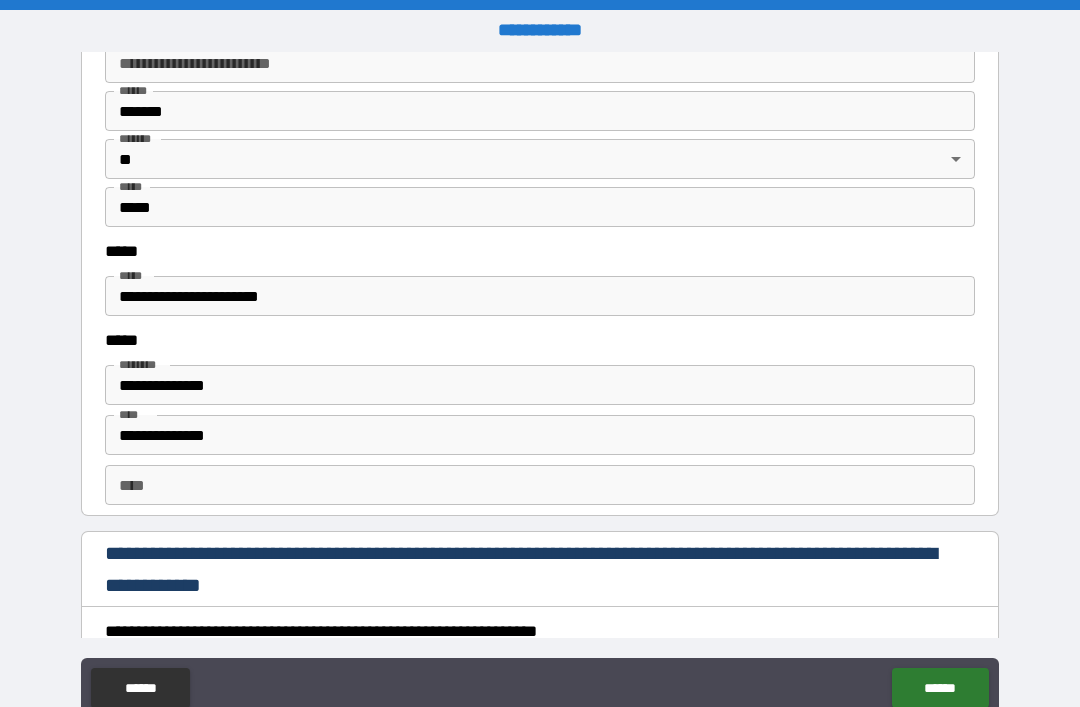 click on "**********" at bounding box center (540, 296) 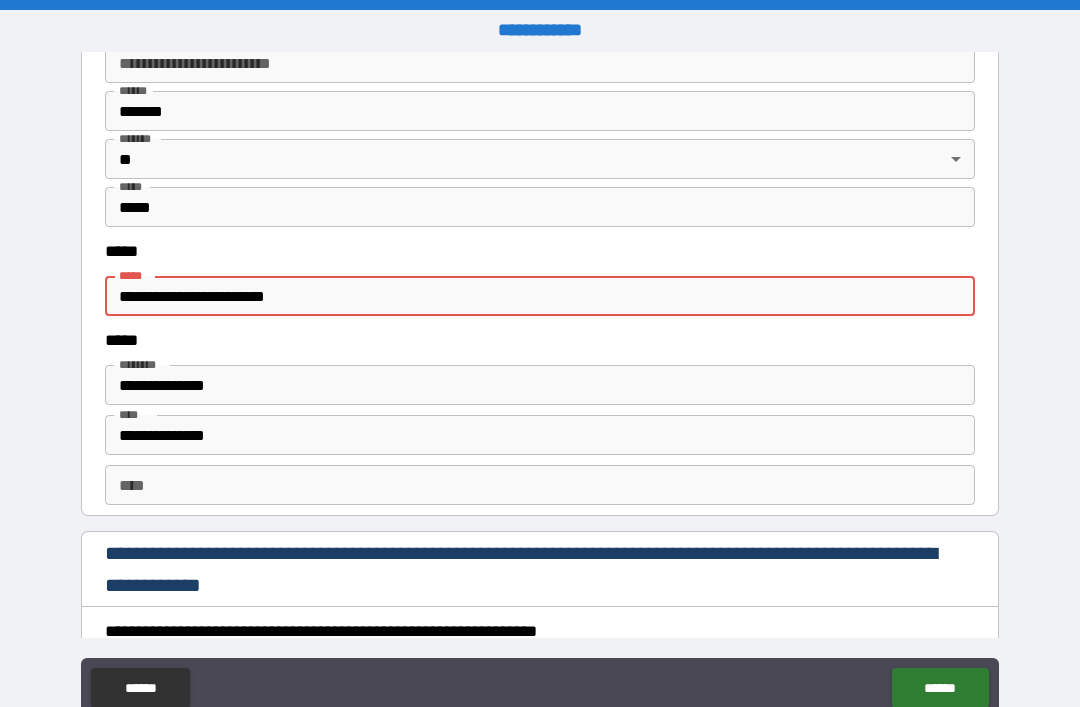 type on "**********" 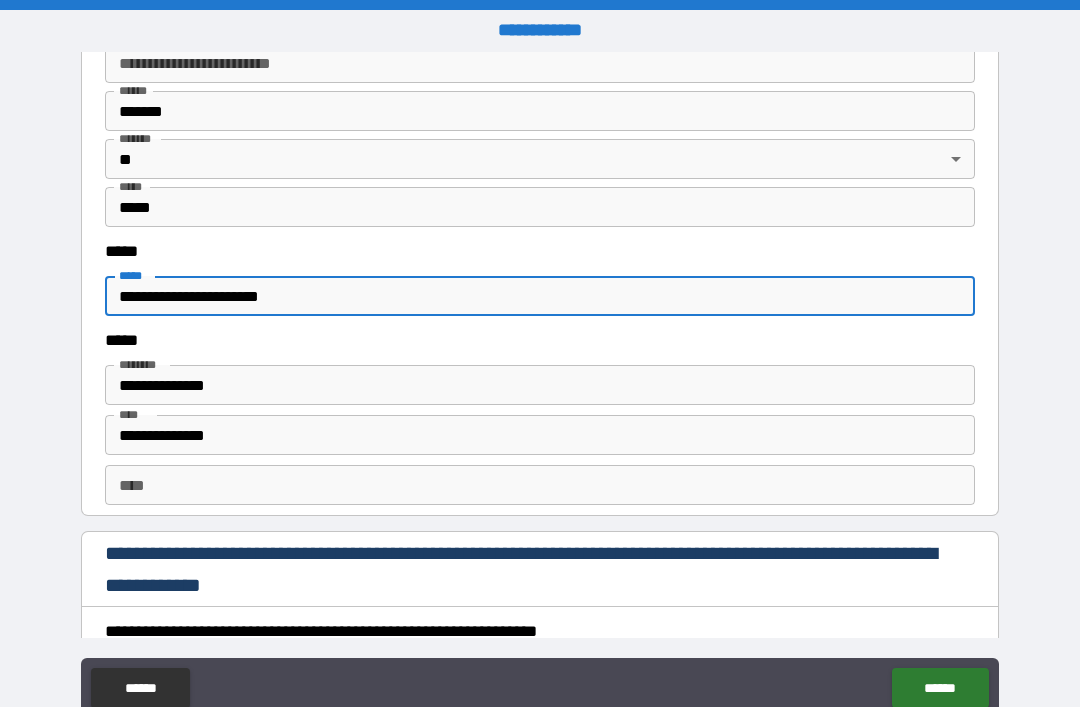 click on "**********" at bounding box center (540, 296) 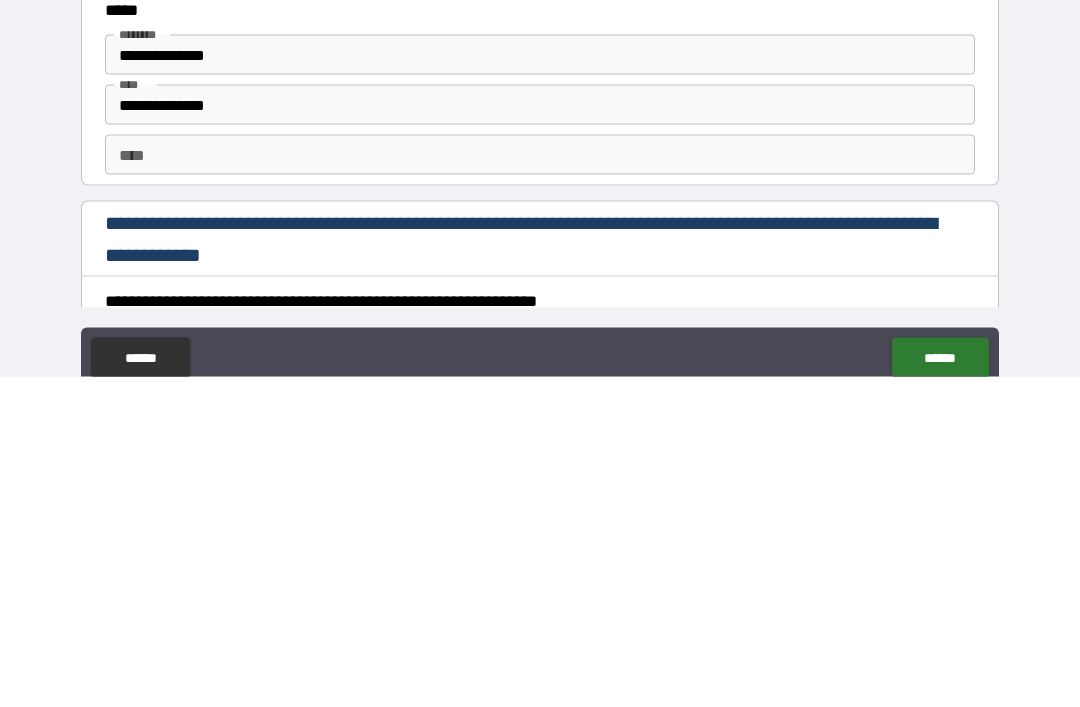 scroll, scrollTop: 64, scrollLeft: 0, axis: vertical 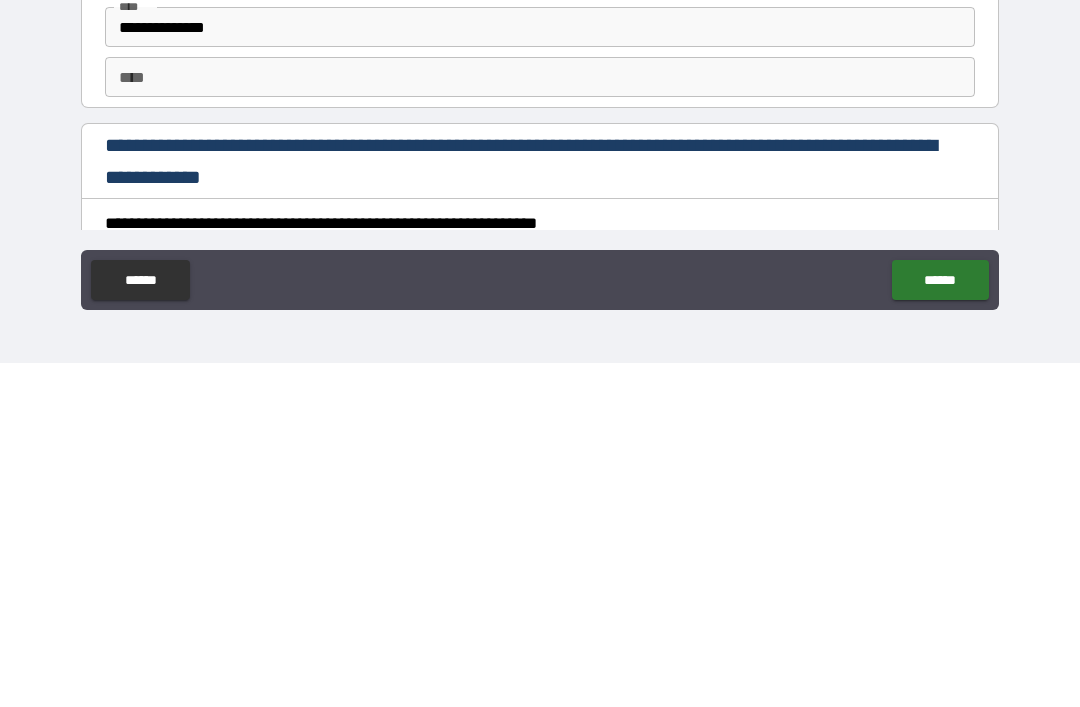 click on "******" at bounding box center (940, 624) 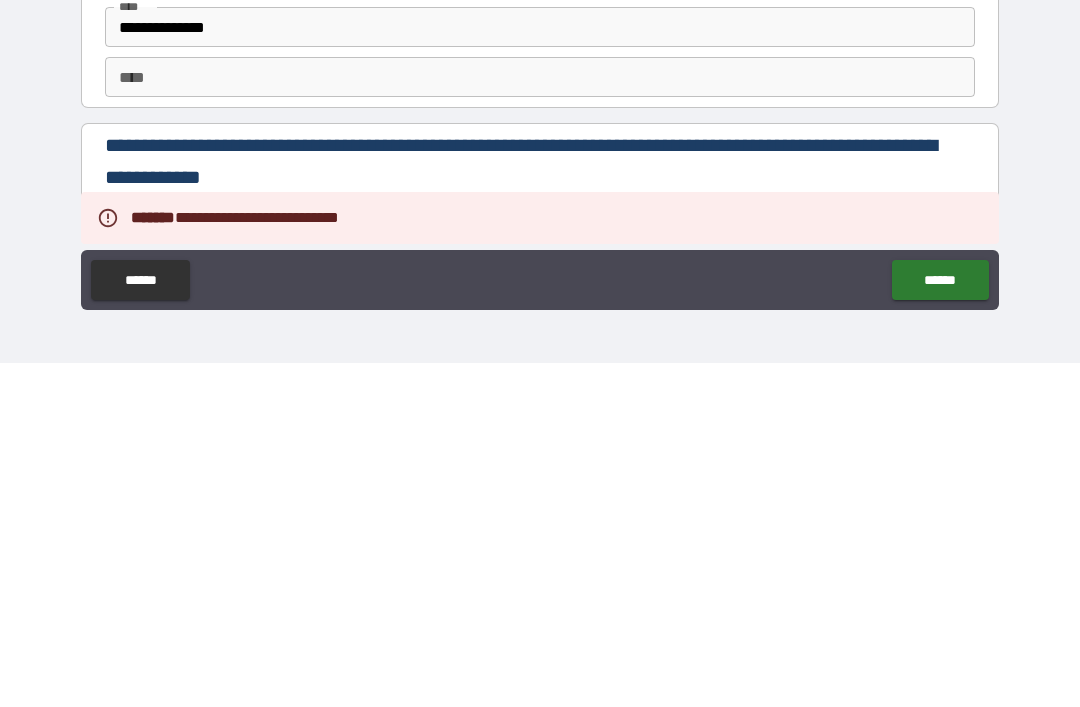 scroll, scrollTop: 0, scrollLeft: 0, axis: both 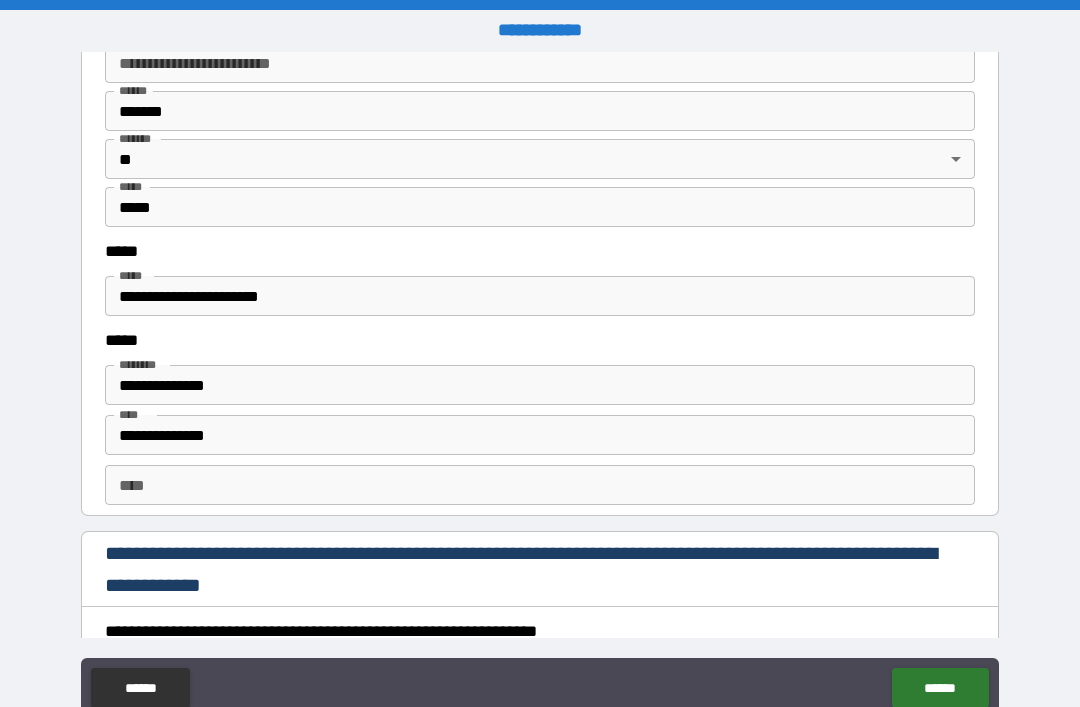 click on "**********" at bounding box center [540, 296] 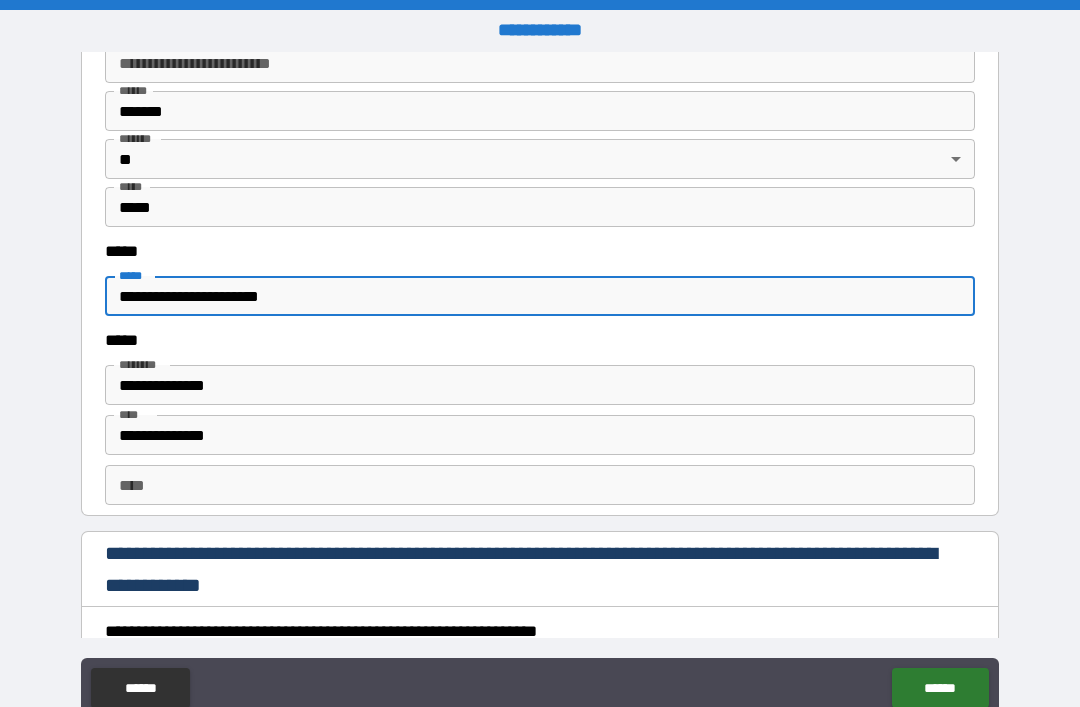 click on "******" at bounding box center [940, 688] 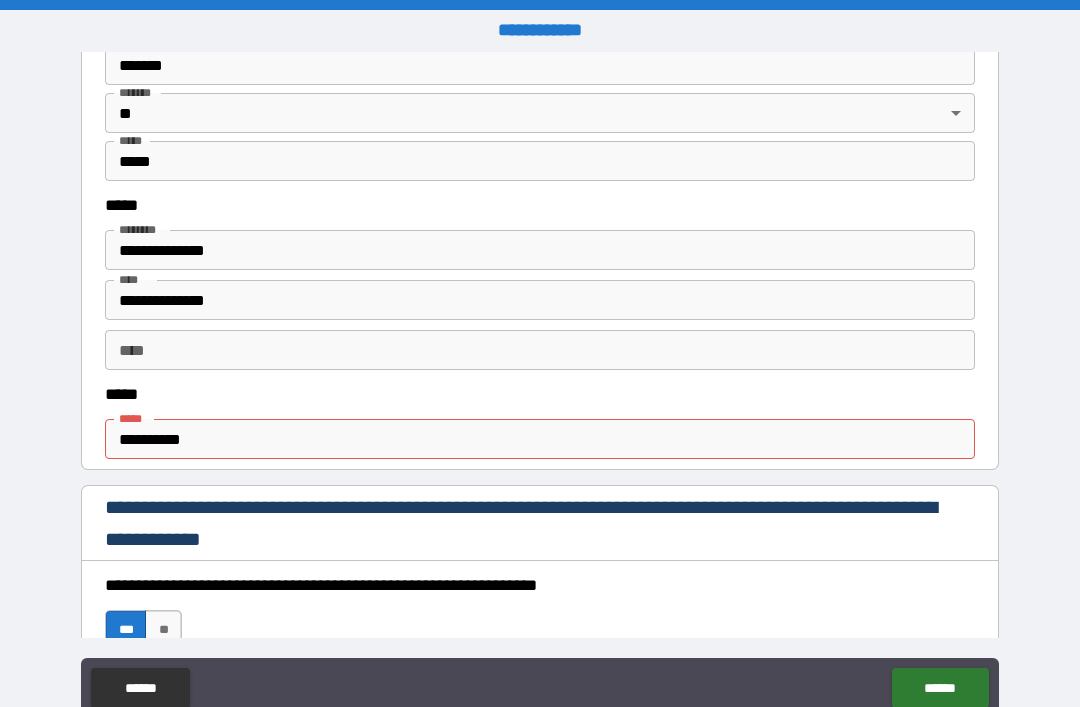 scroll, scrollTop: 929, scrollLeft: 0, axis: vertical 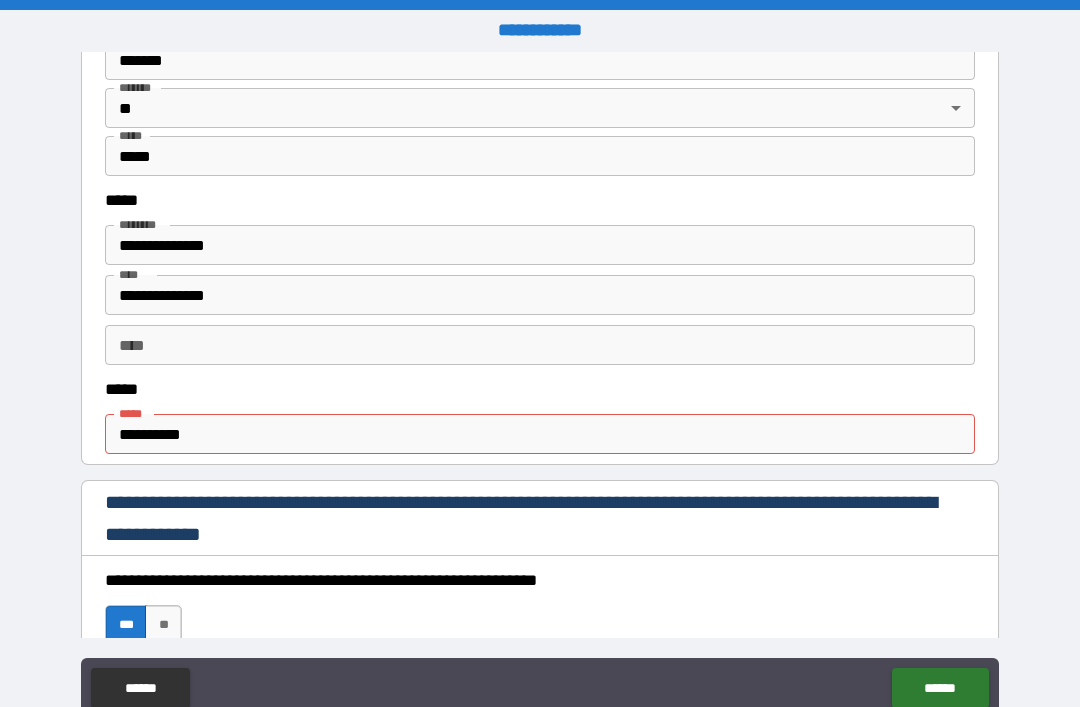 click on "**********" at bounding box center [540, 434] 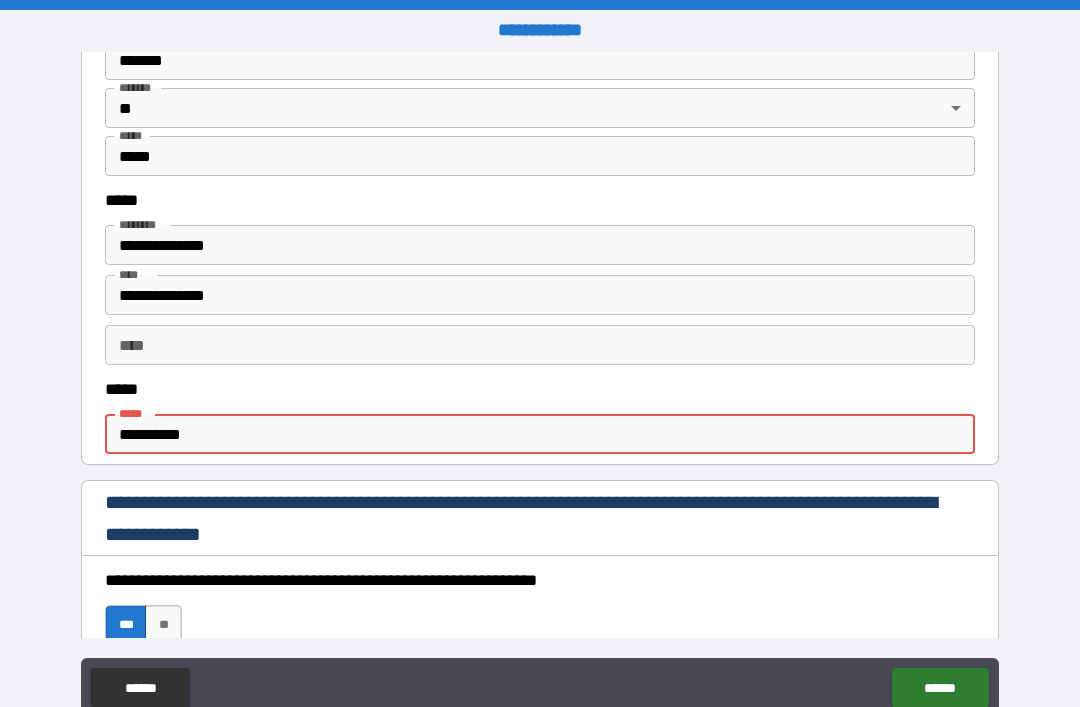 click on "**********" at bounding box center (540, 434) 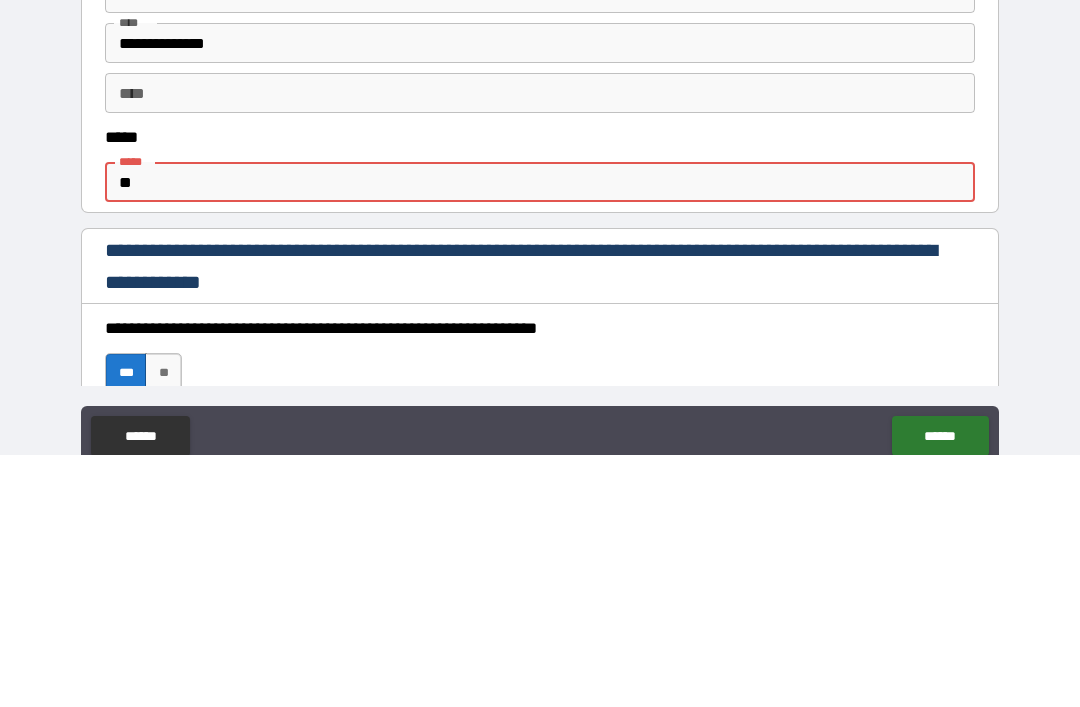 type on "*" 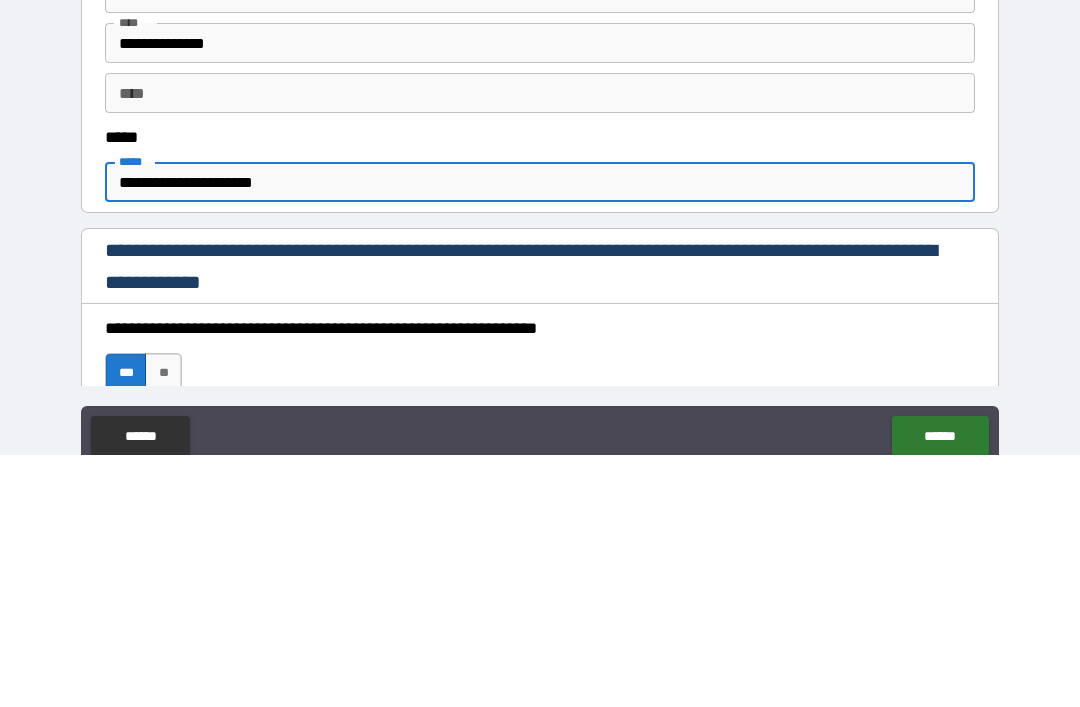 type on "**********" 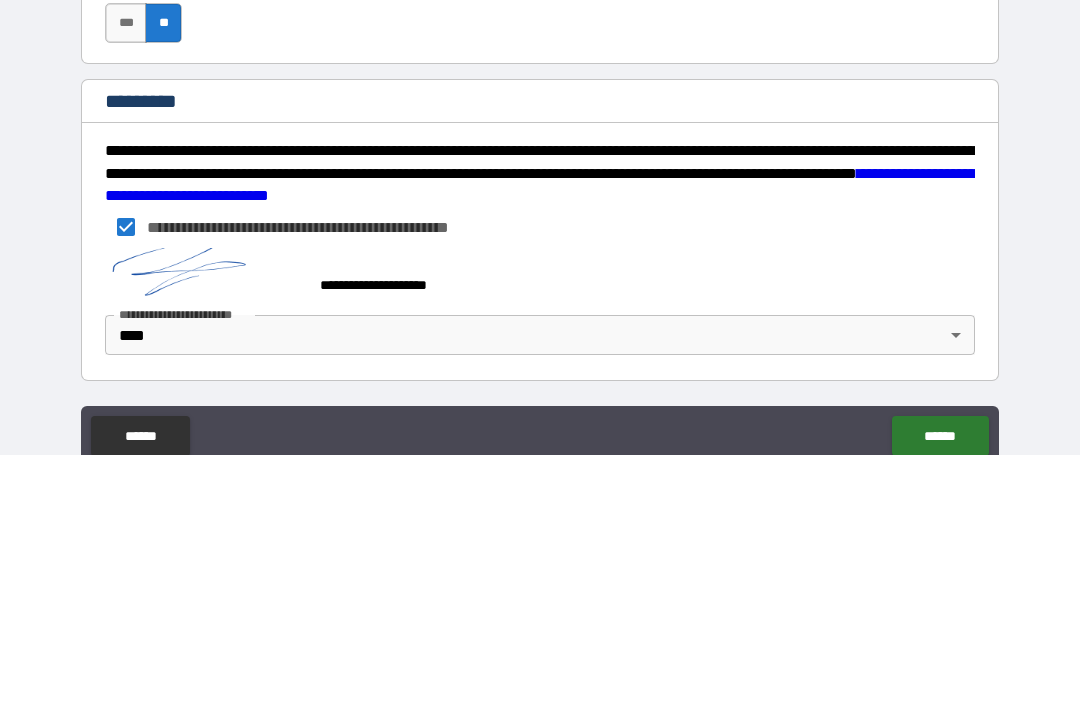 scroll, scrollTop: 3015, scrollLeft: 0, axis: vertical 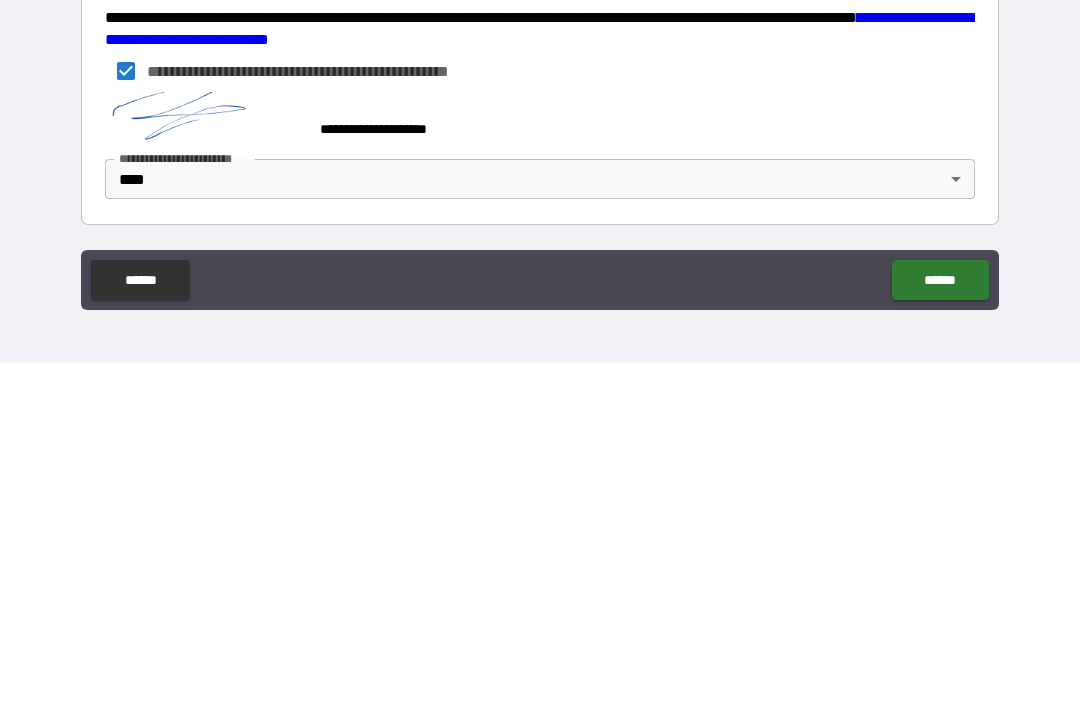 click on "******" at bounding box center (940, 624) 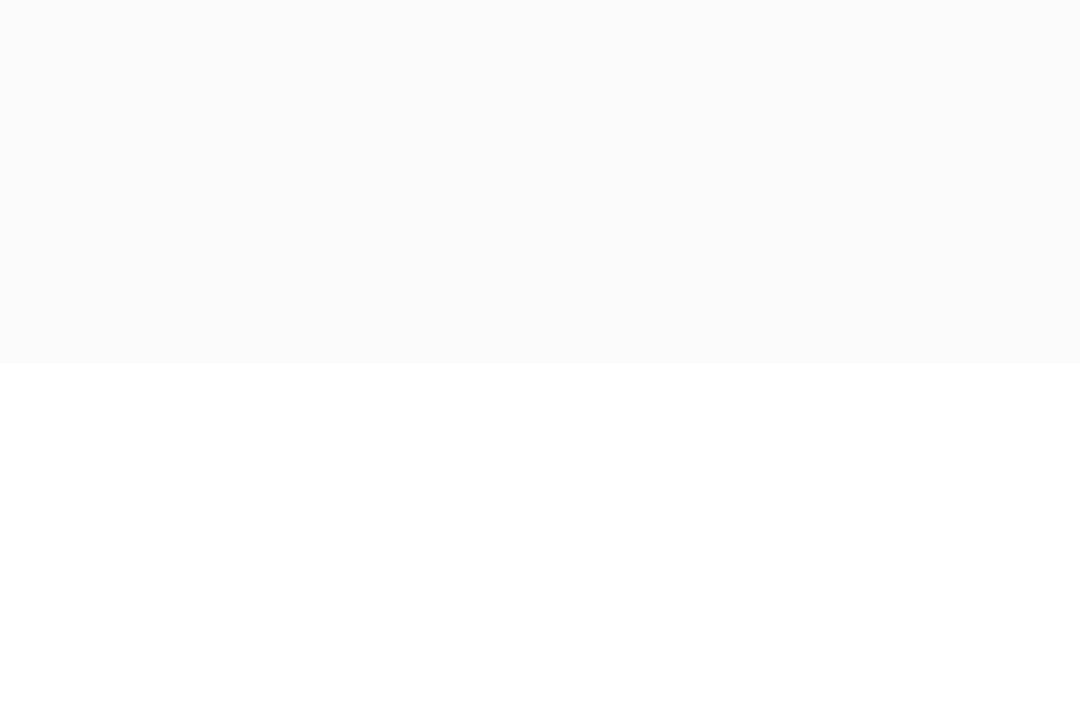 scroll, scrollTop: 0, scrollLeft: 0, axis: both 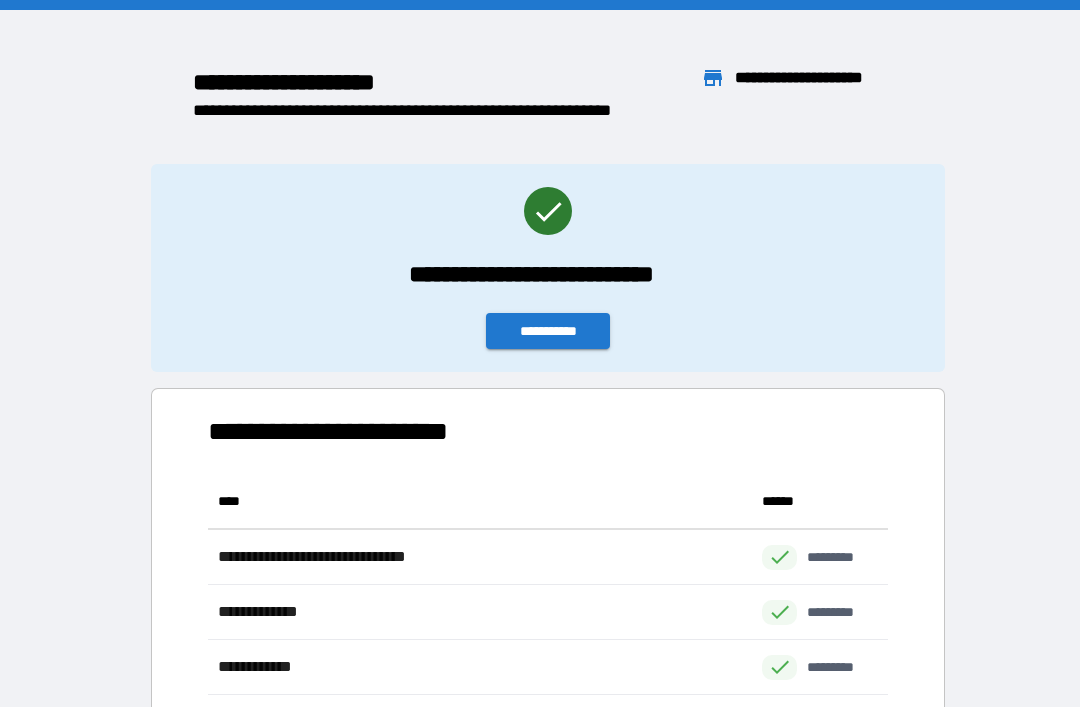 click on "**********" at bounding box center (548, 331) 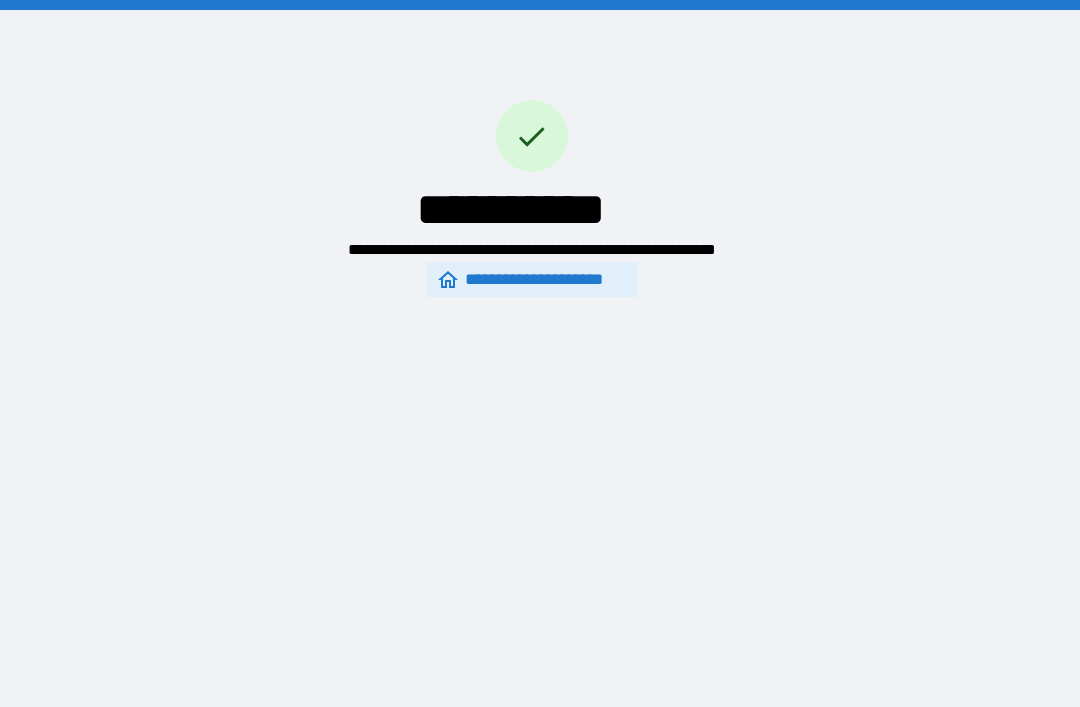 click on "**********" at bounding box center [532, 279] 